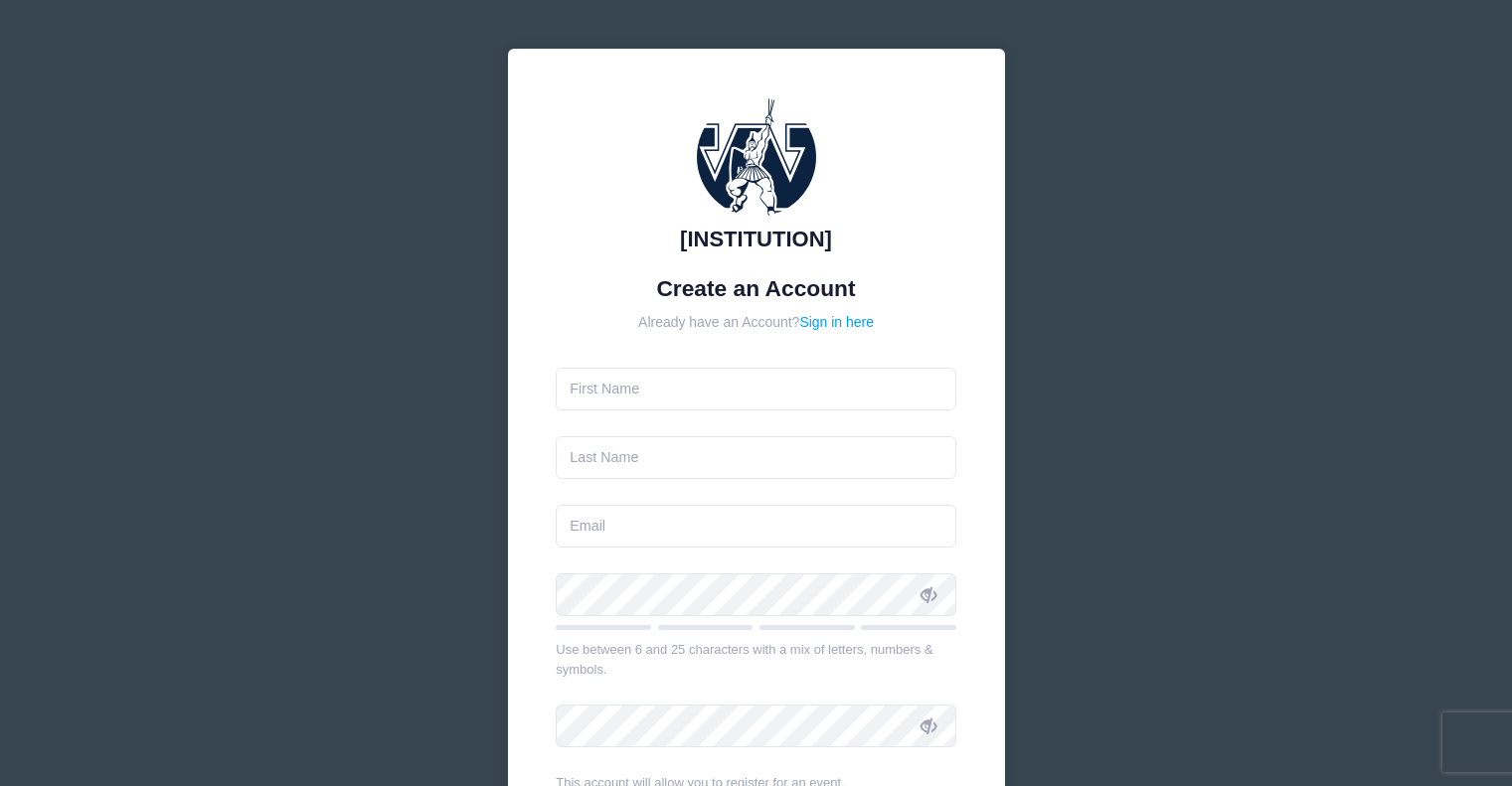 scroll, scrollTop: 0, scrollLeft: 0, axis: both 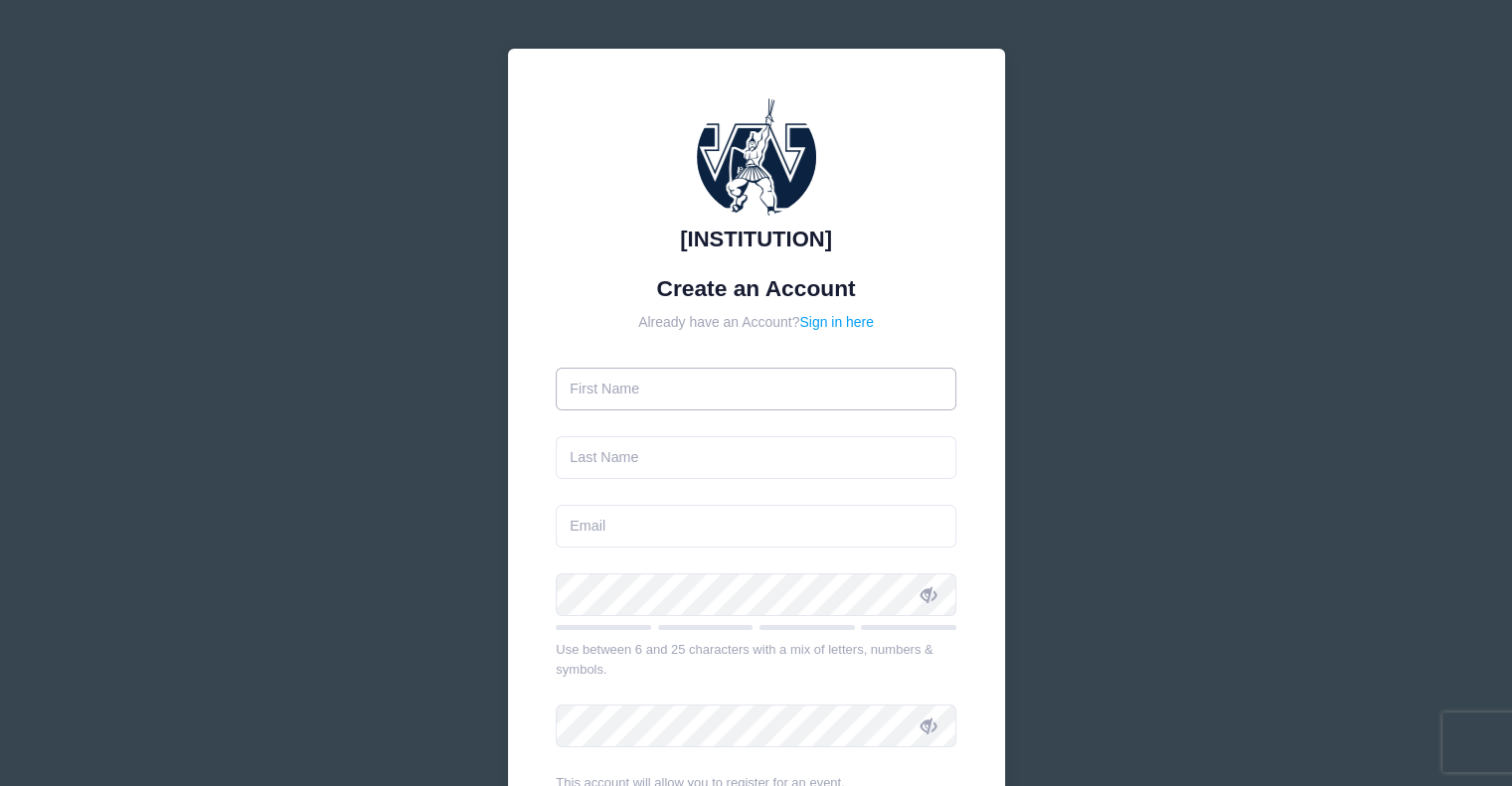 click at bounding box center (756, 389) 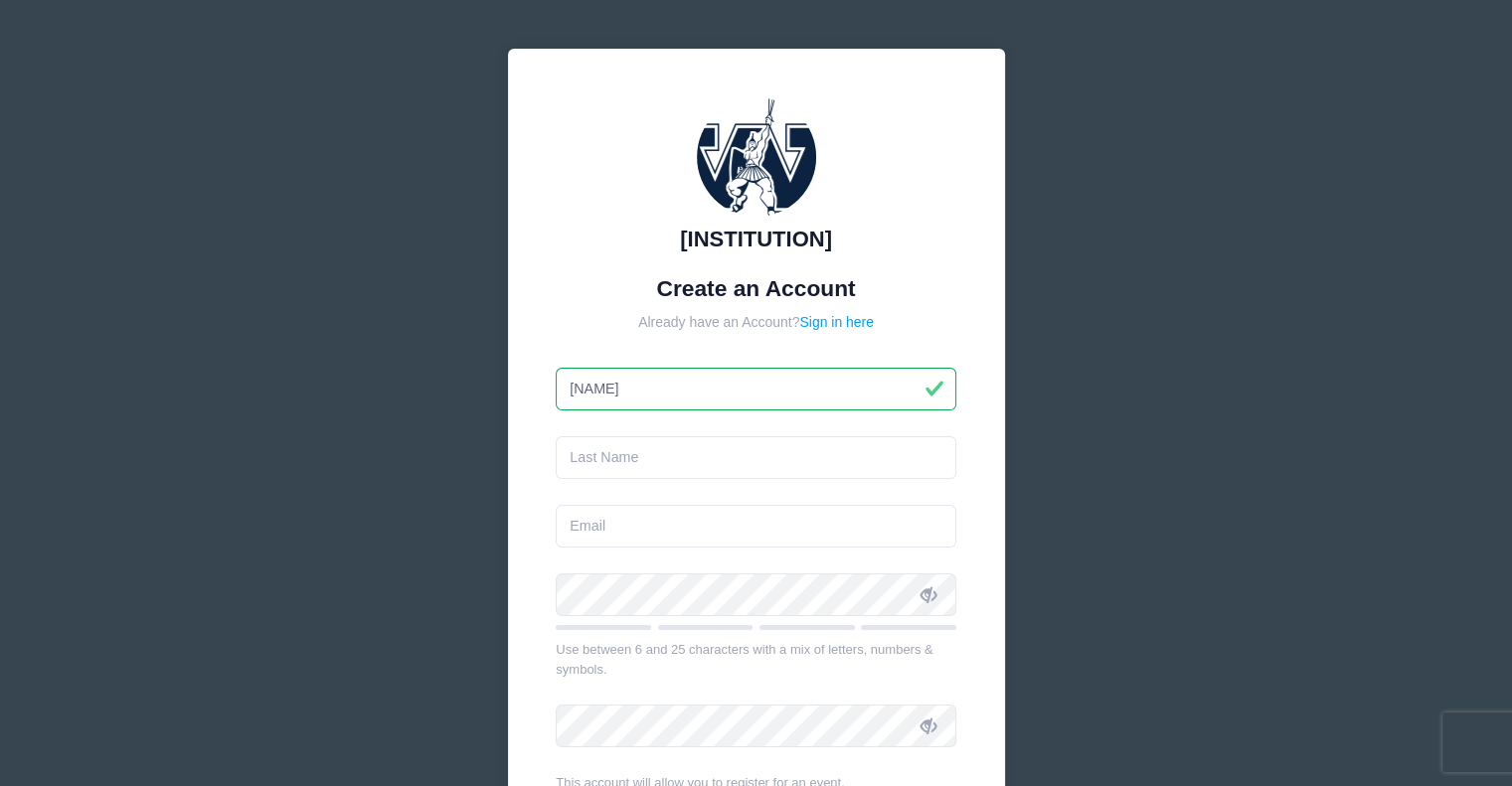 type on "[FIRST]" 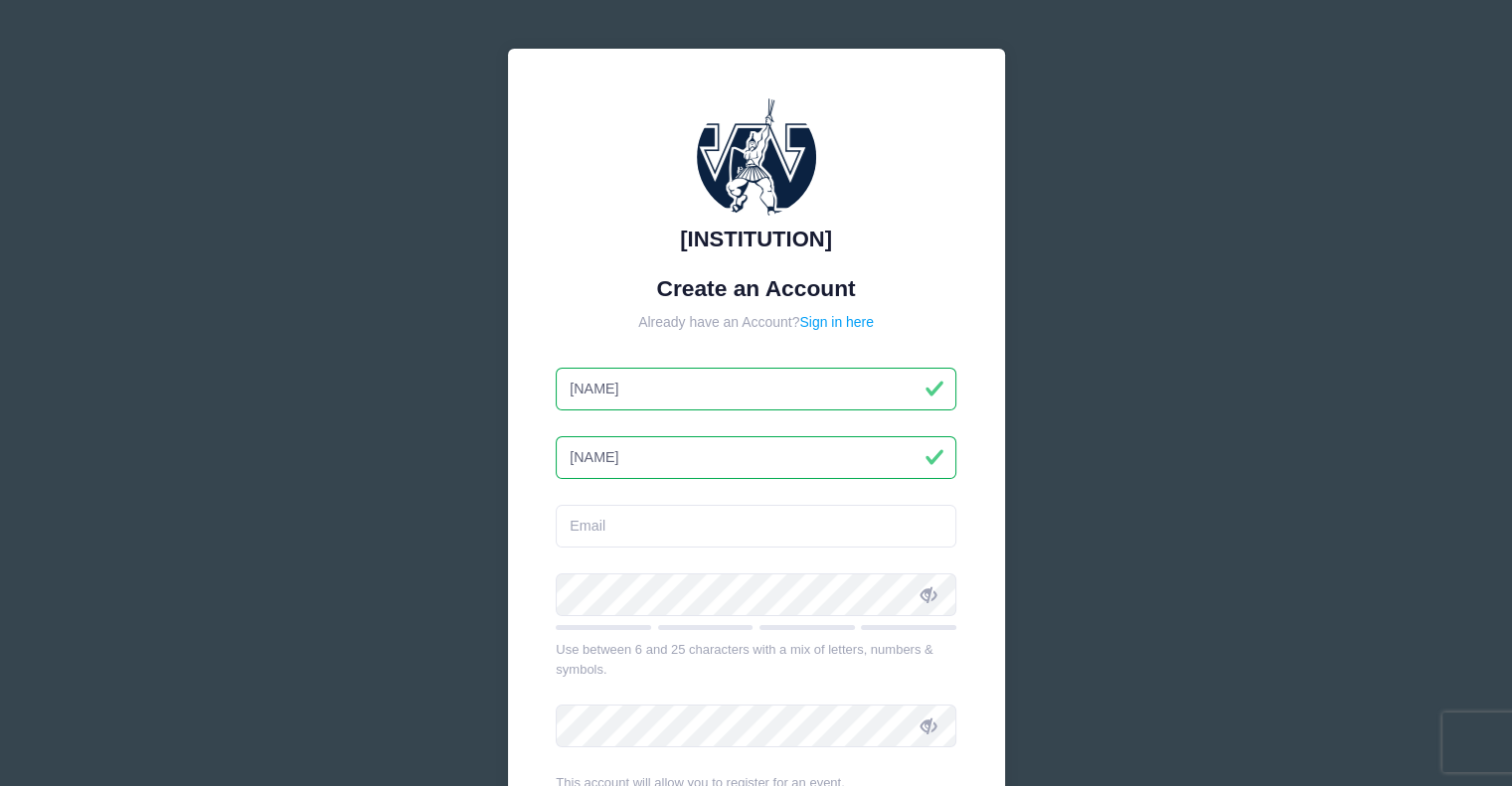 type on "[LAST]" 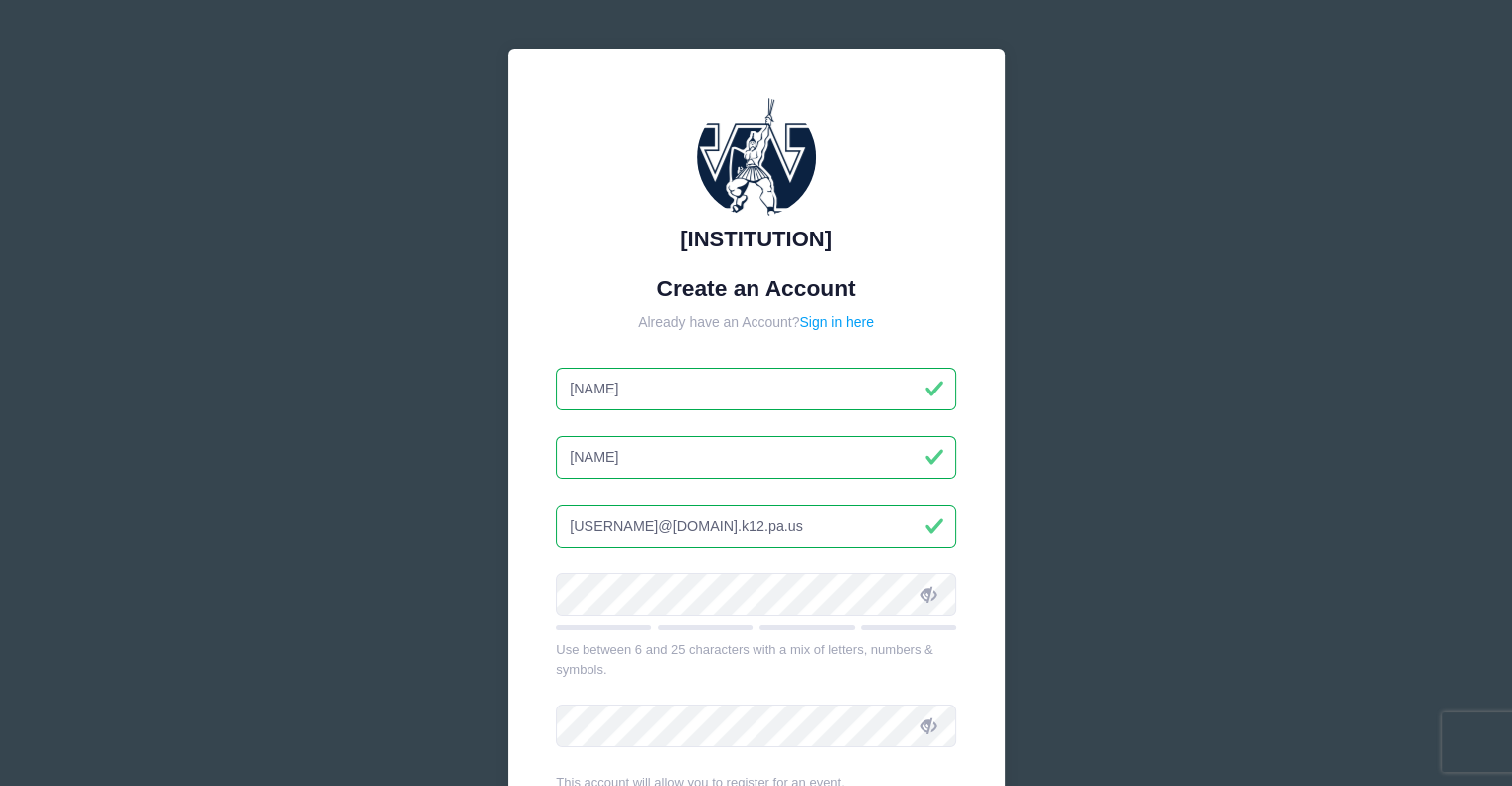 type on "[EMAIL]" 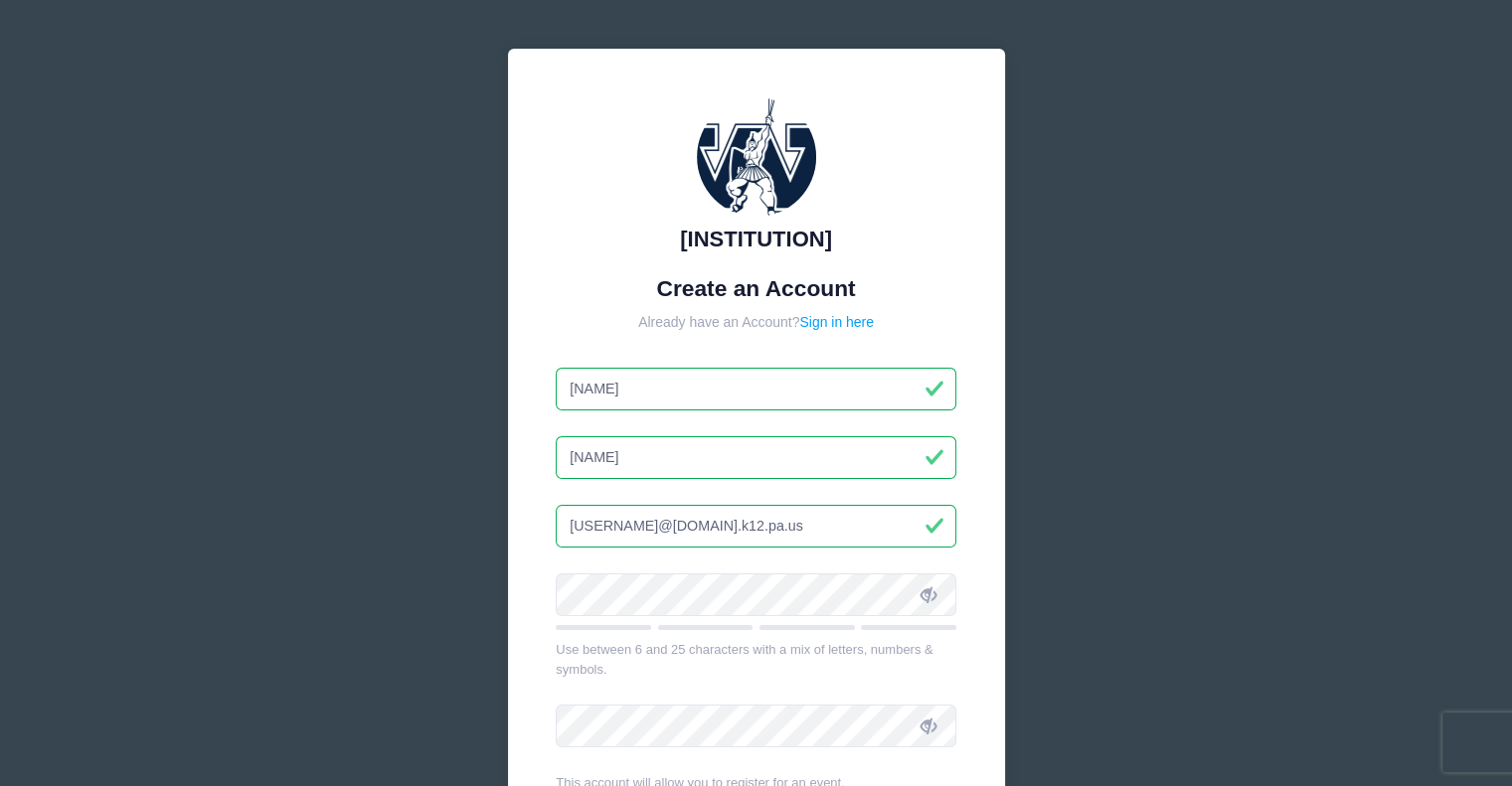 click at bounding box center (928, 595) 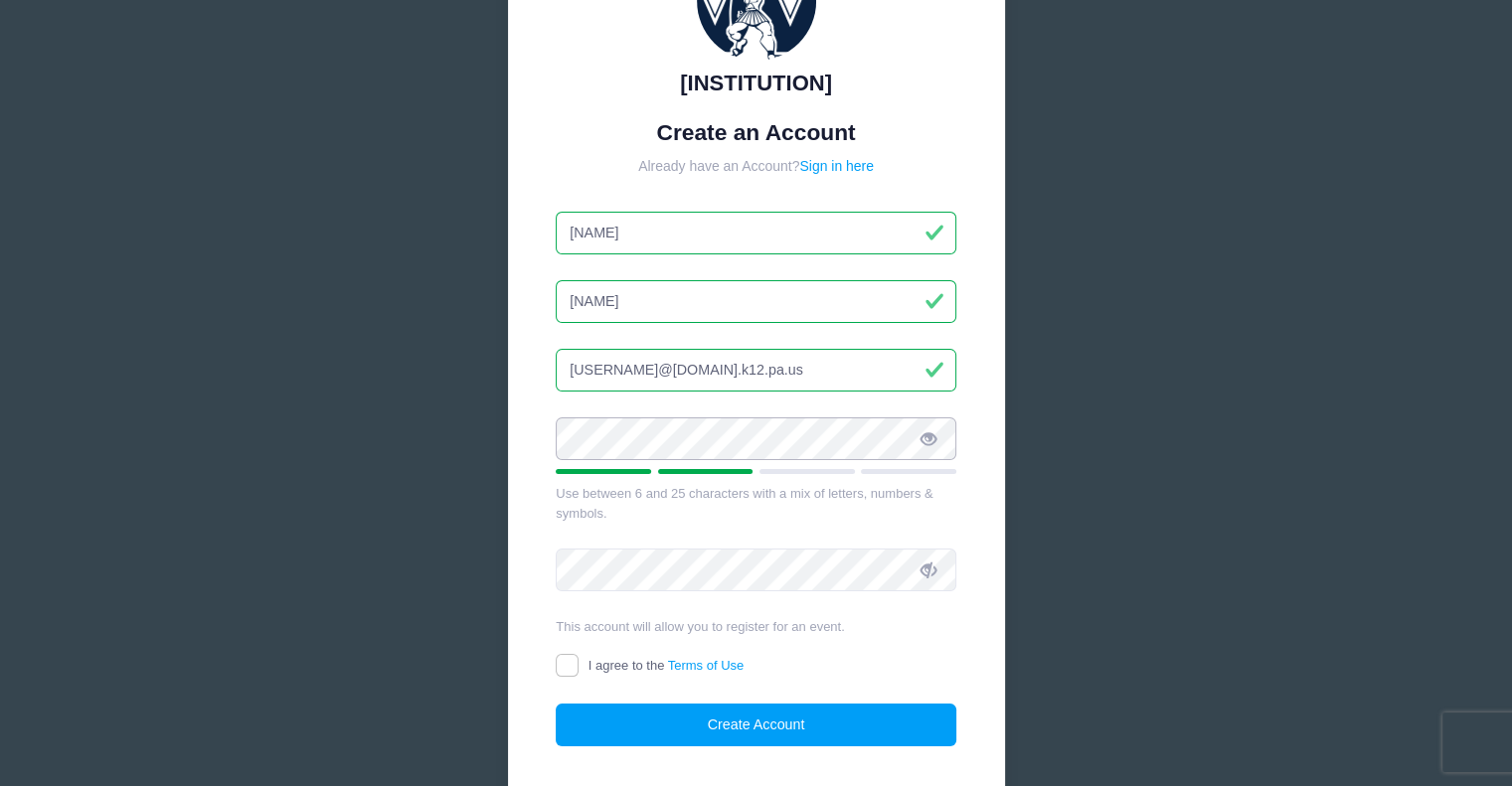 scroll, scrollTop: 292, scrollLeft: 0, axis: vertical 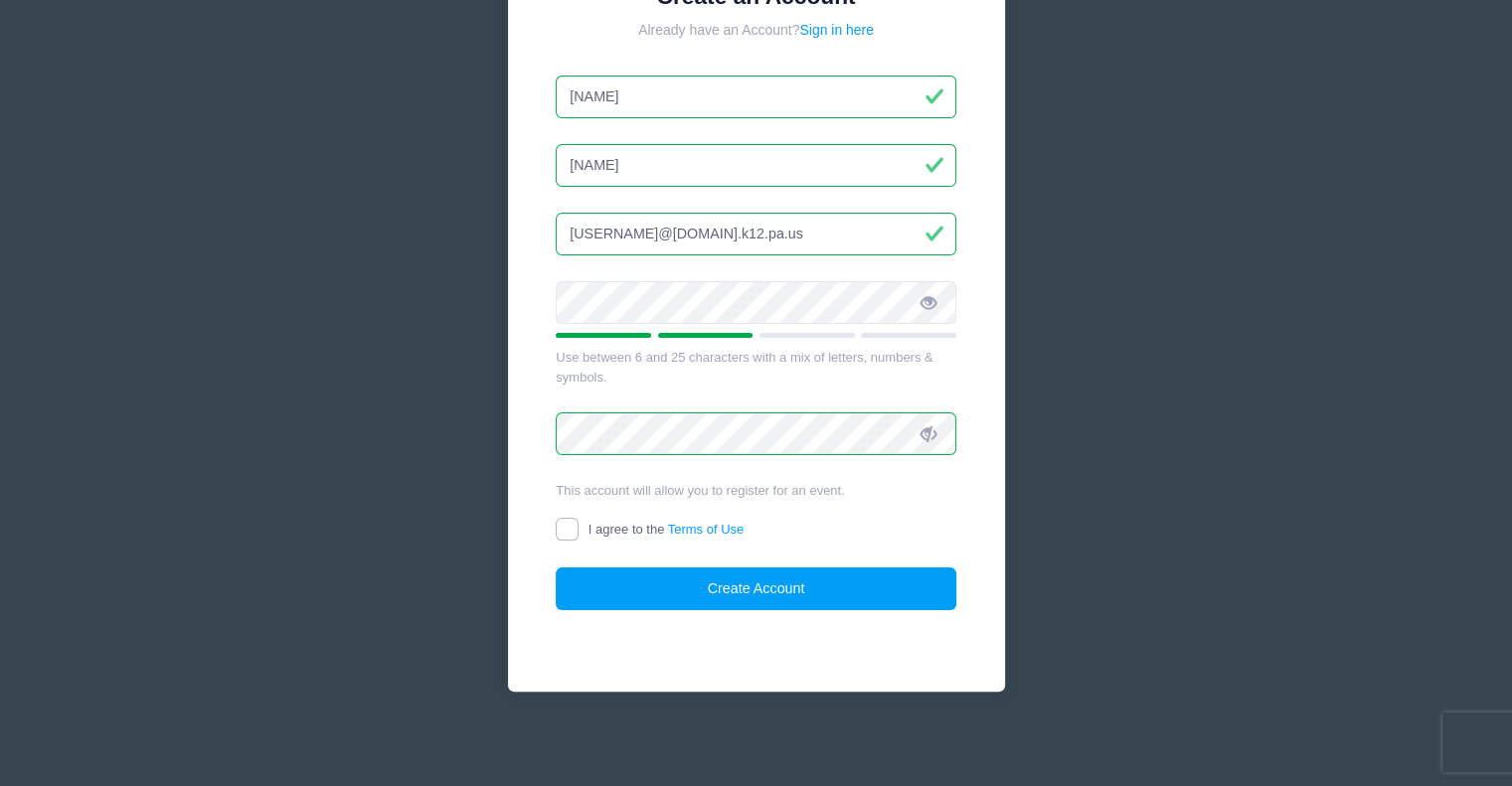 click on "I agree to the
Terms of Use" at bounding box center [567, 529] 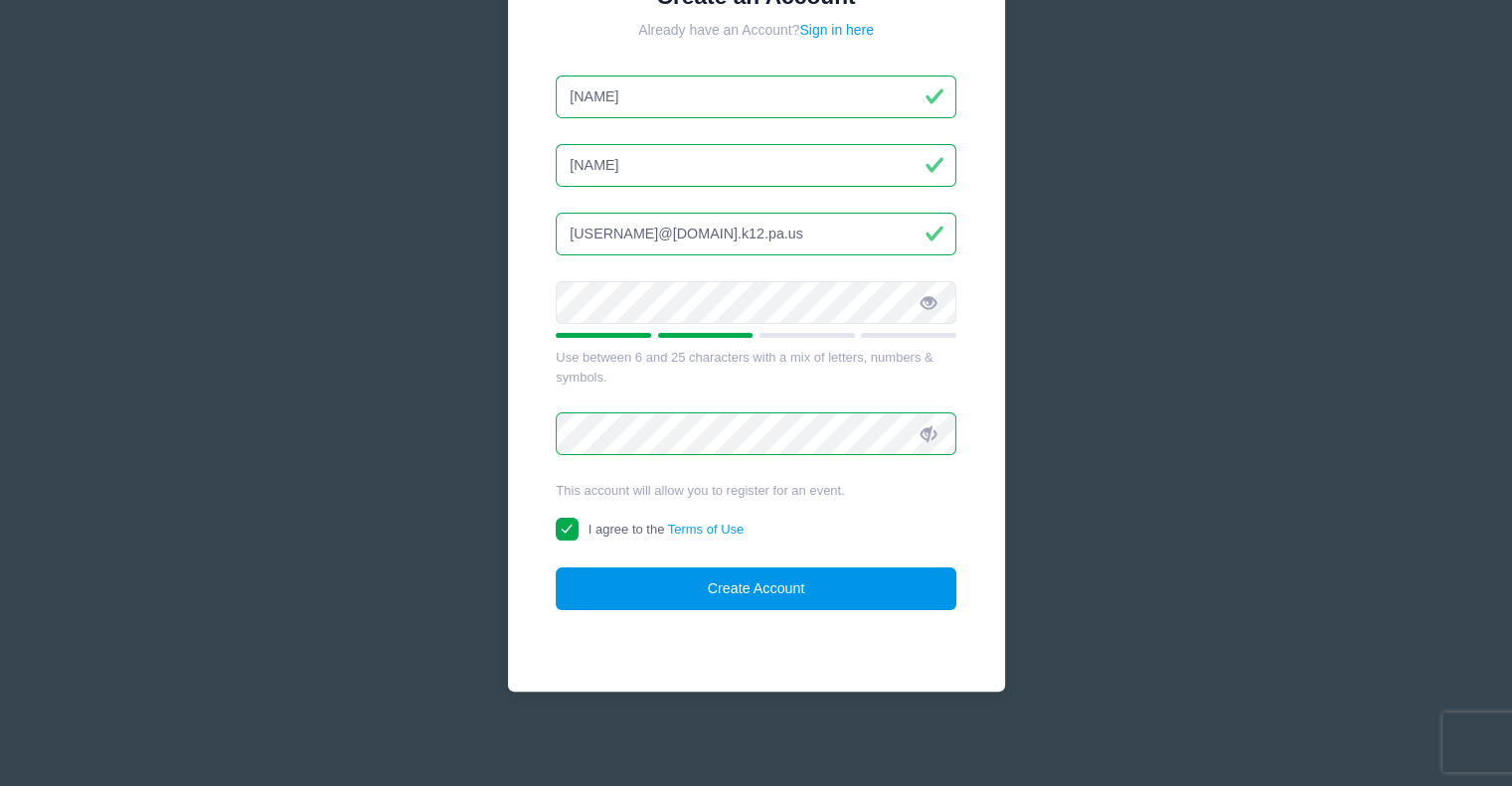 click on "Create Account" at bounding box center [756, 588] 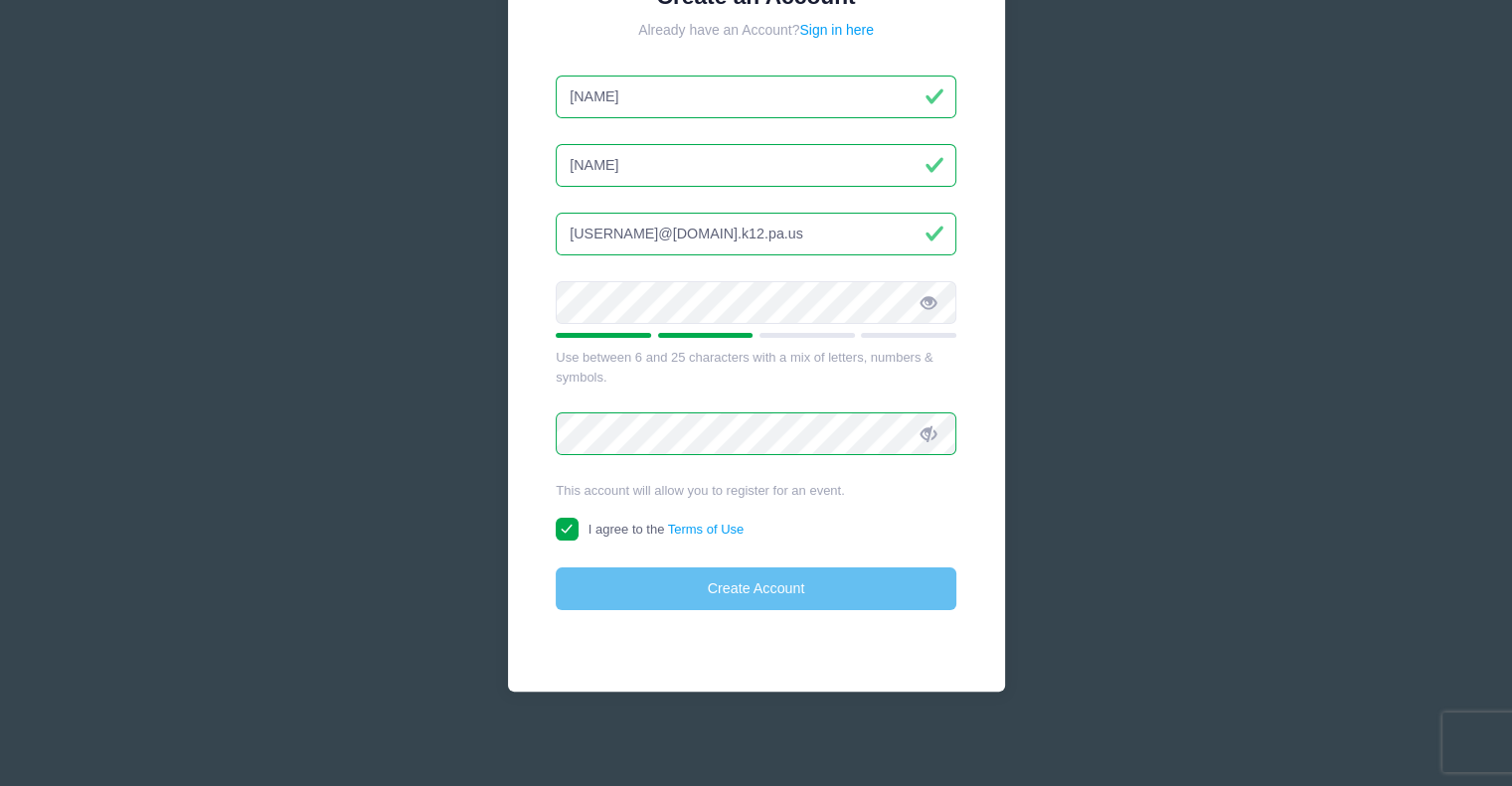 click on "Create Account" at bounding box center (756, 588) 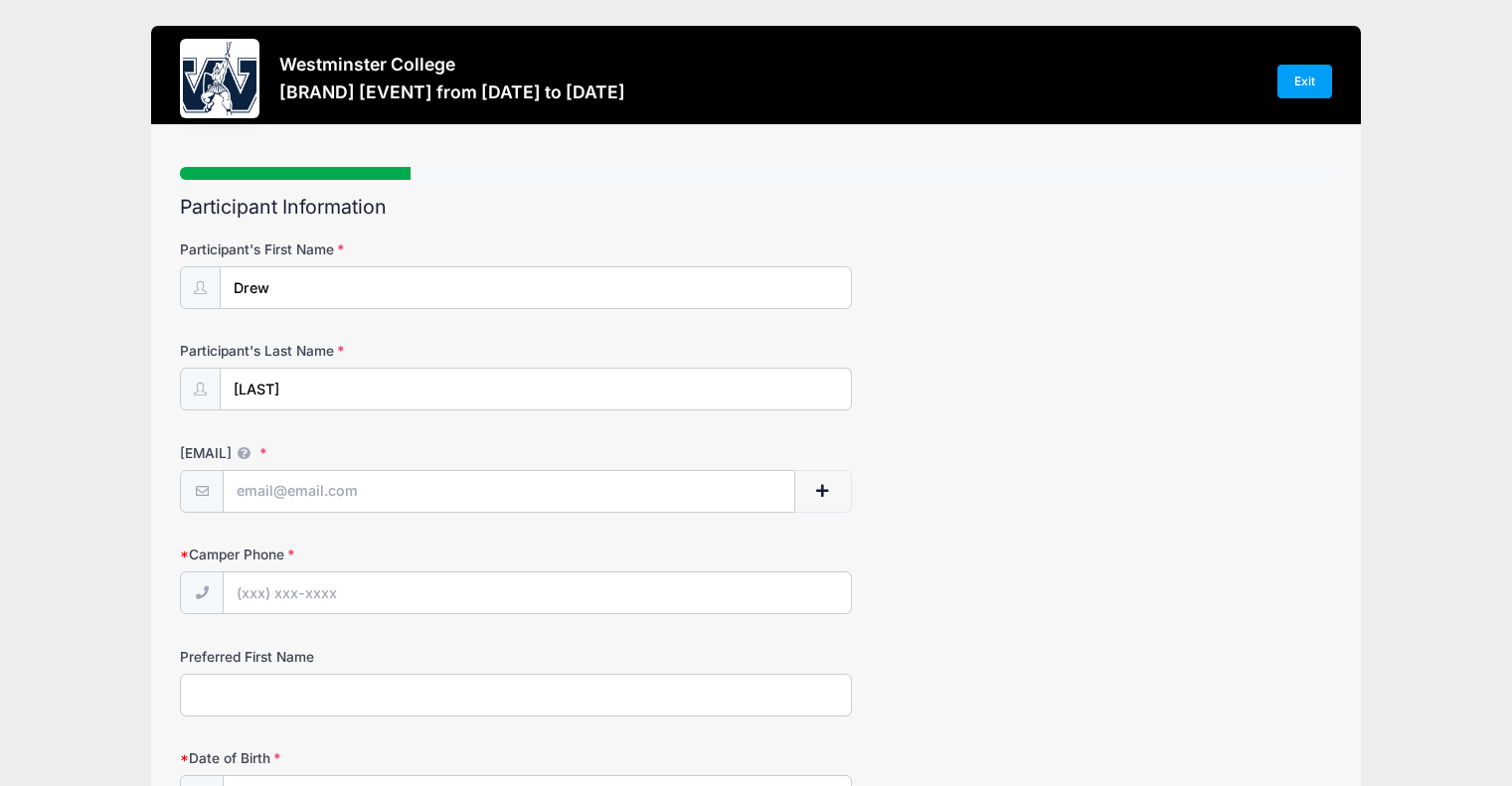scroll, scrollTop: 0, scrollLeft: 0, axis: both 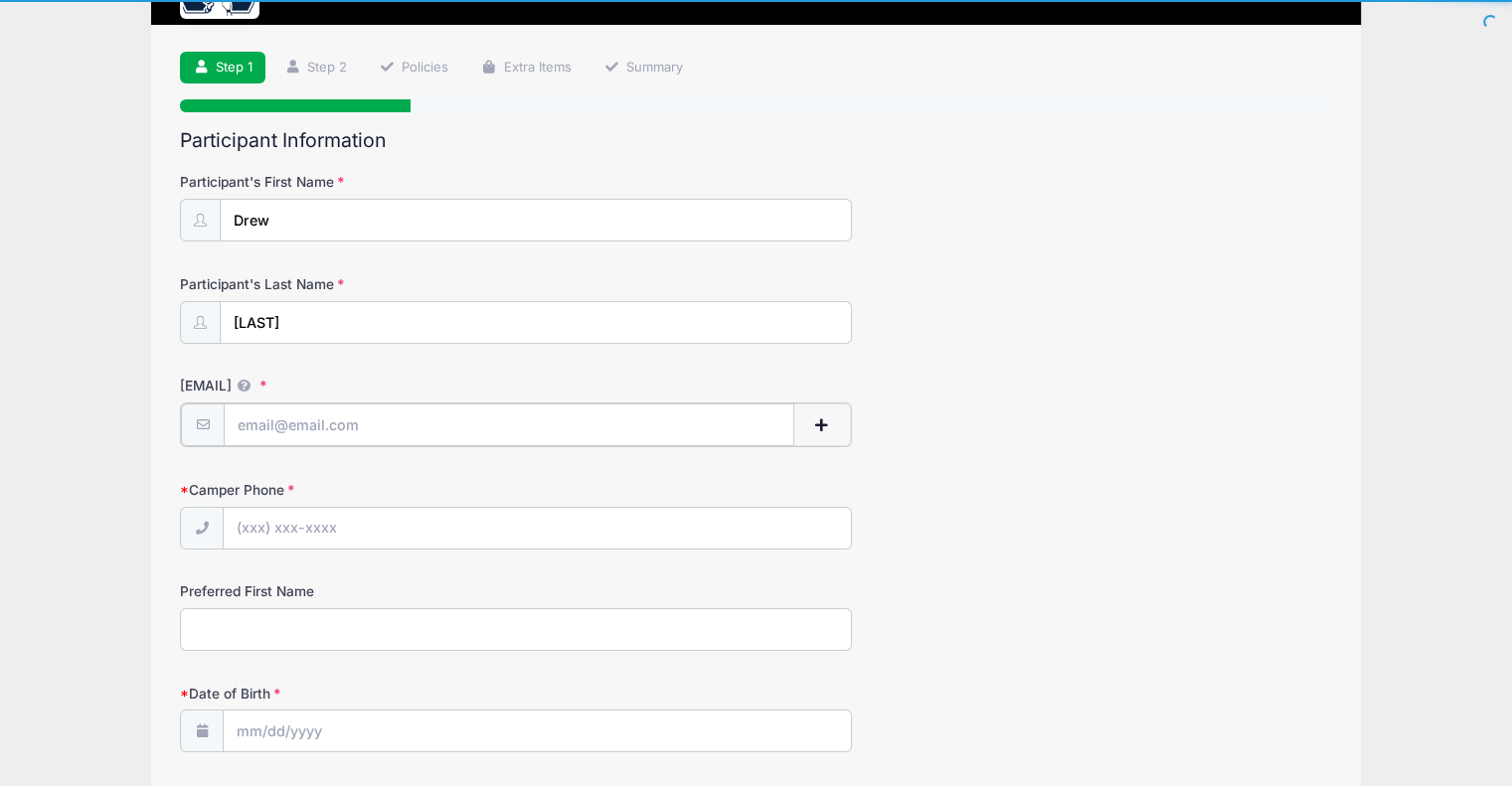 click on "[EMAIL]" at bounding box center (509, 424) 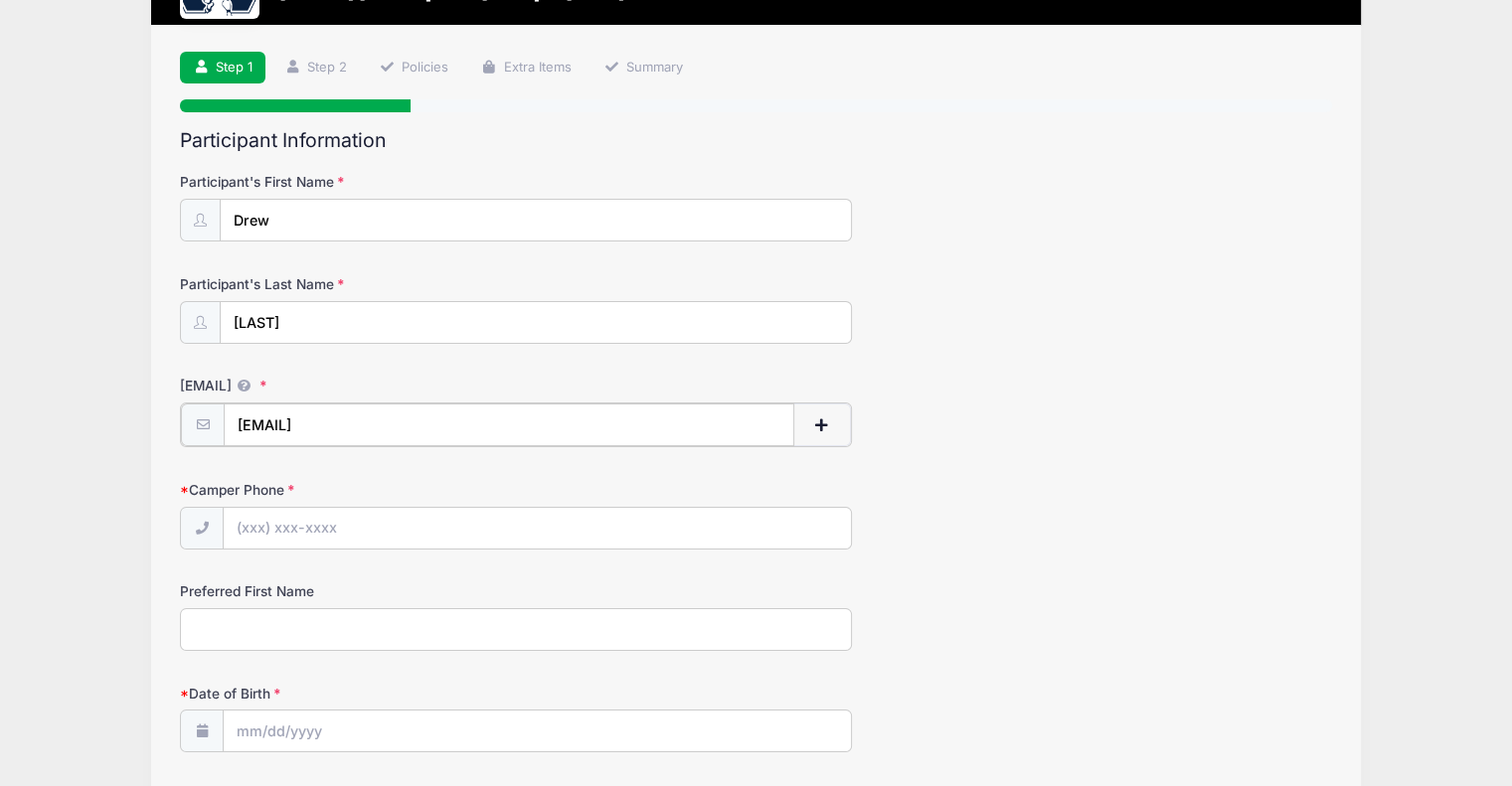 type on "[EMAIL]" 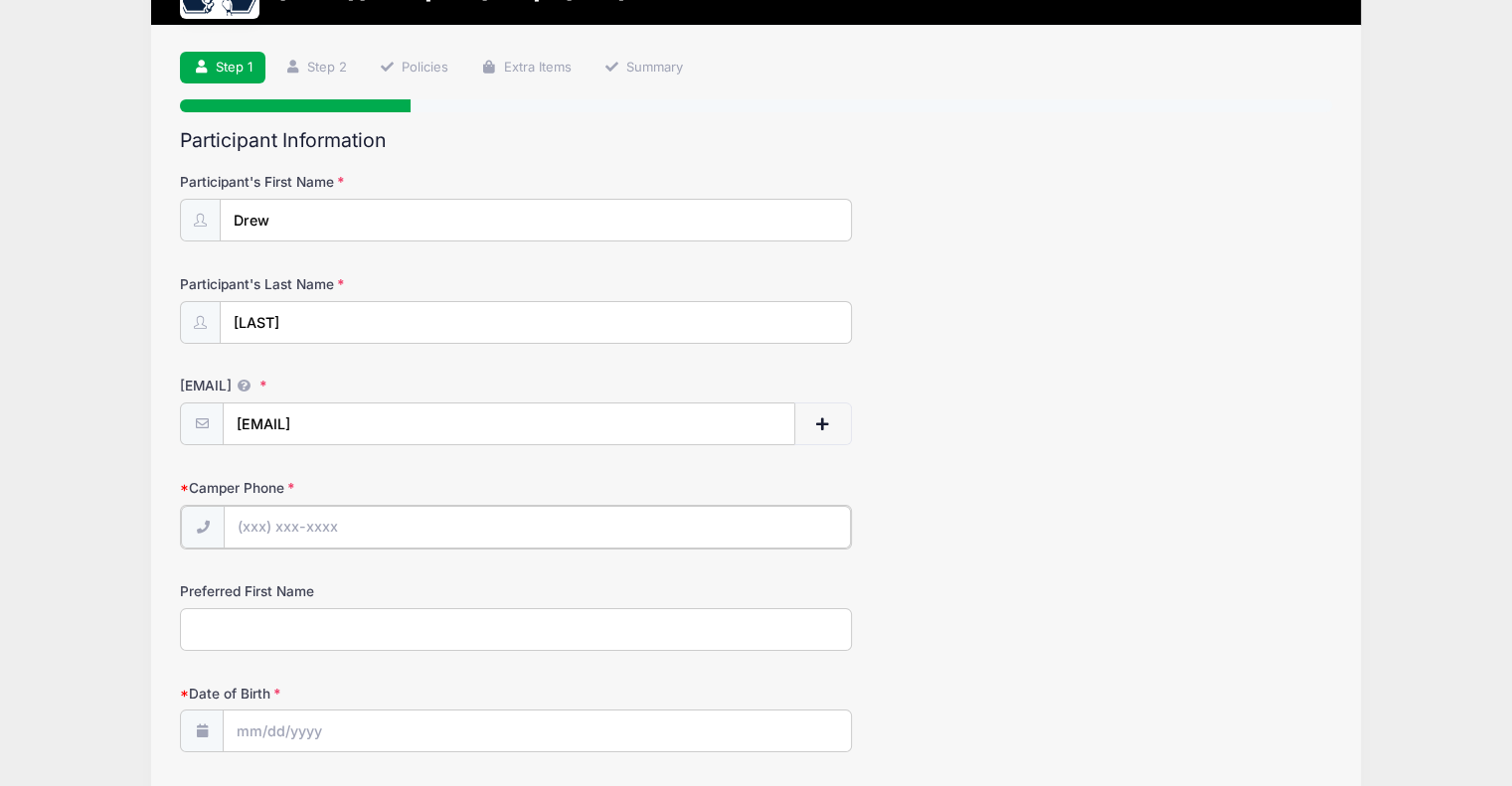 click on "Camper Phone" at bounding box center (537, 527) 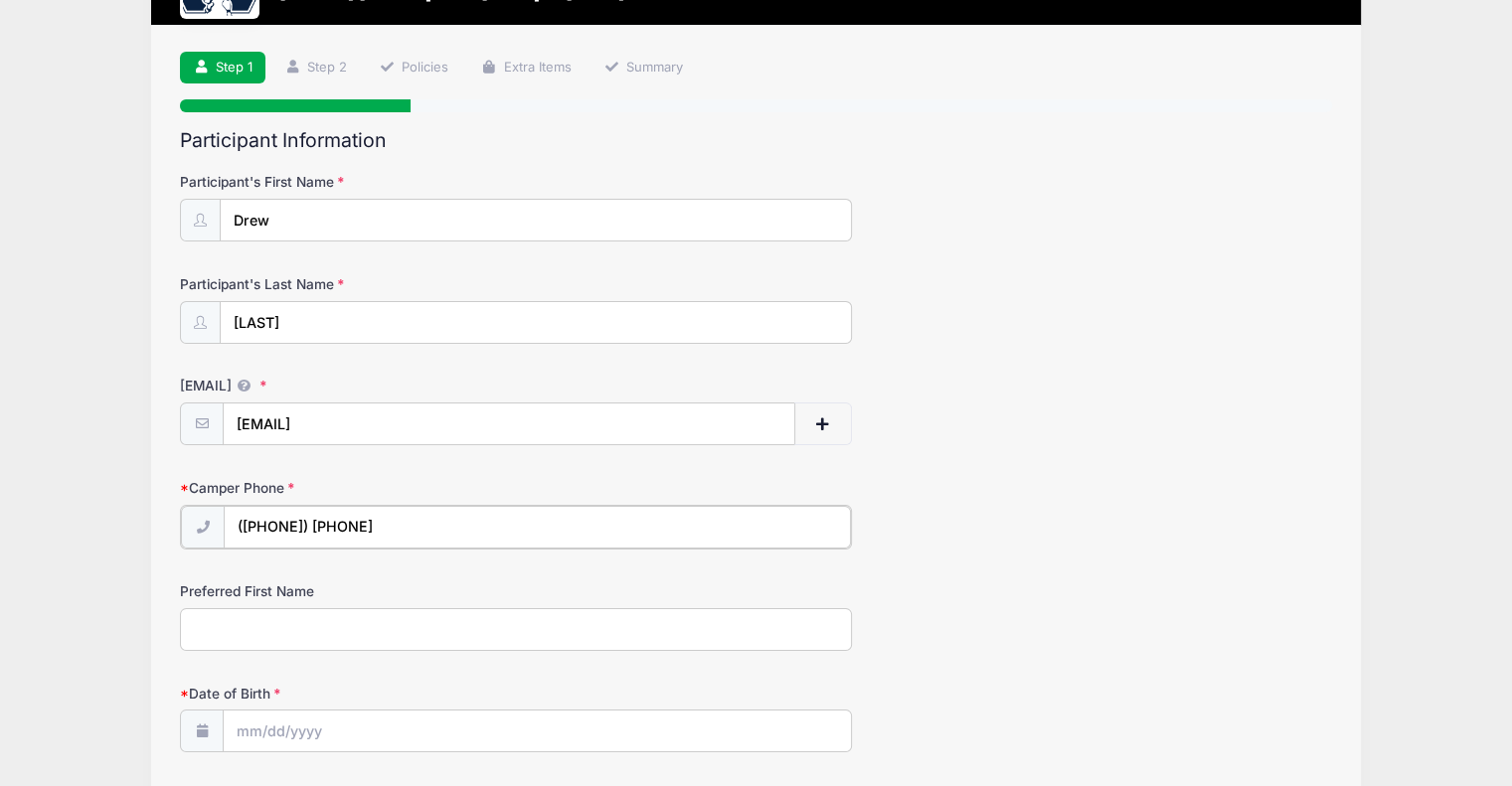 type on "([PHONE]) [PHONE]" 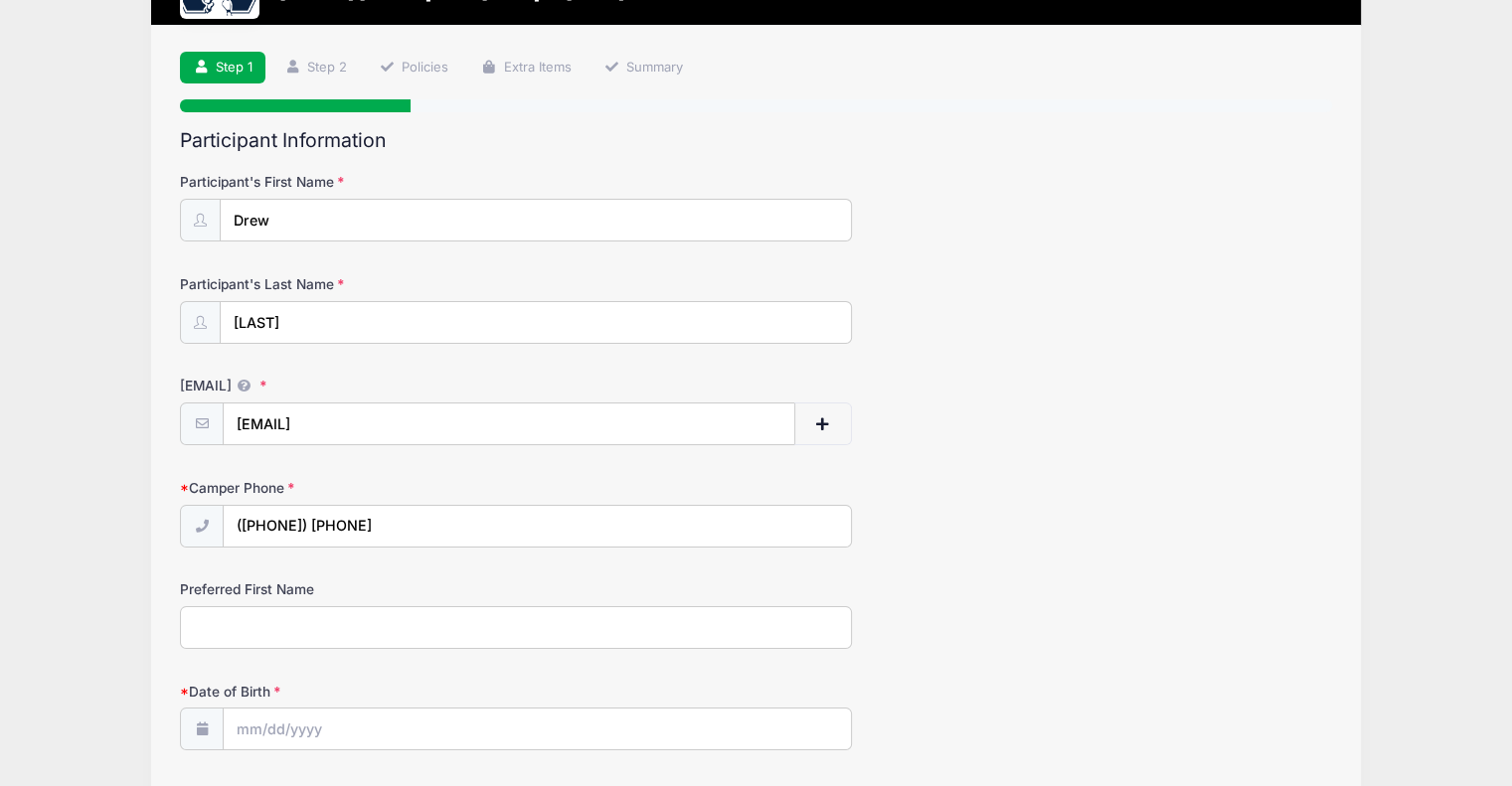click on "Preferred First Name" at bounding box center (516, 627) 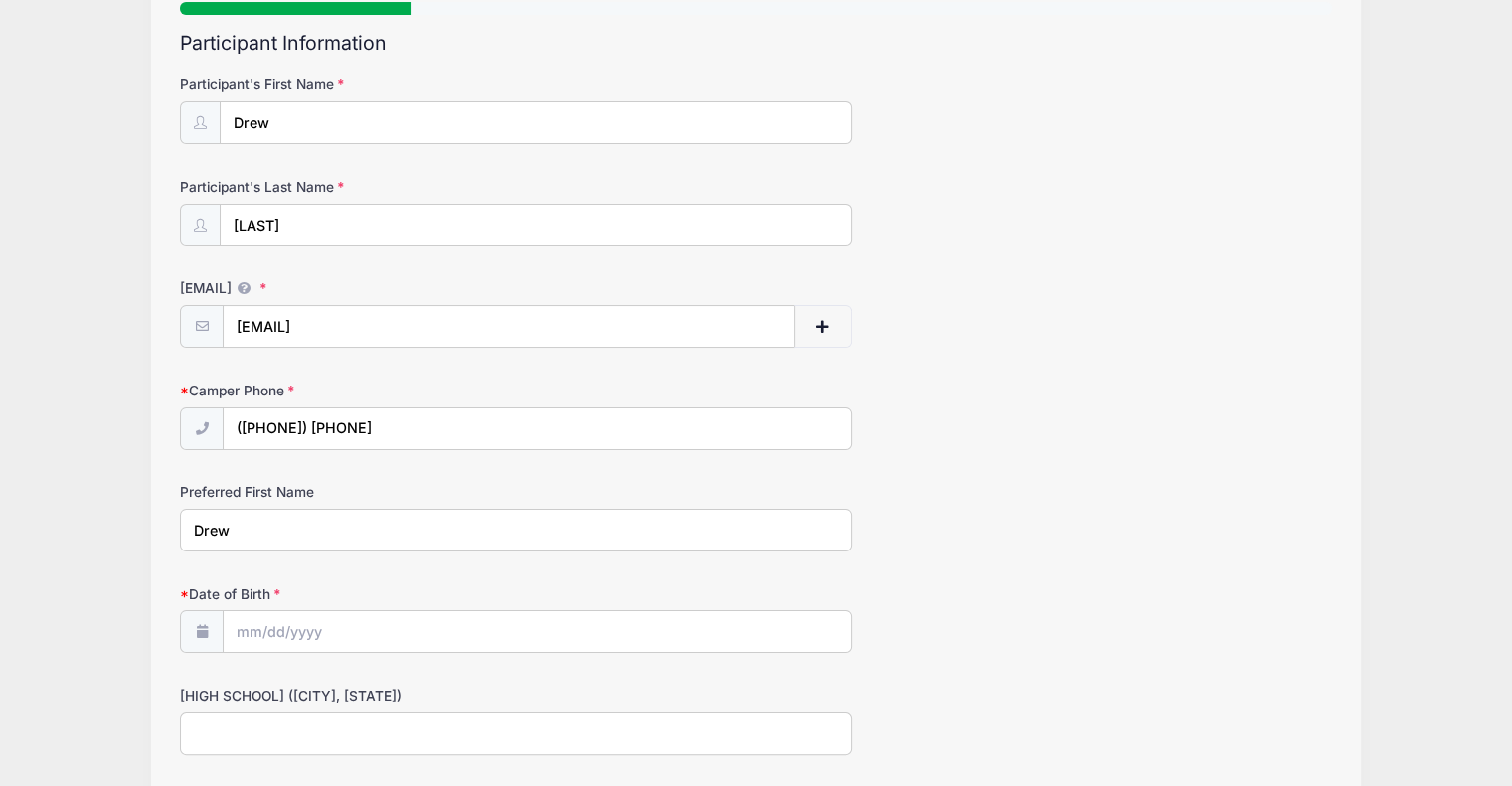 scroll, scrollTop: 199, scrollLeft: 0, axis: vertical 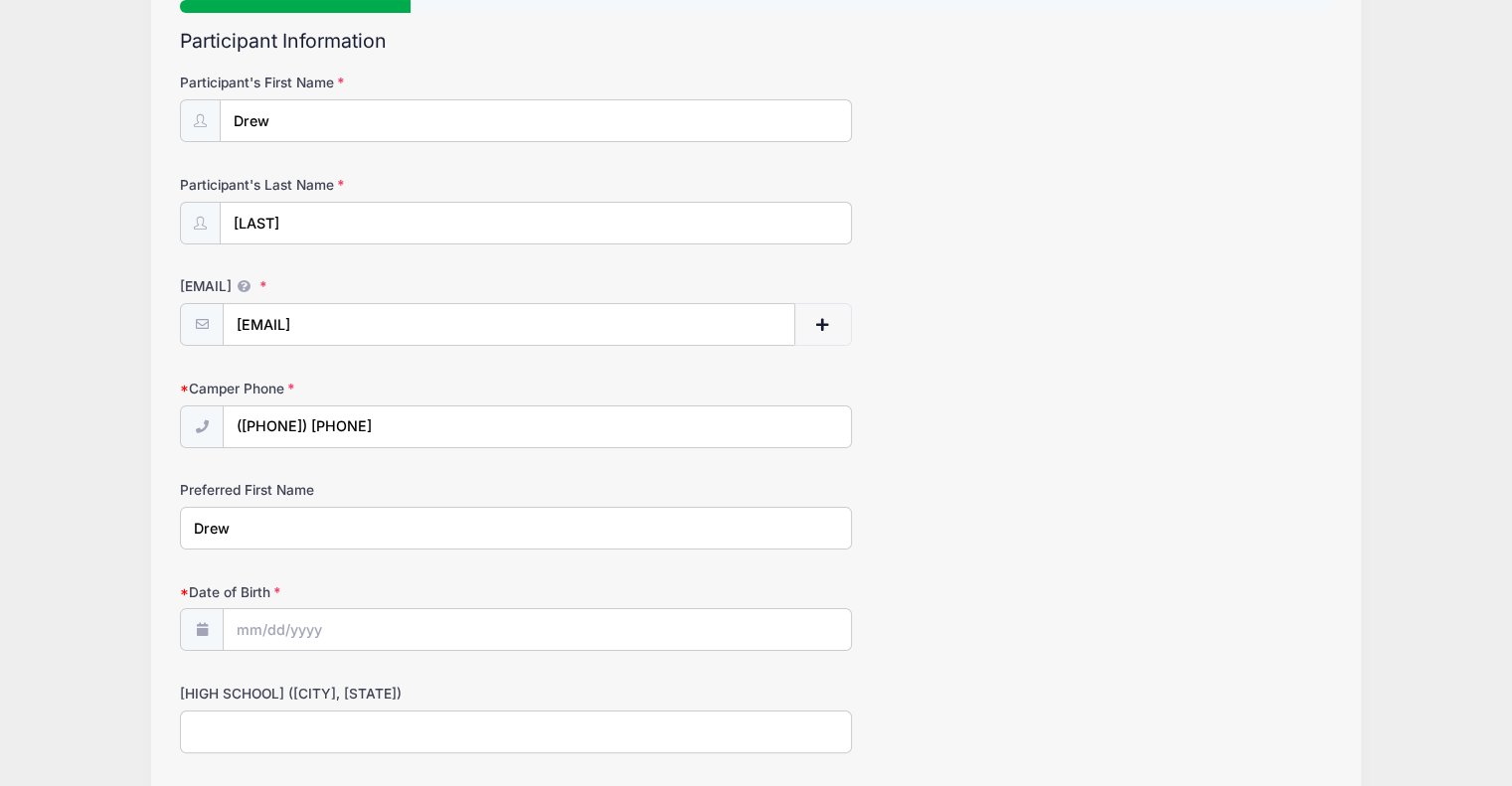 type on "Drew" 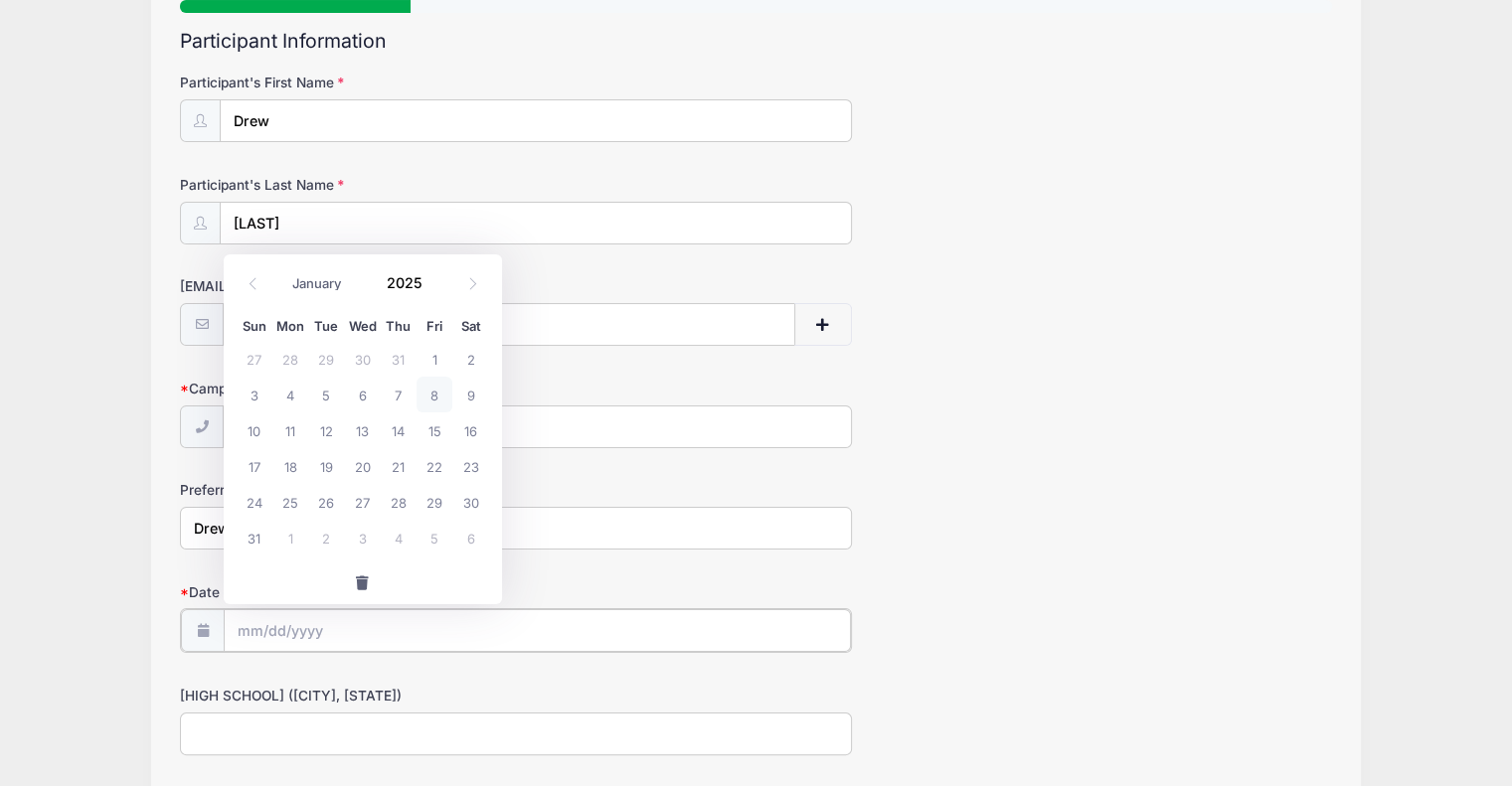 click on "Date of Birth" at bounding box center (537, 630) 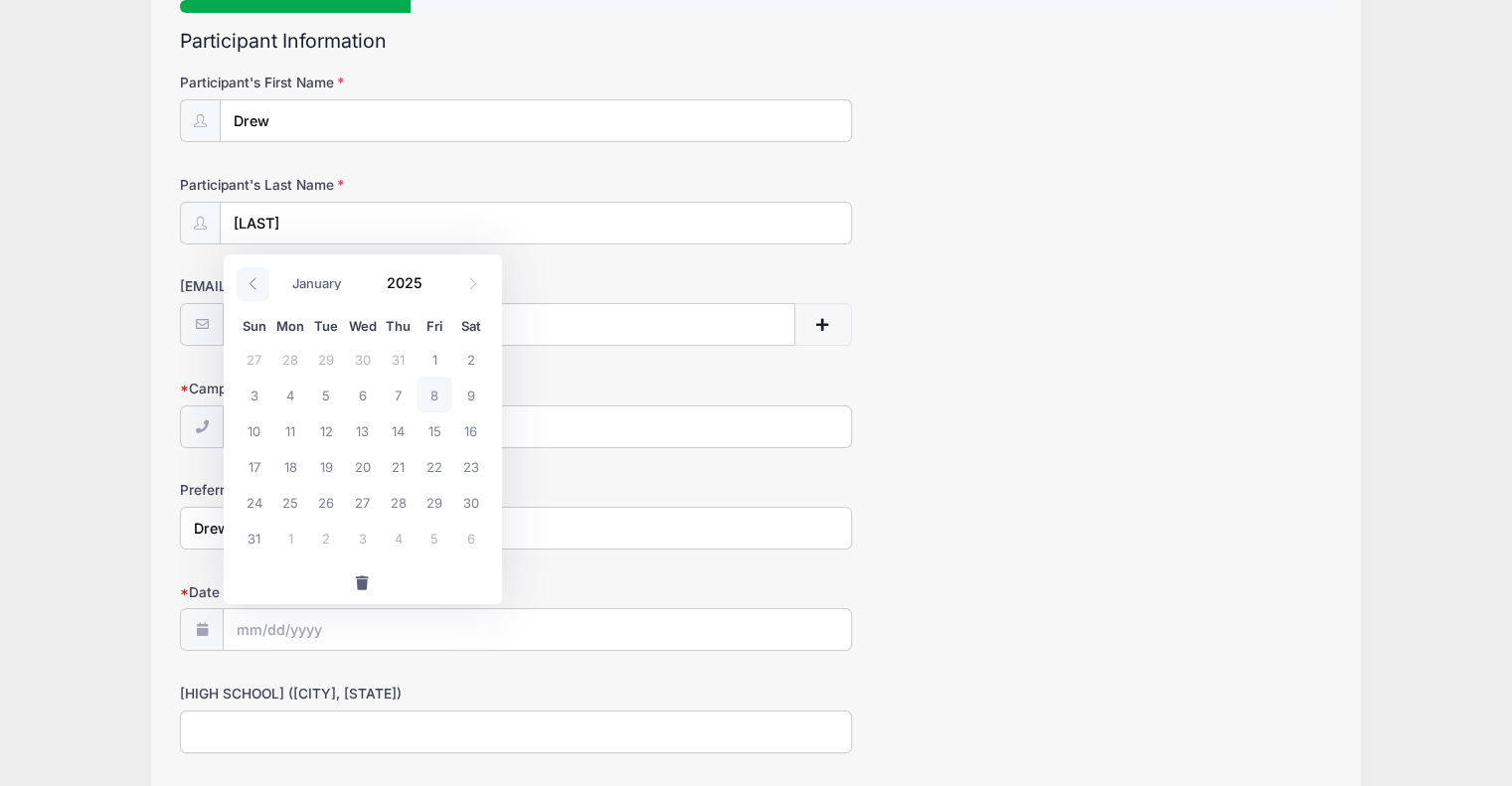click 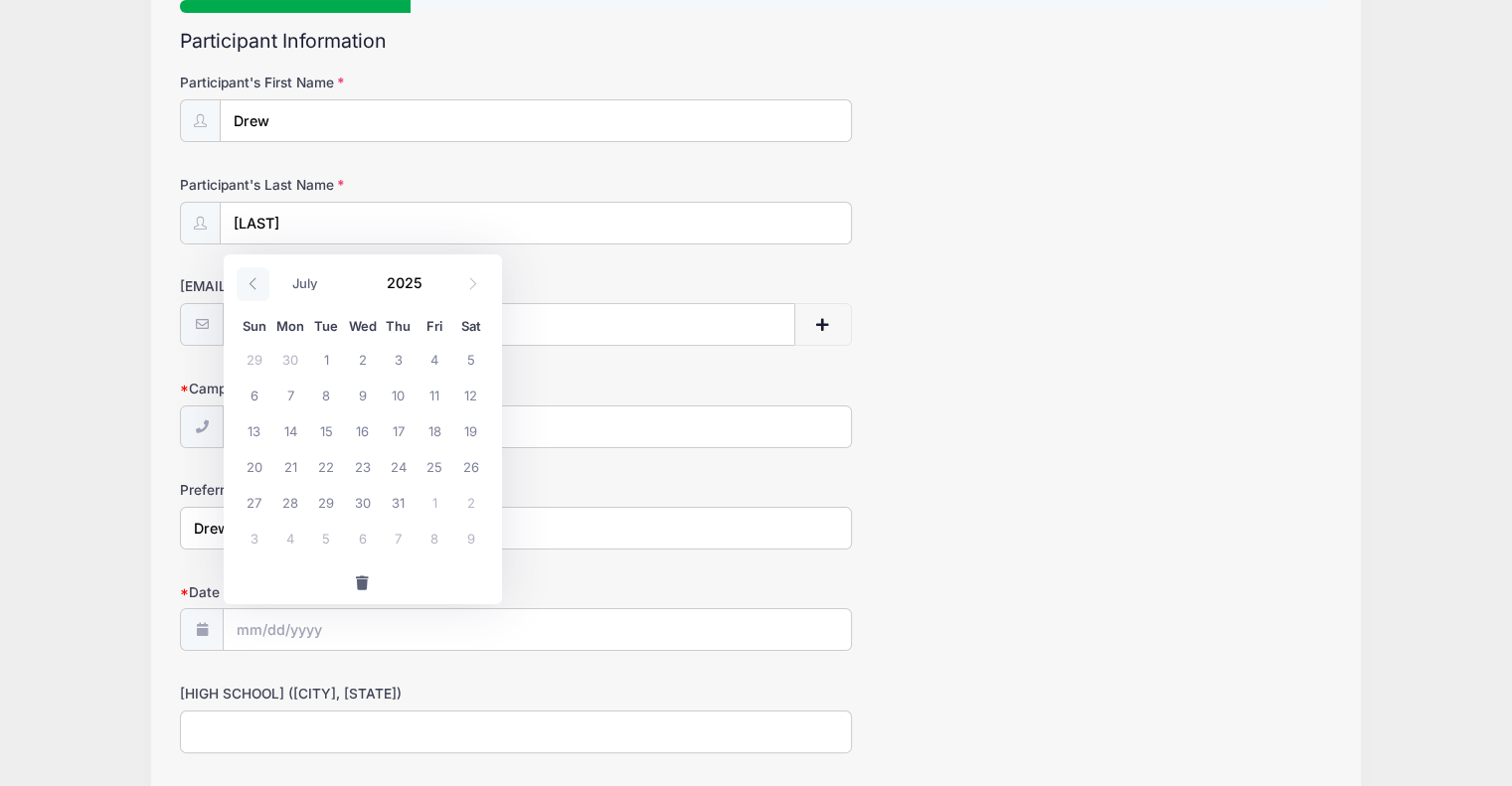 click 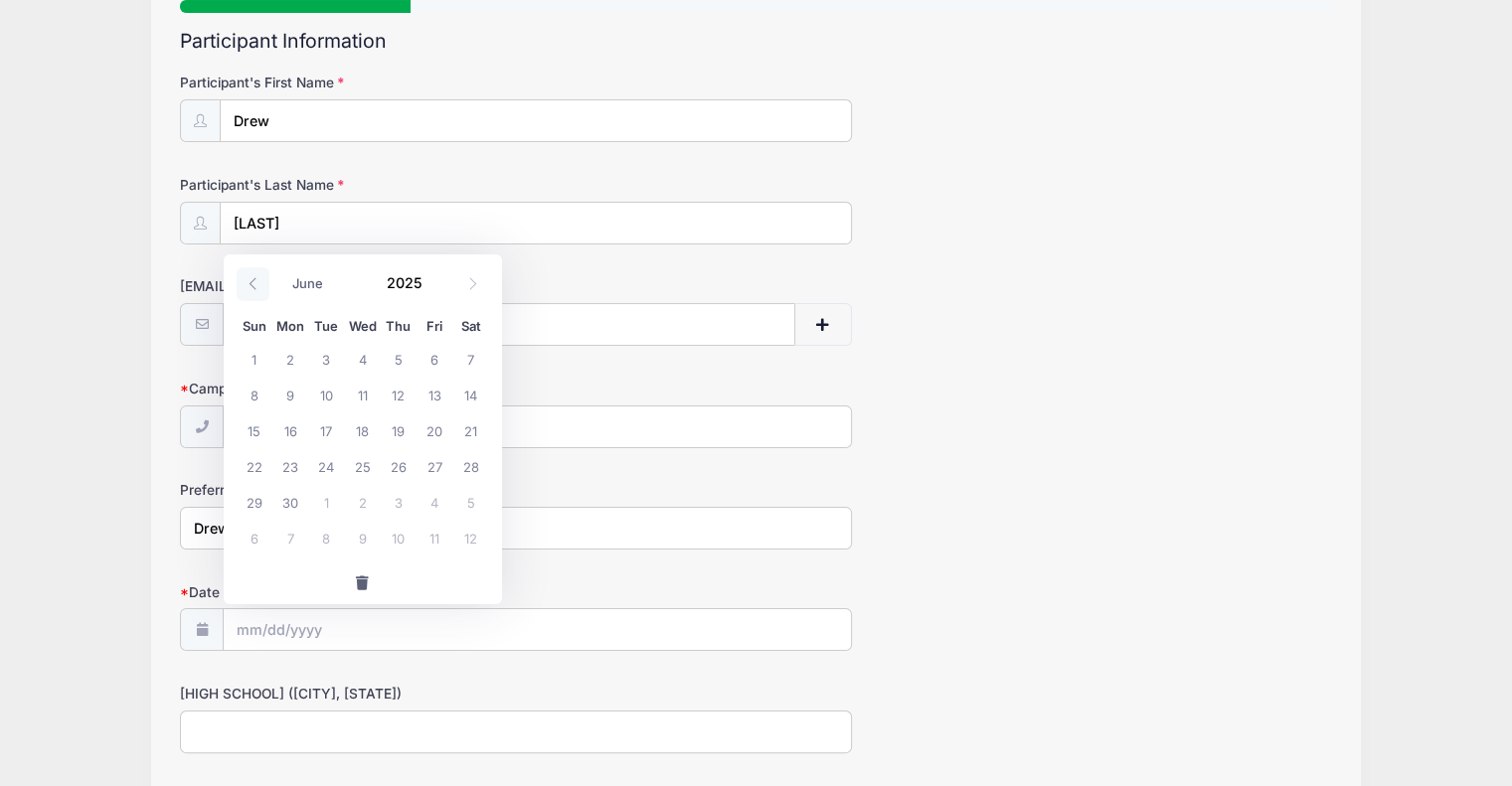 click 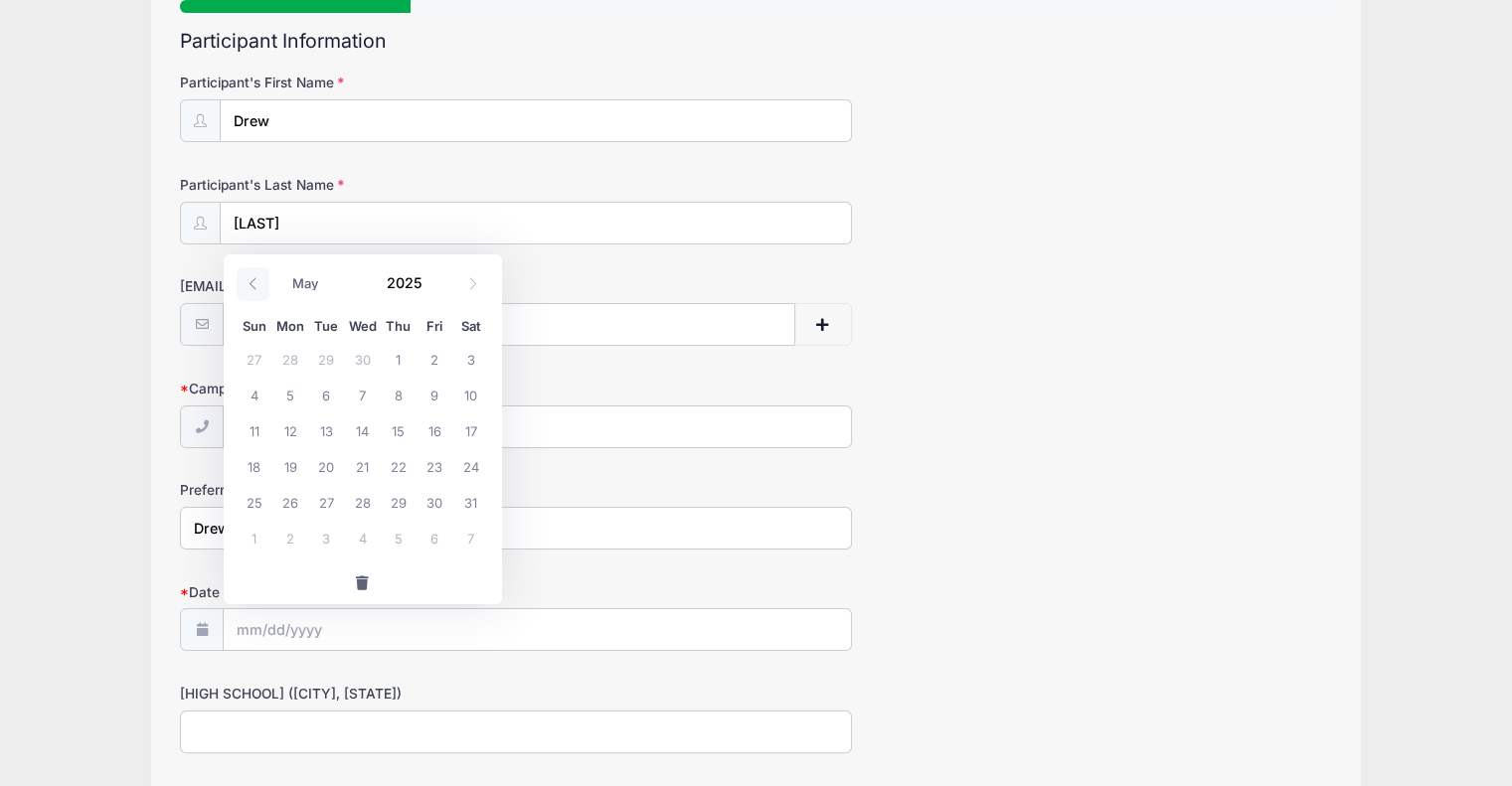 click 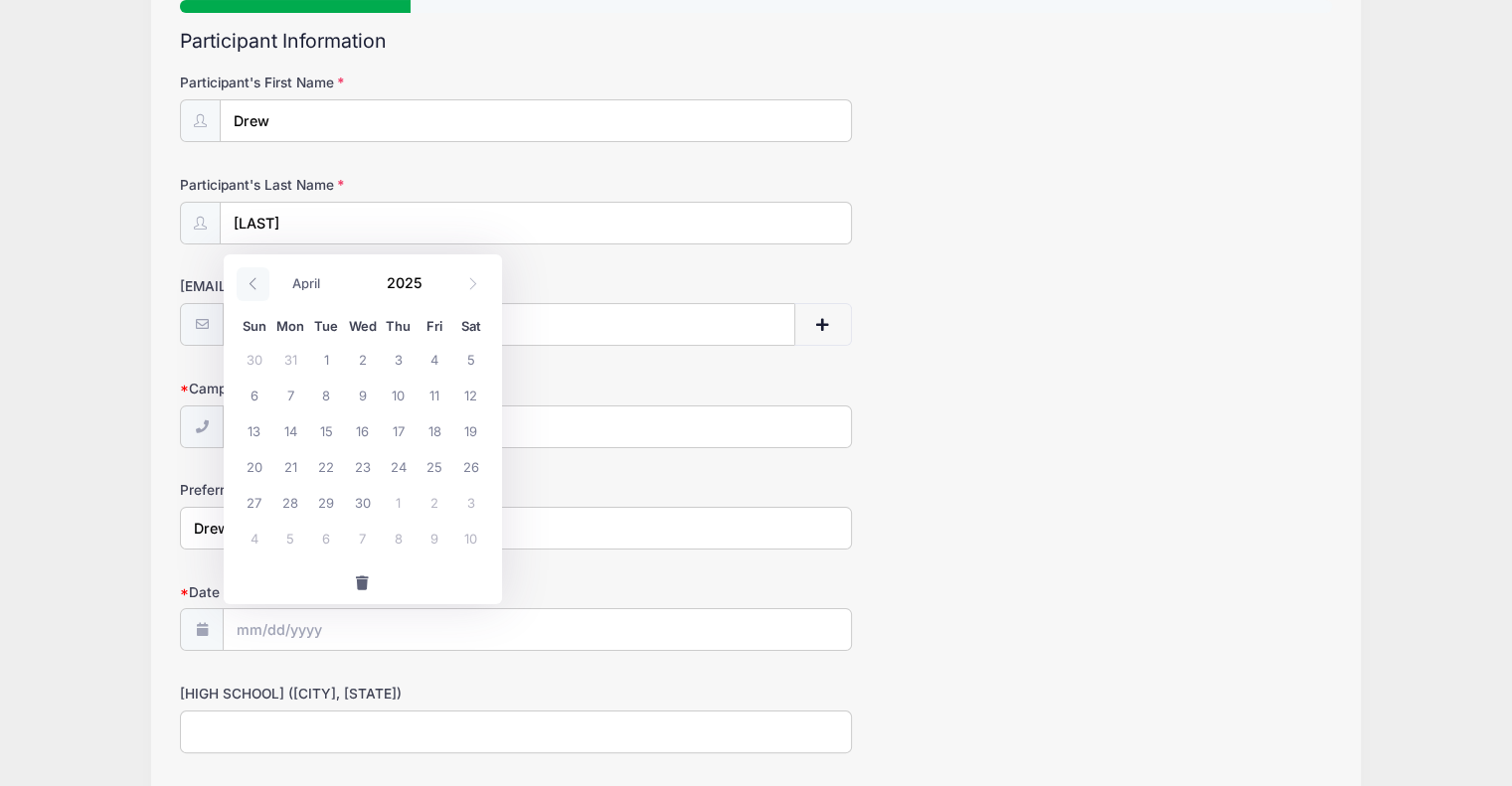 click 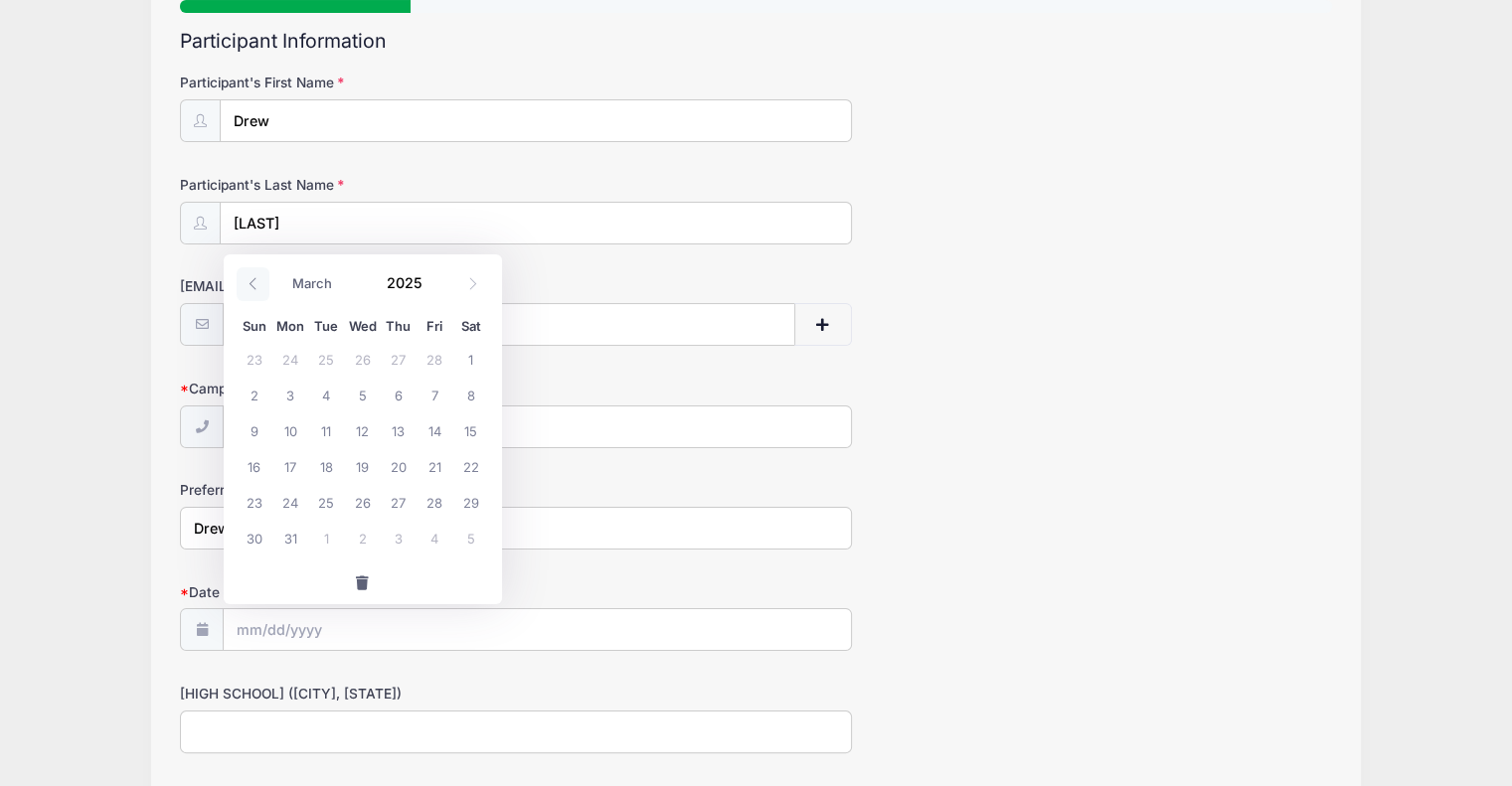 click 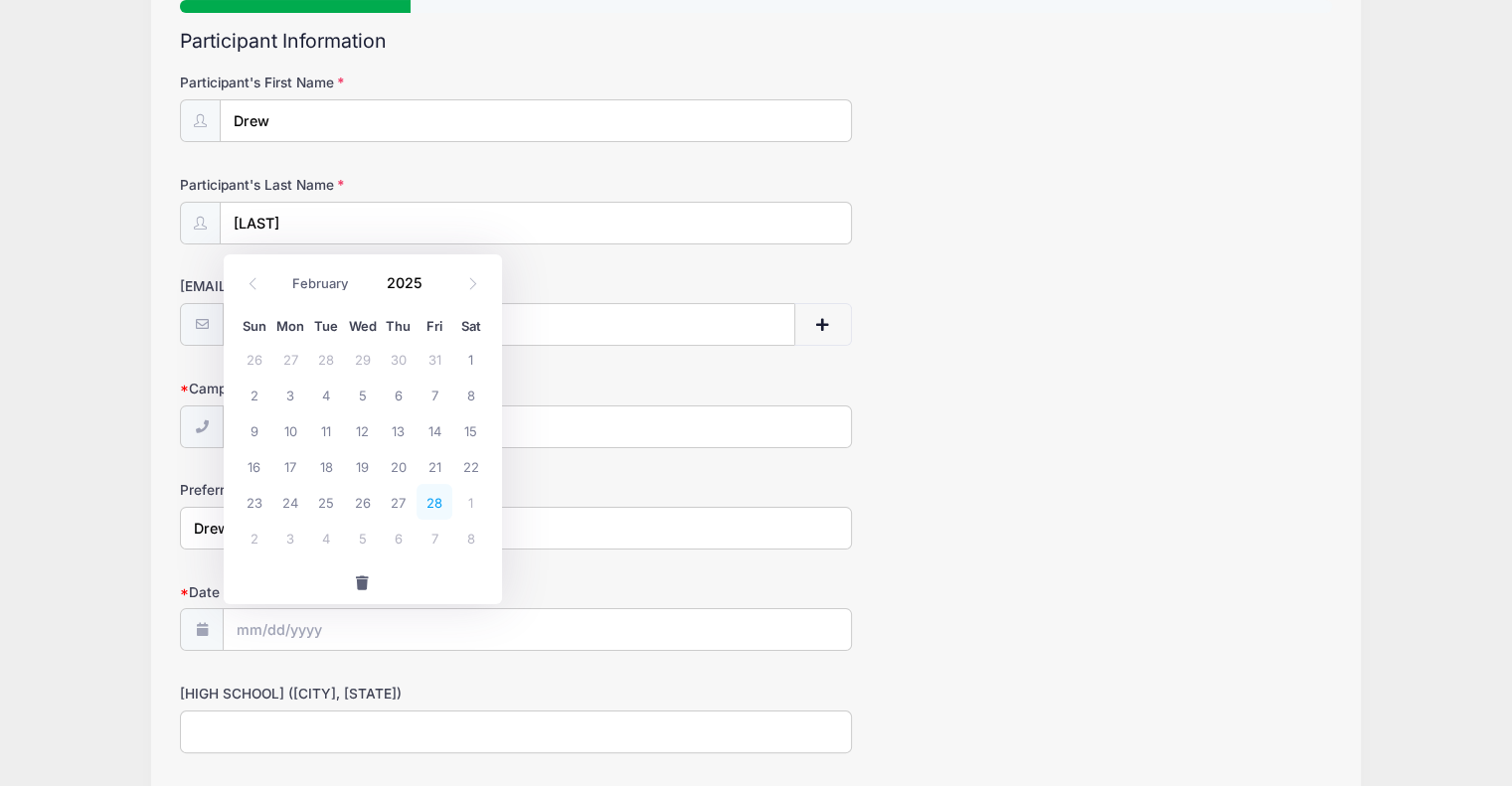 click on "28" at bounding box center [434, 502] 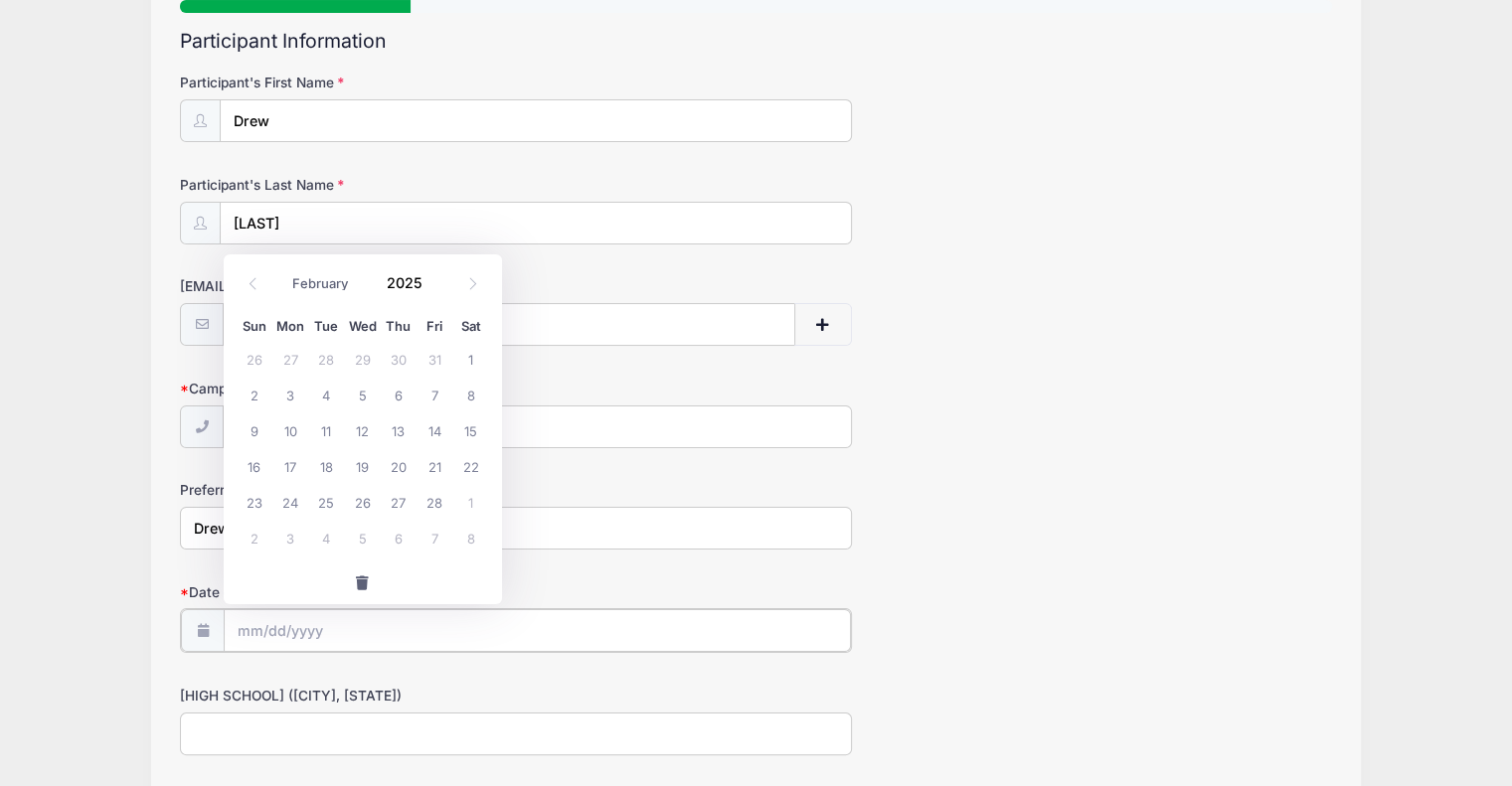 type on "02/28/2025" 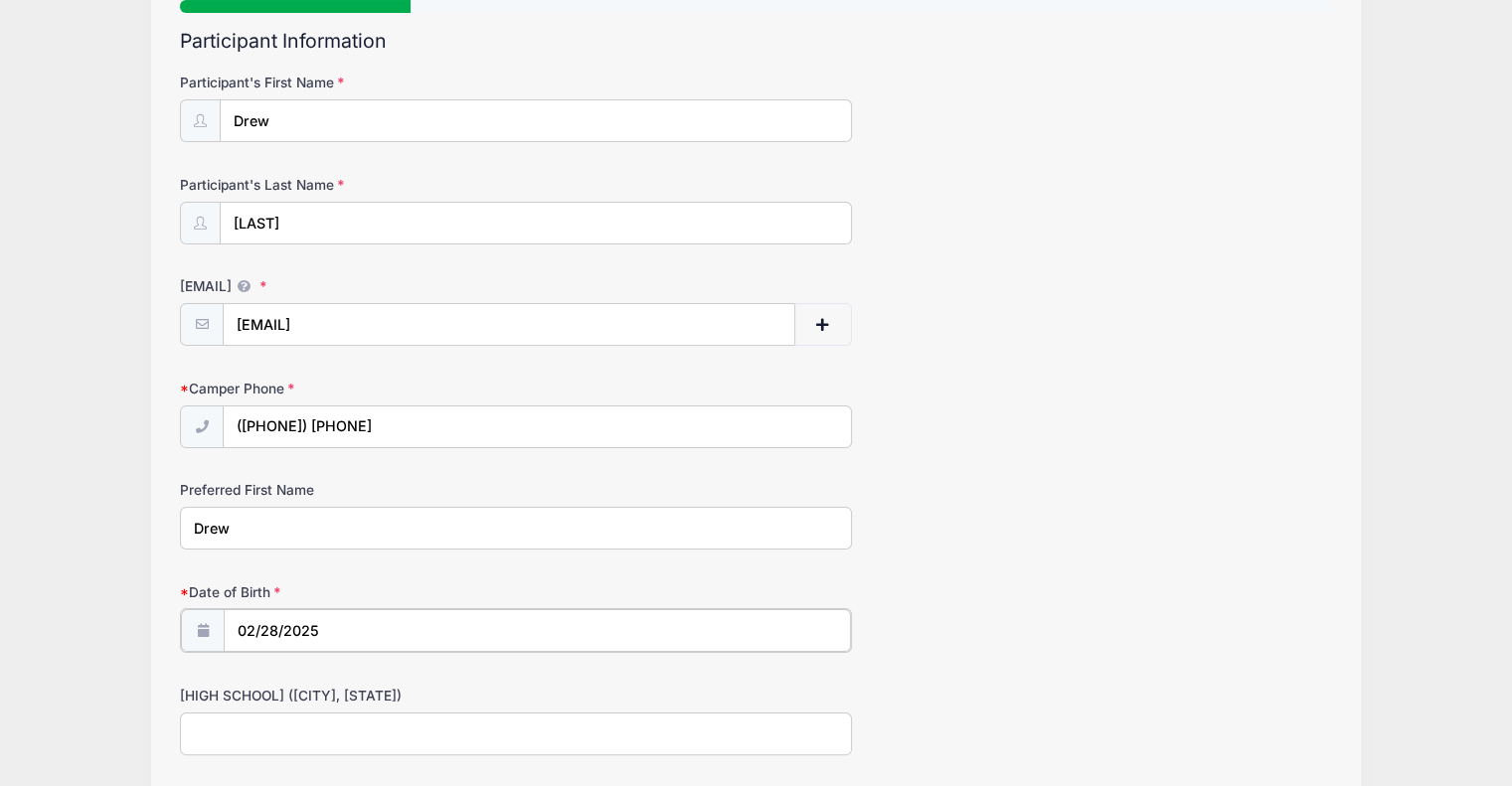 click on "02/28/2025" at bounding box center [537, 630] 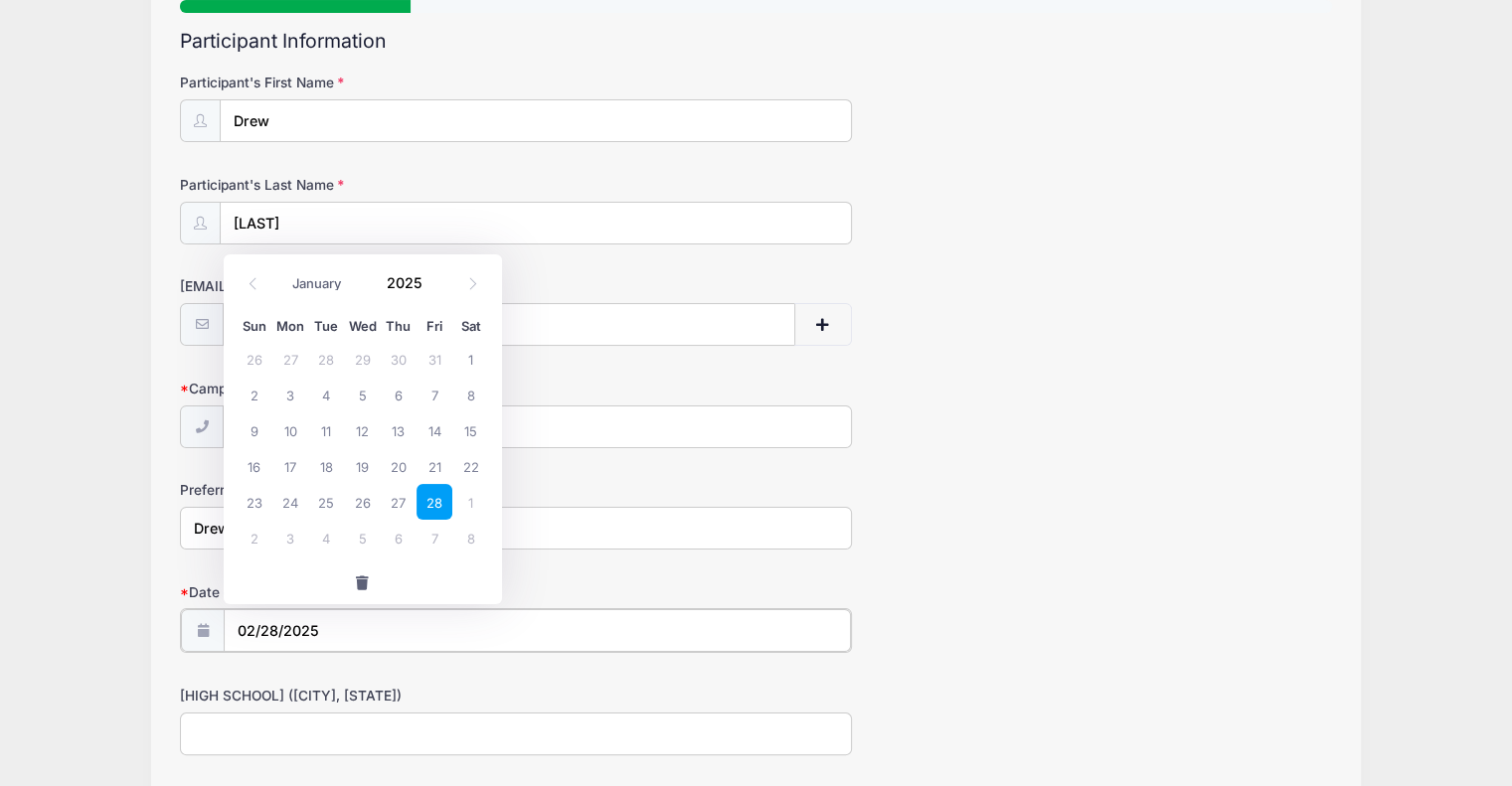 click on "02/28/2025" at bounding box center [537, 630] 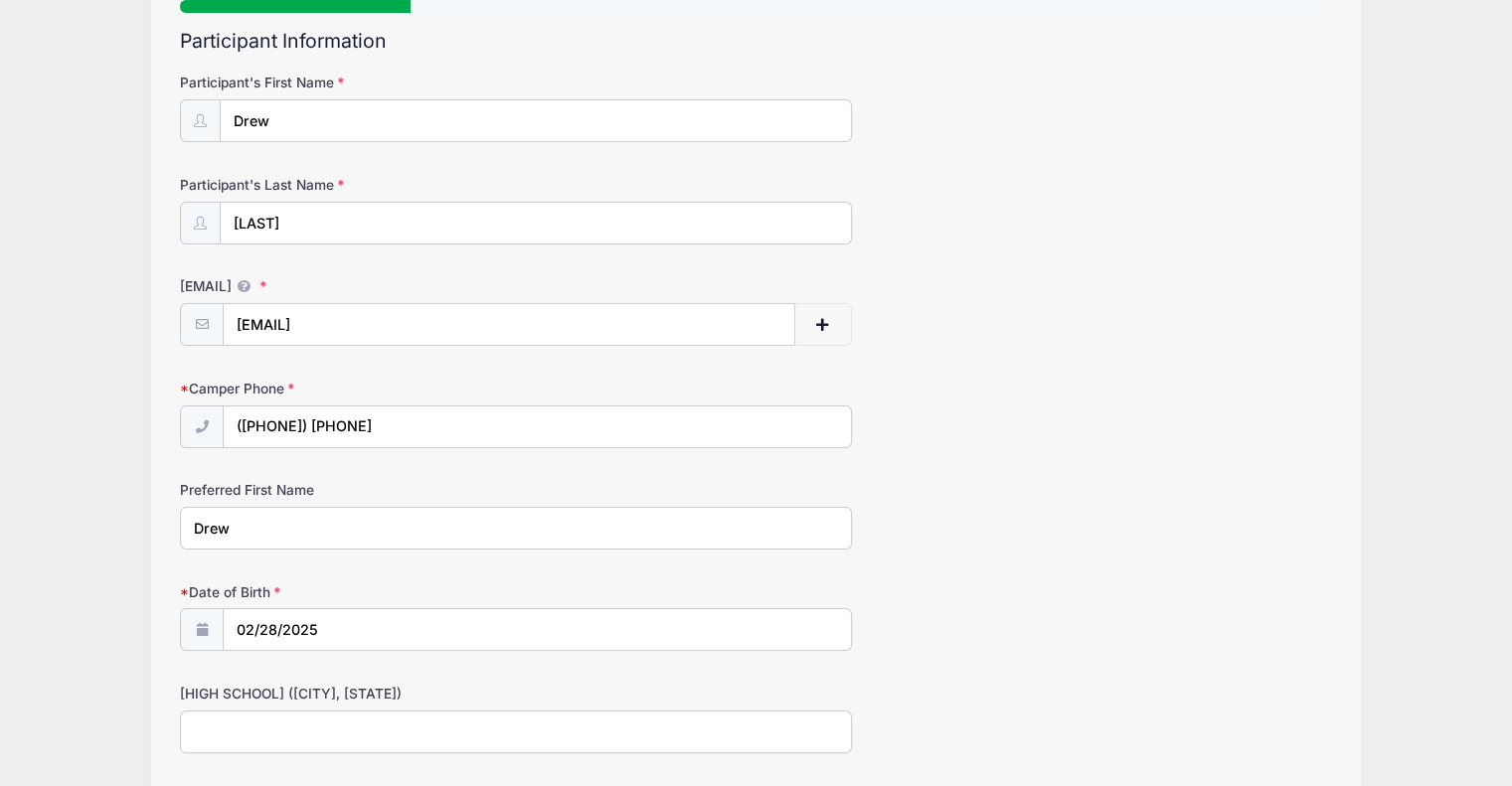 drag, startPoint x: 1114, startPoint y: 613, endPoint x: 781, endPoint y: 694, distance: 342.70979 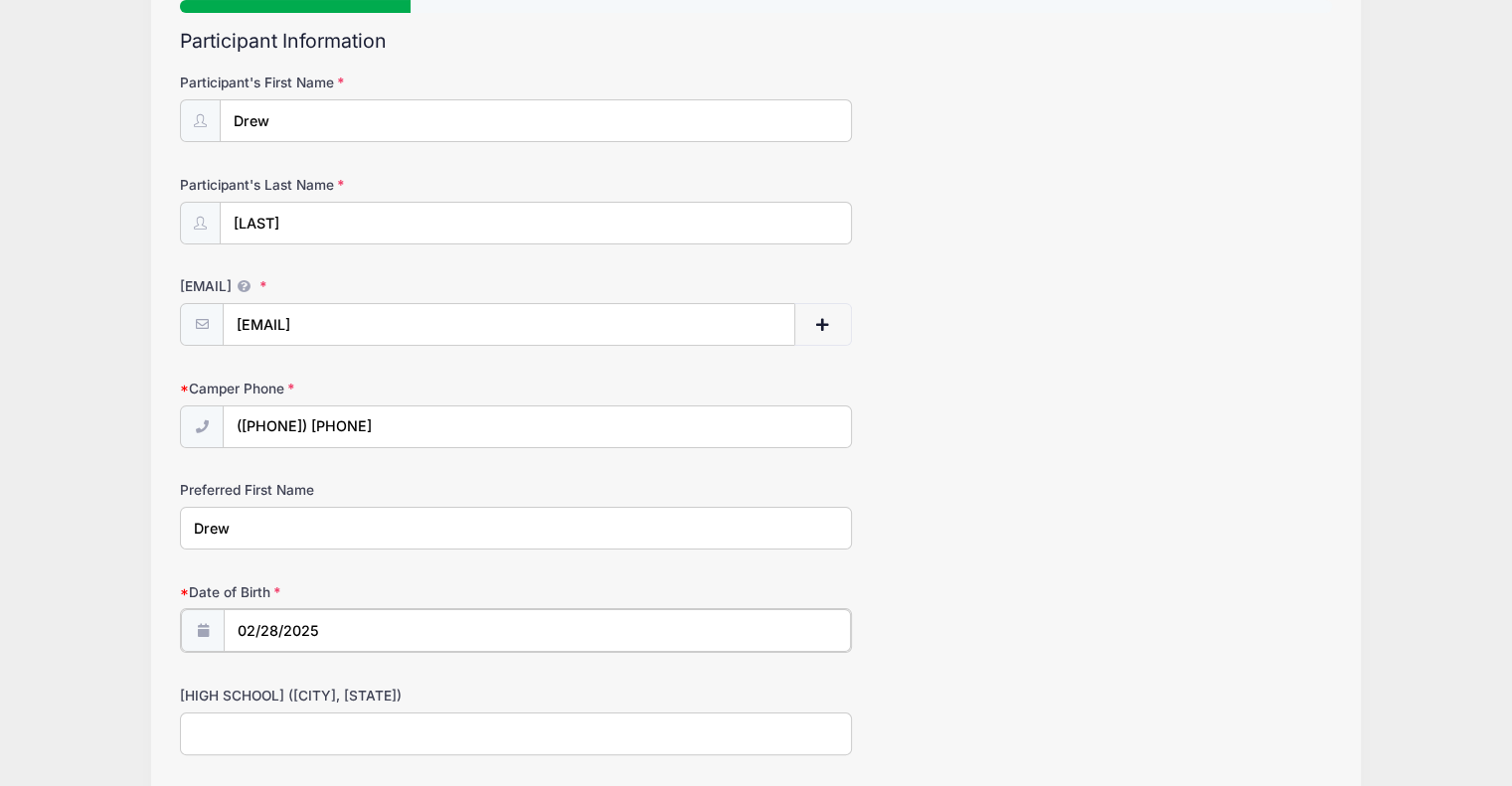 click on "02/28/2025" at bounding box center [537, 630] 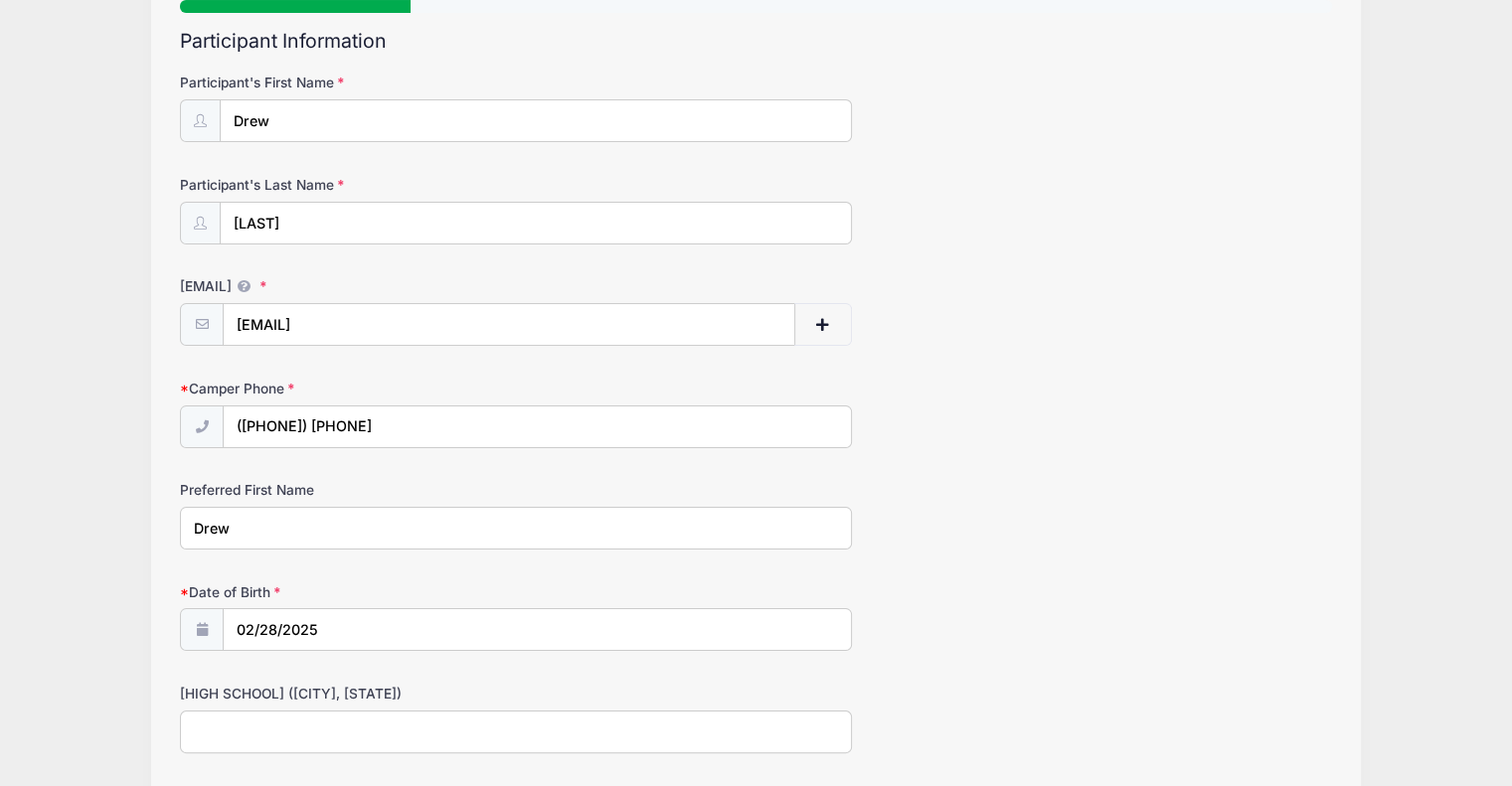 click at bounding box center (202, 629) 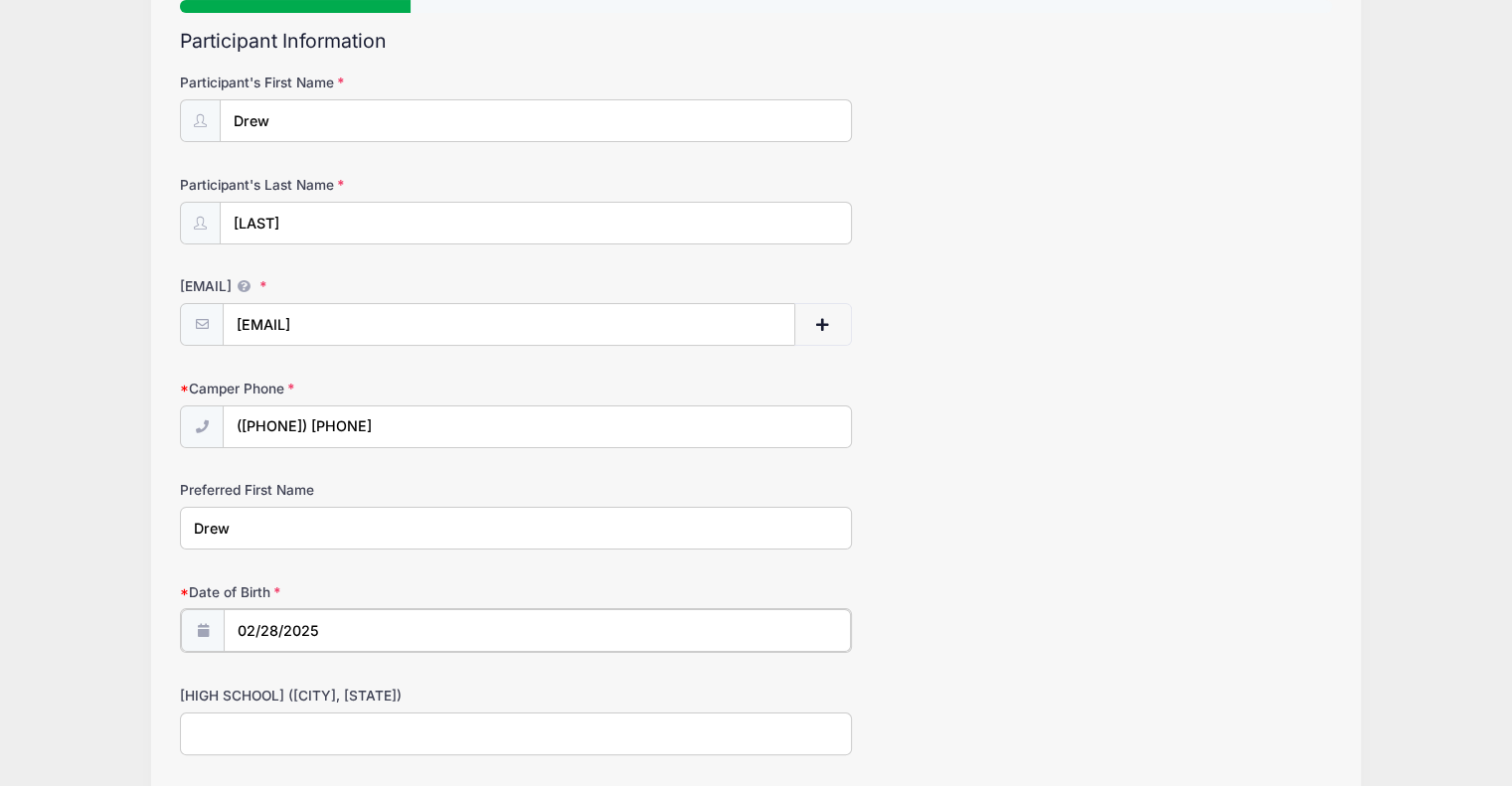 click on "02/28/2025" at bounding box center (537, 630) 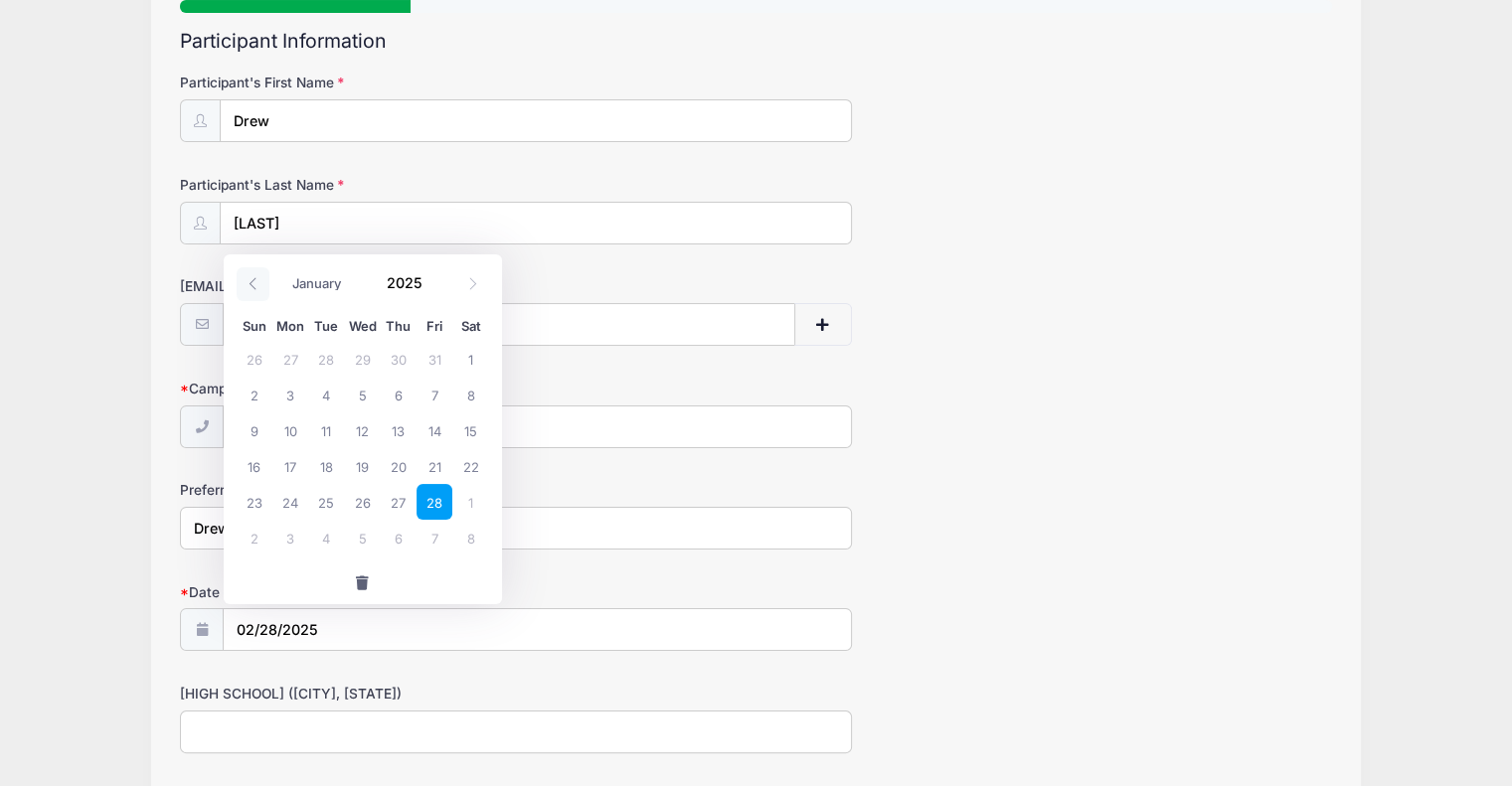 click 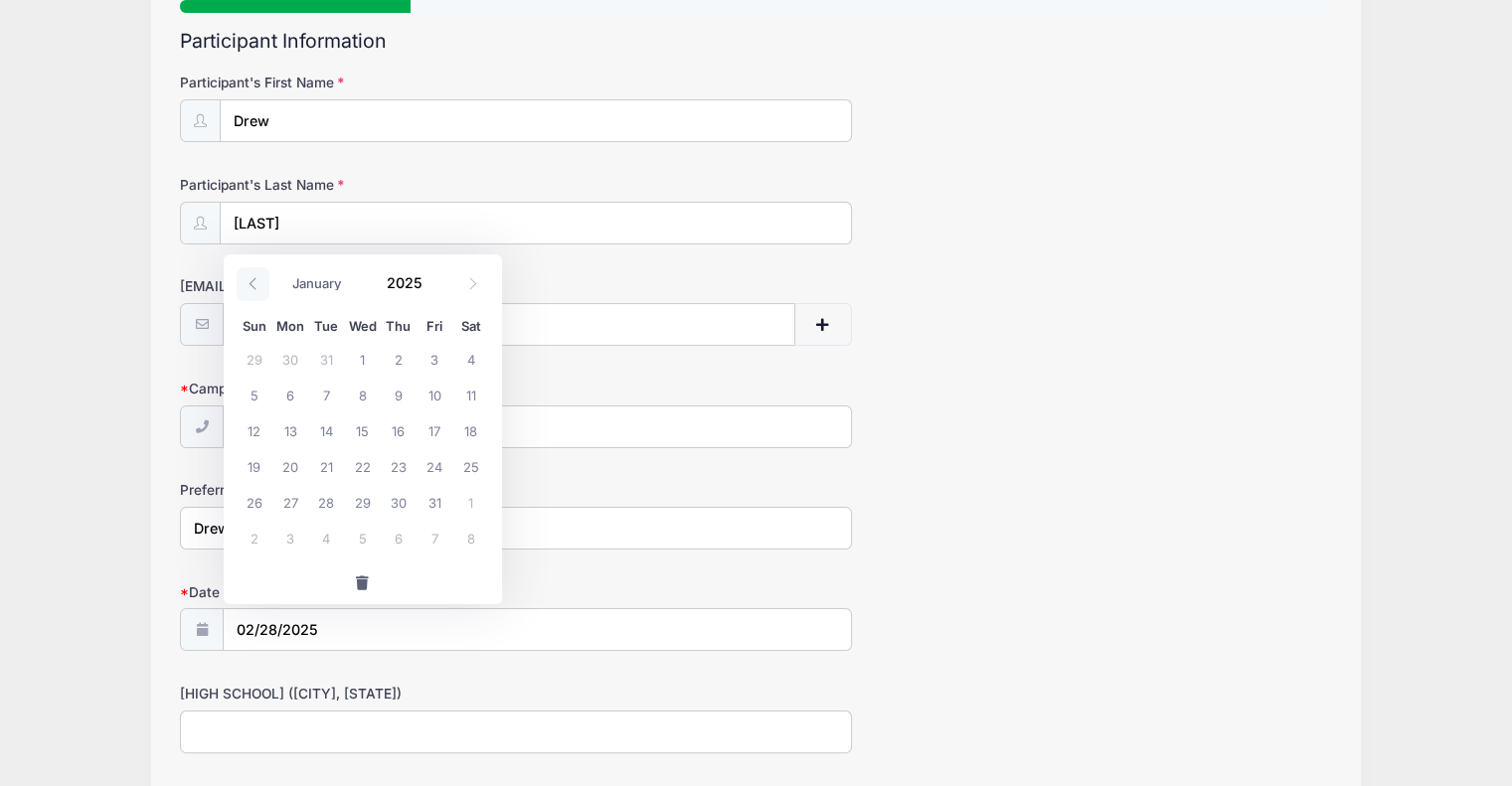 click 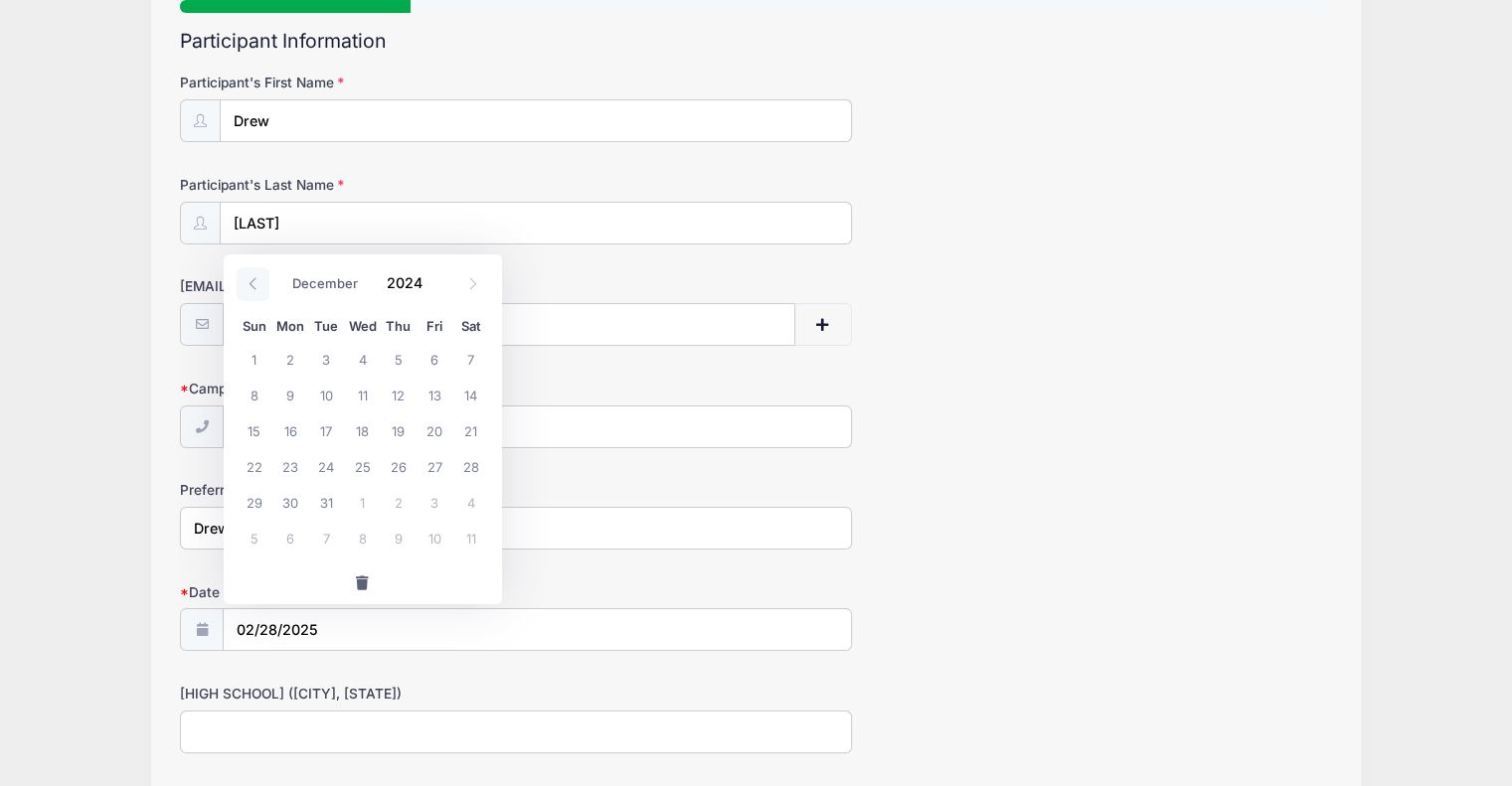 click 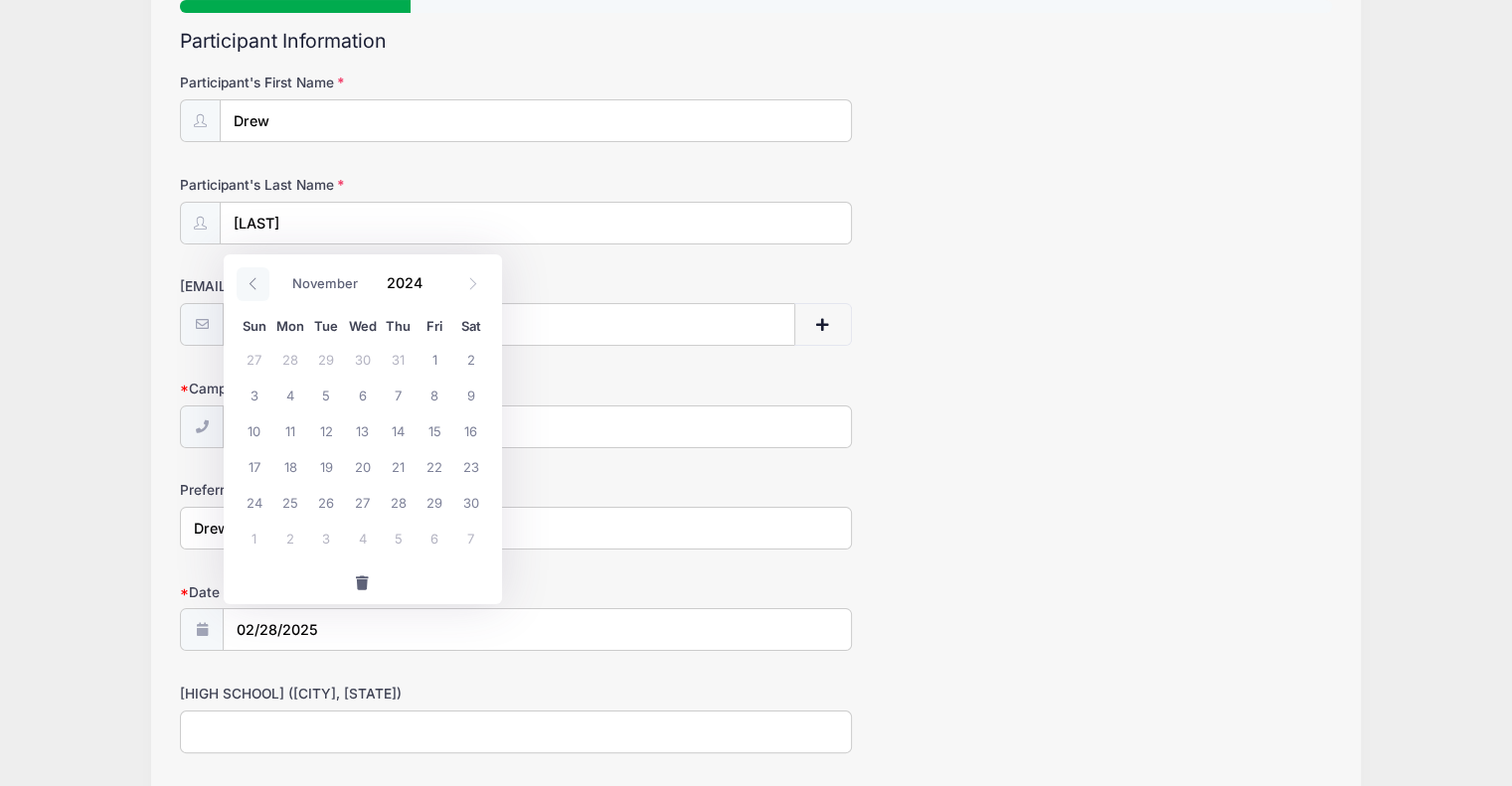 click 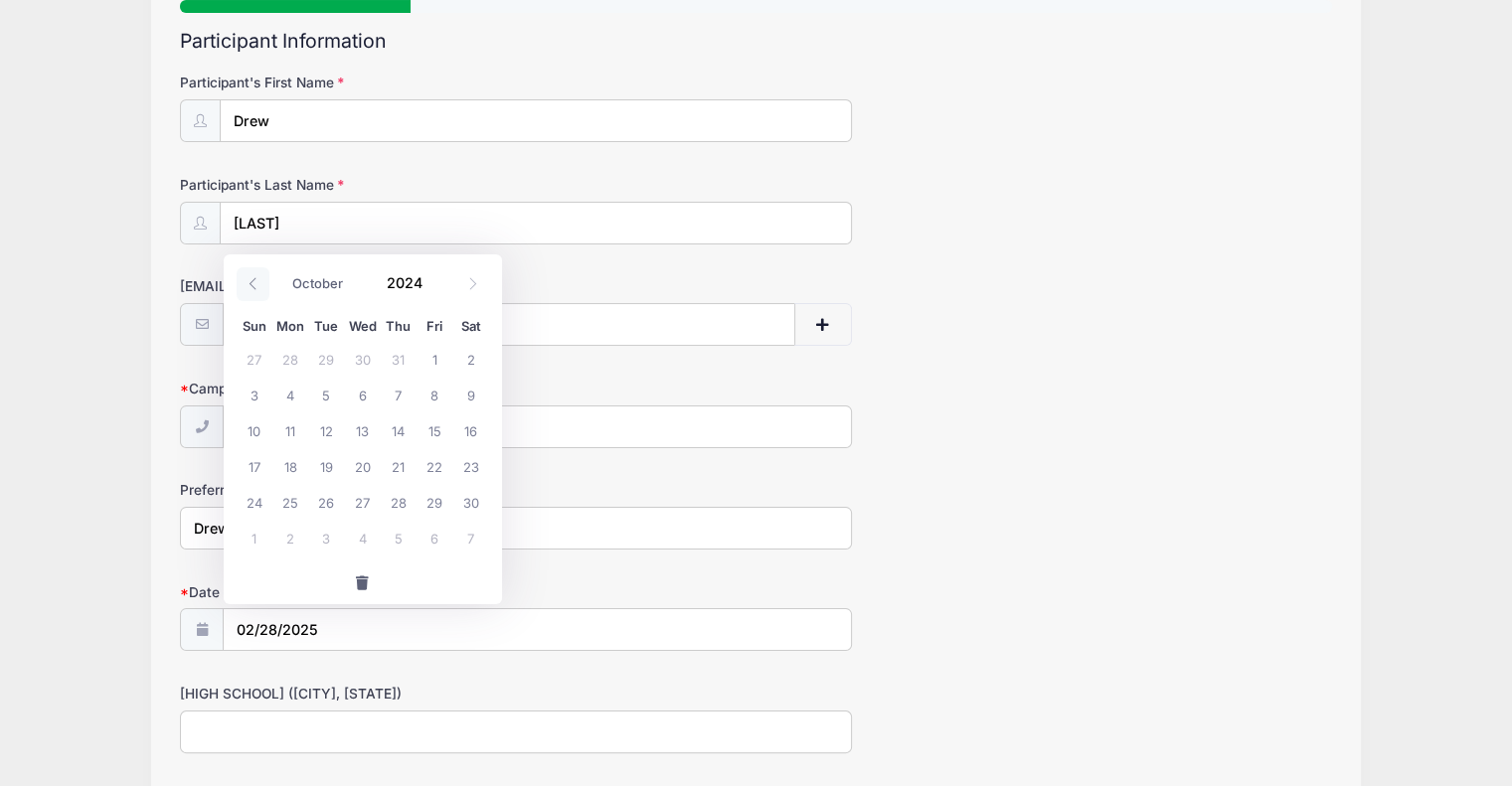 click 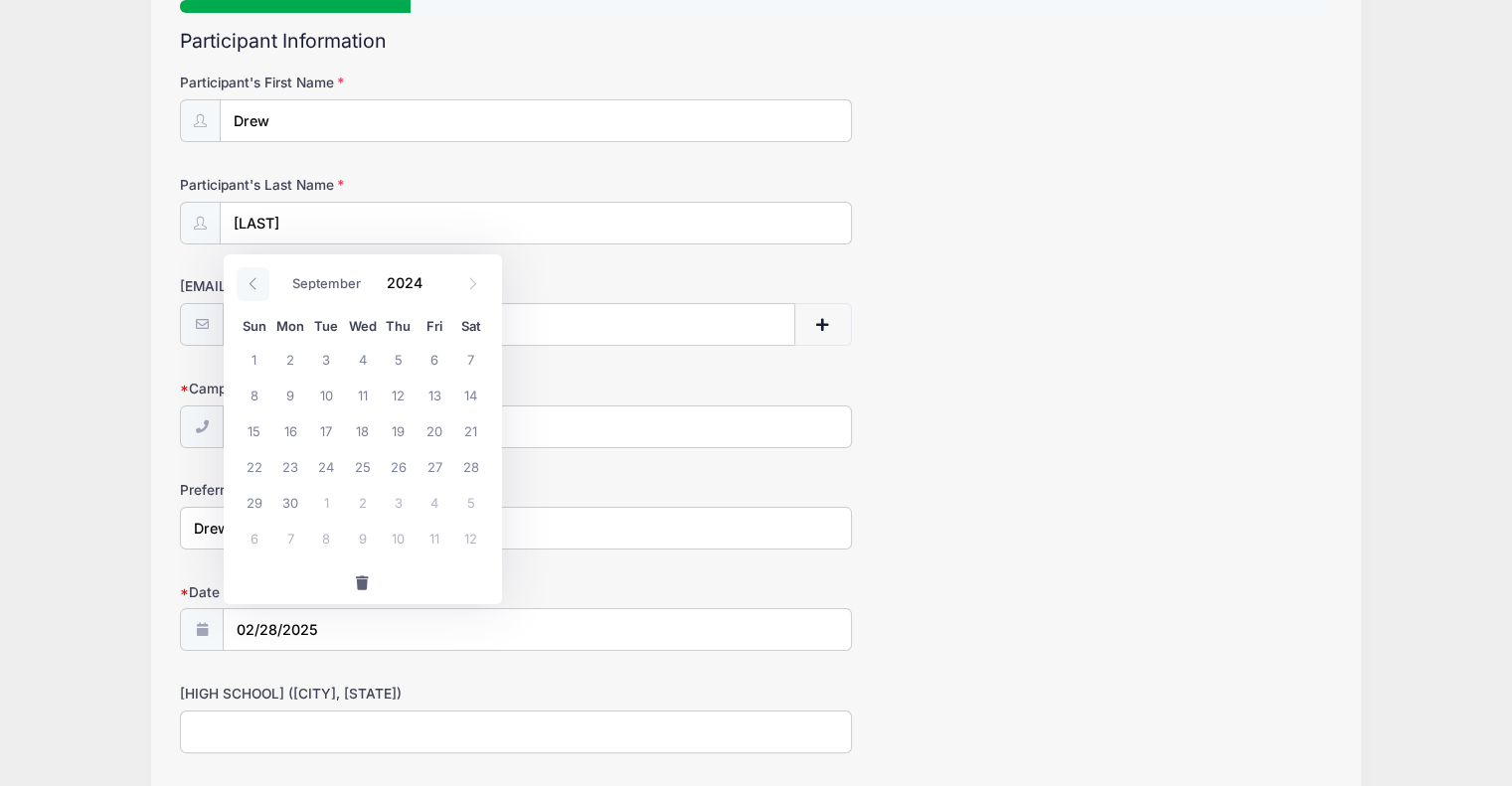click 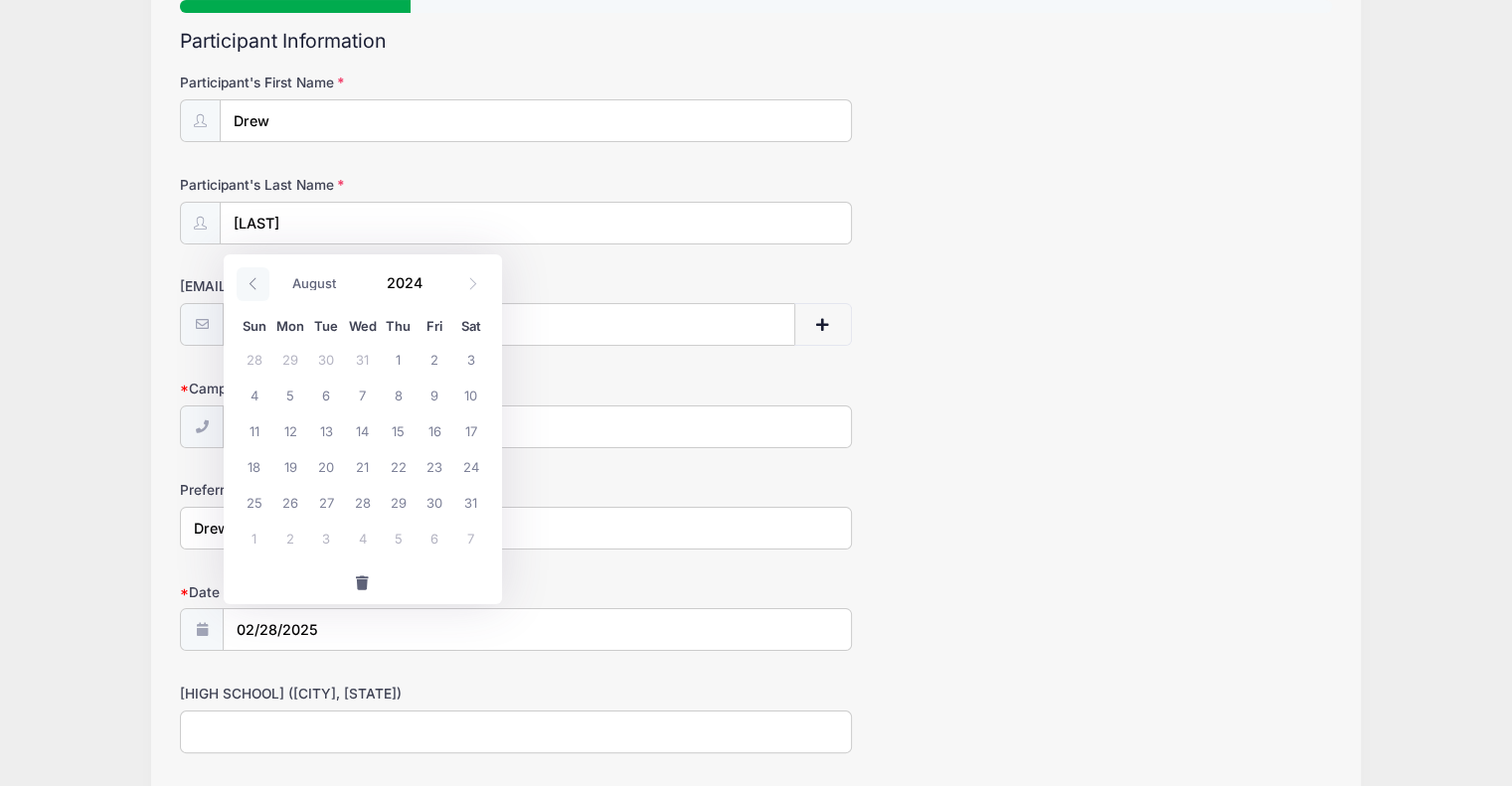 click 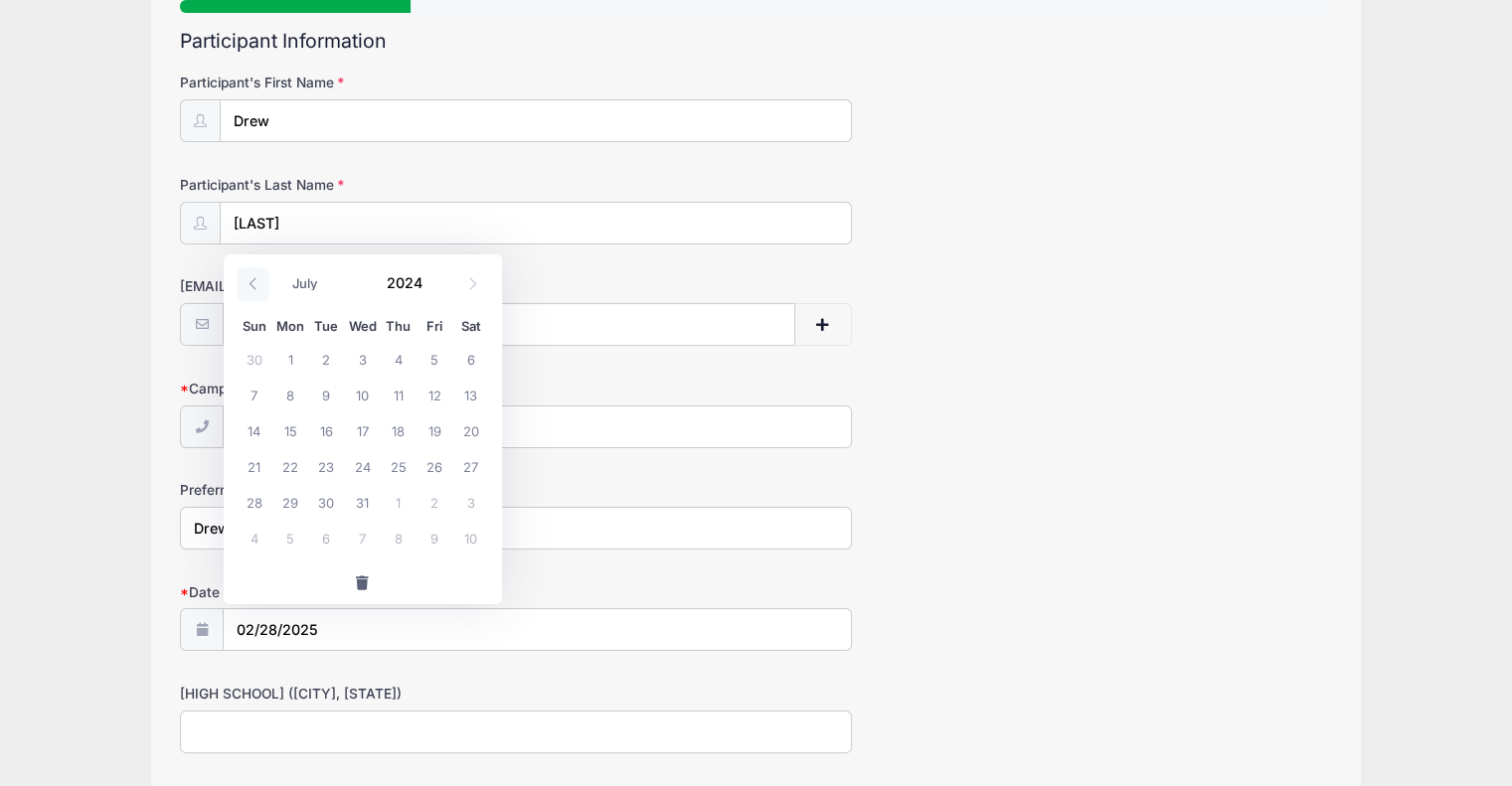 click 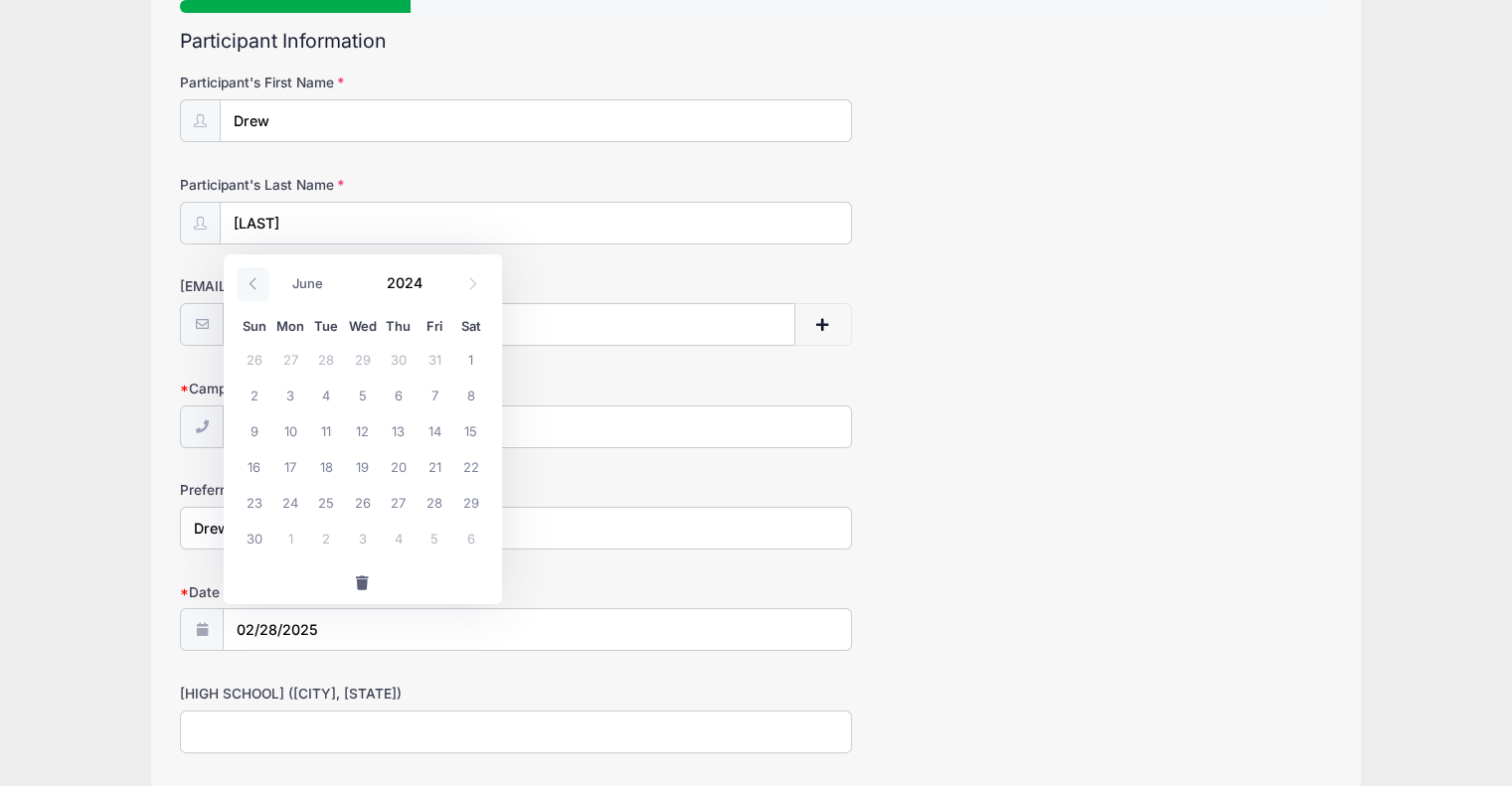 click 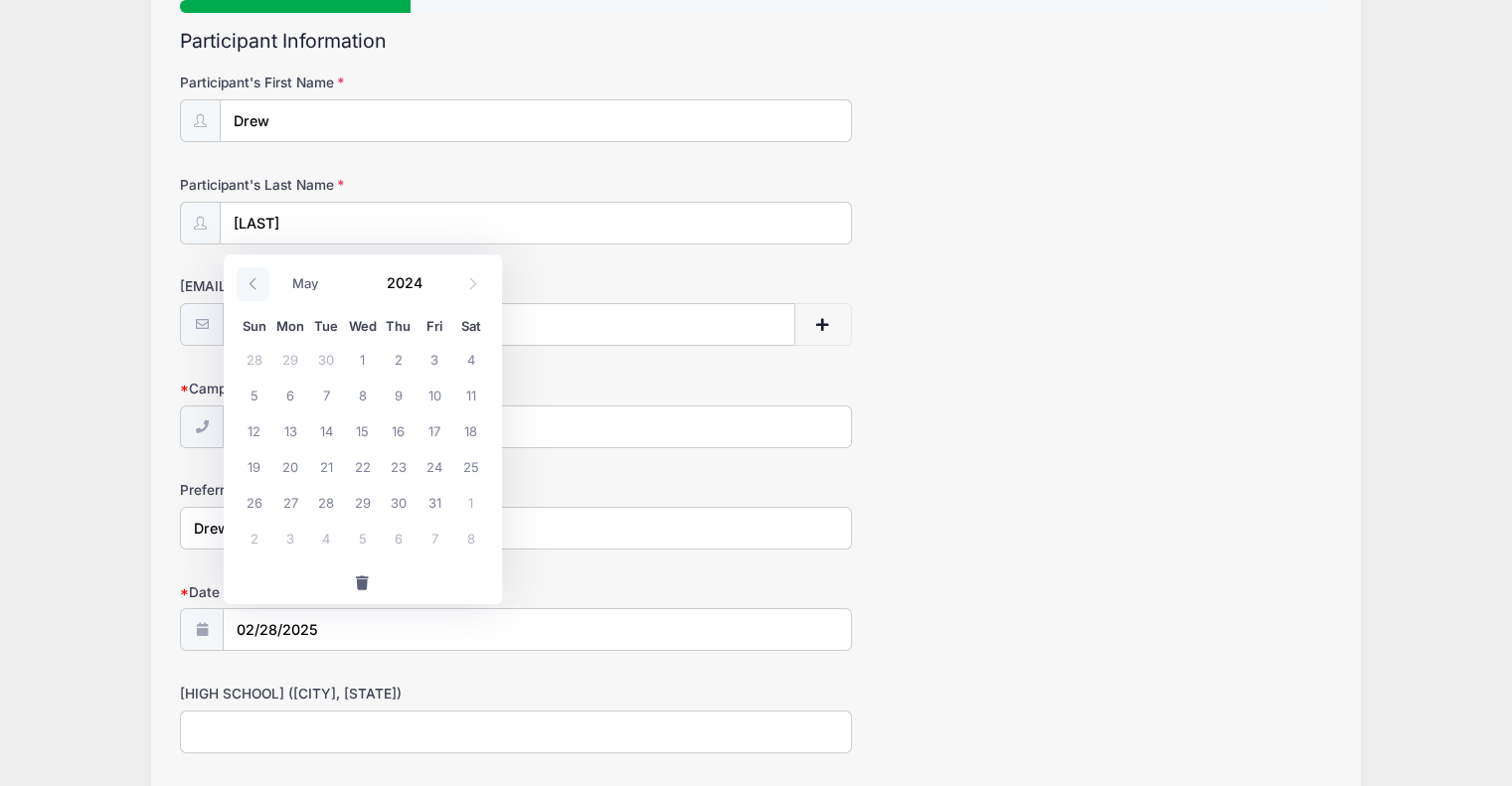 click 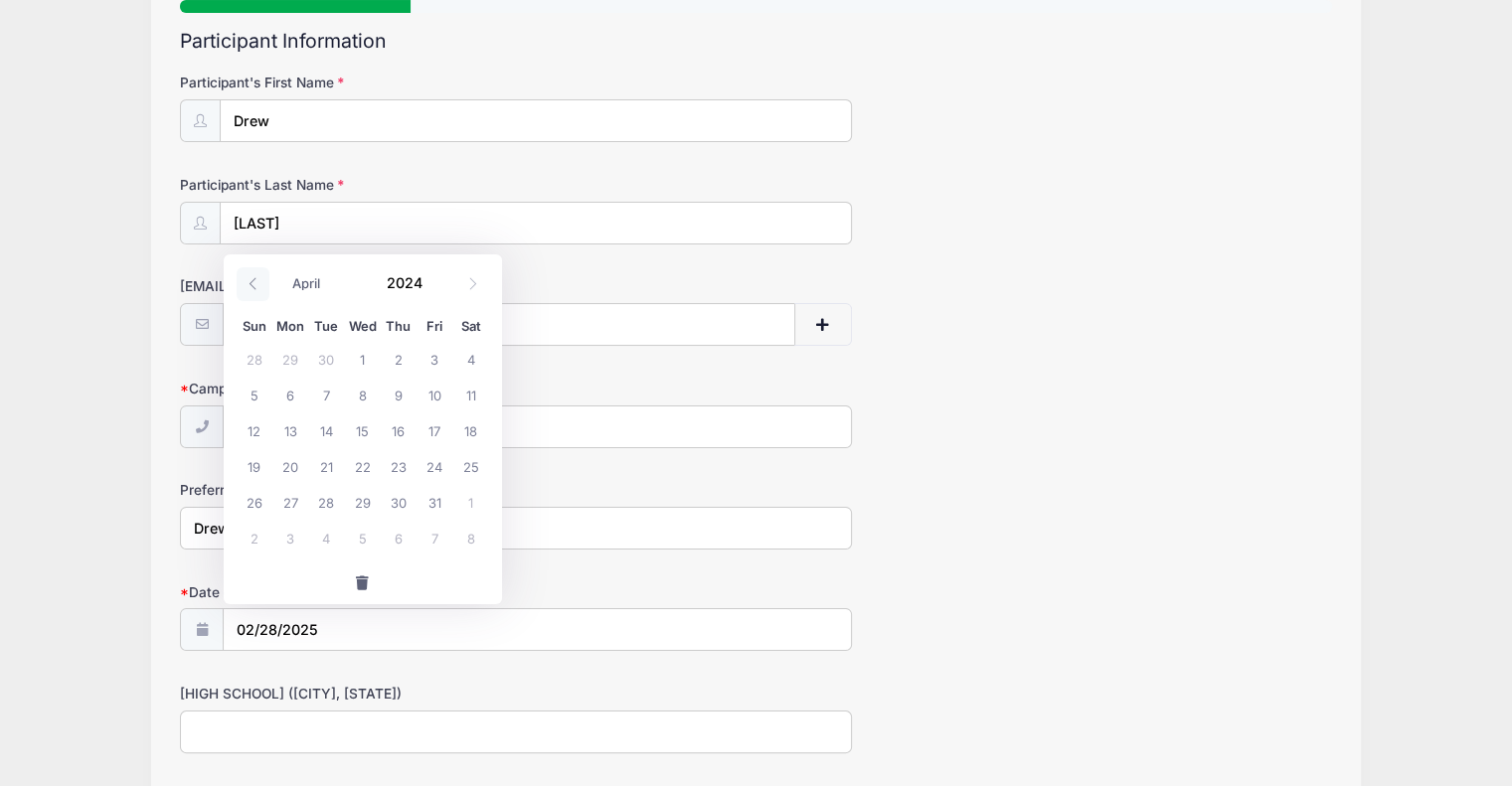 click 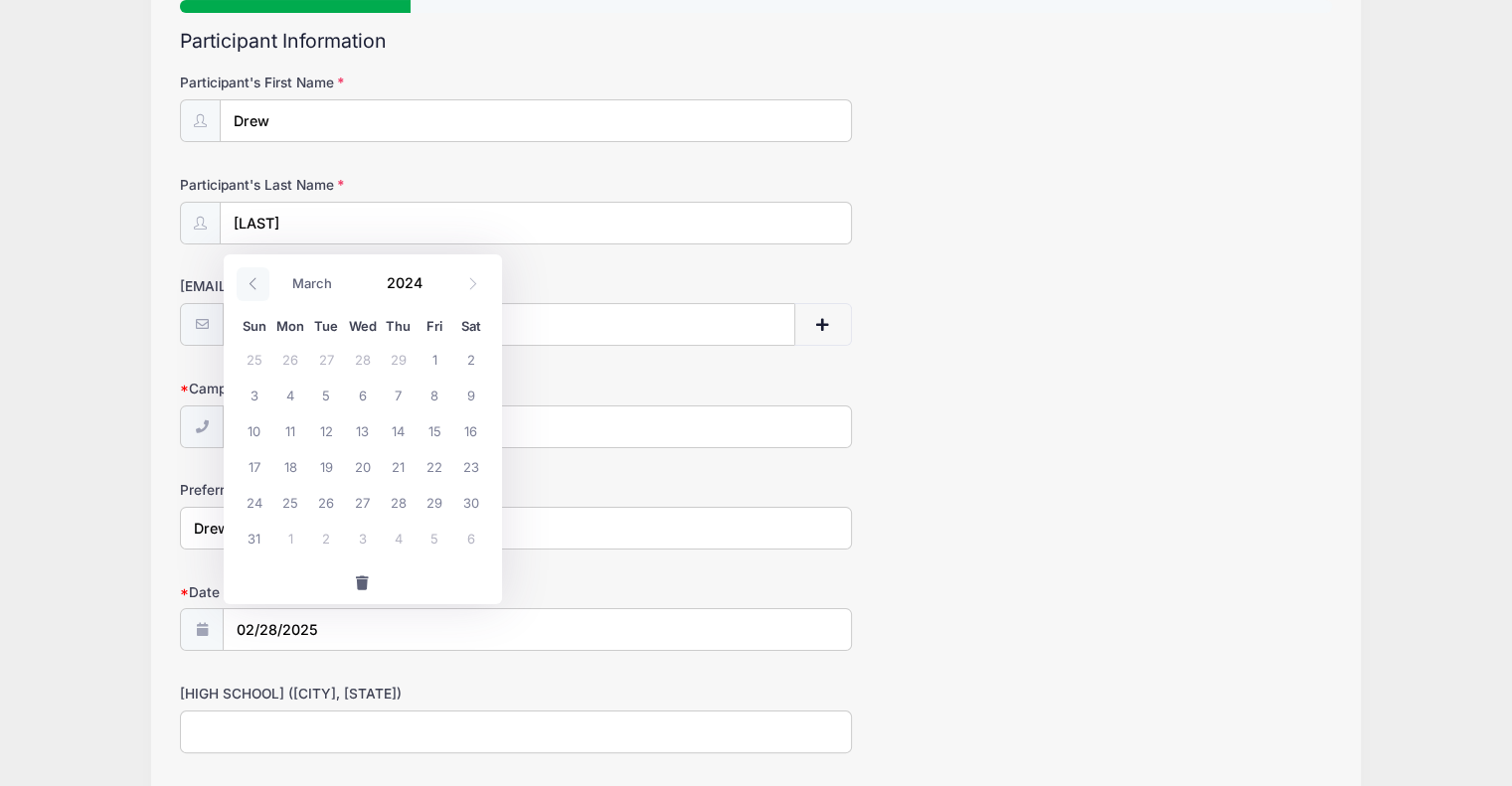 click 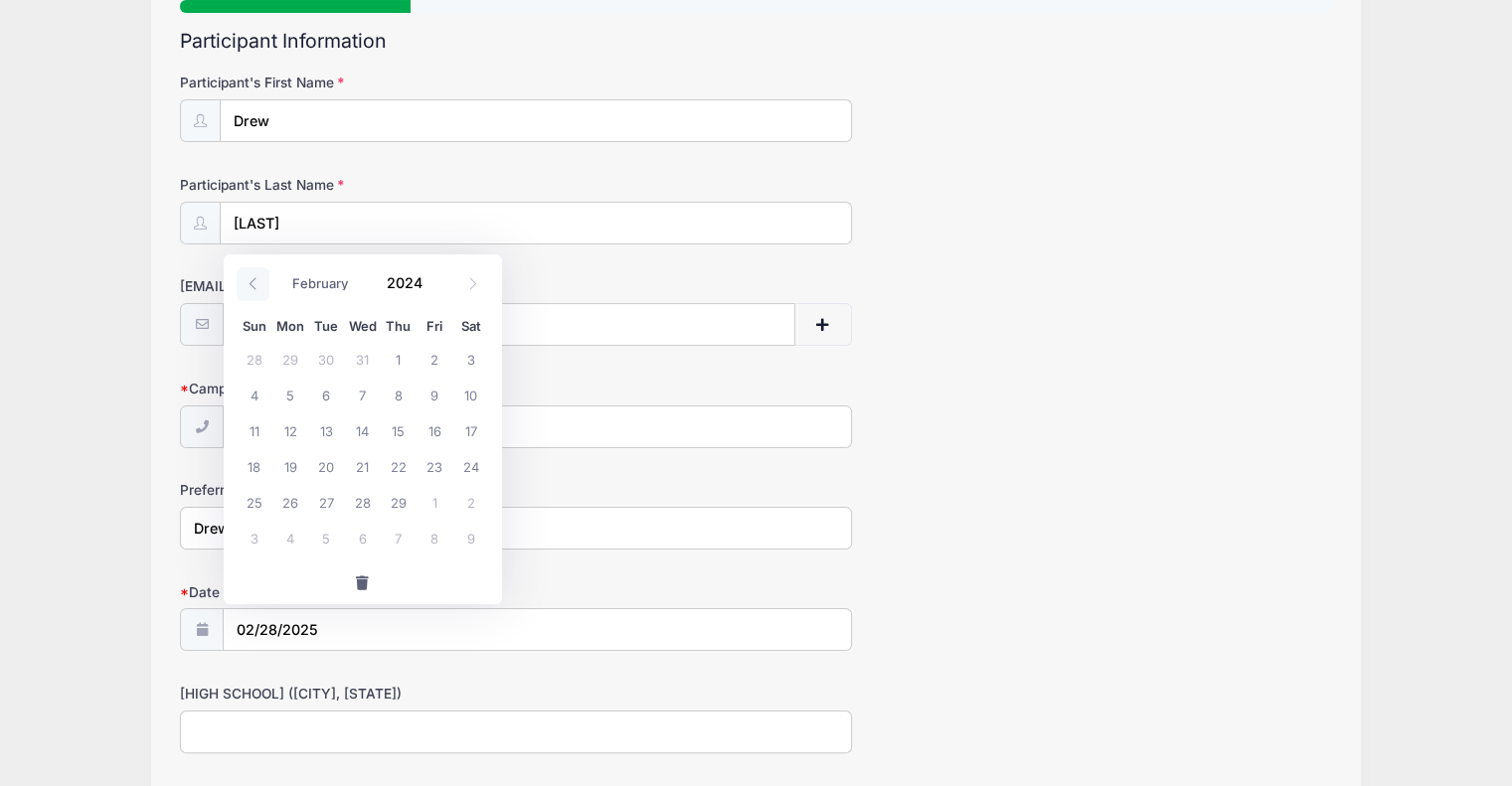 click 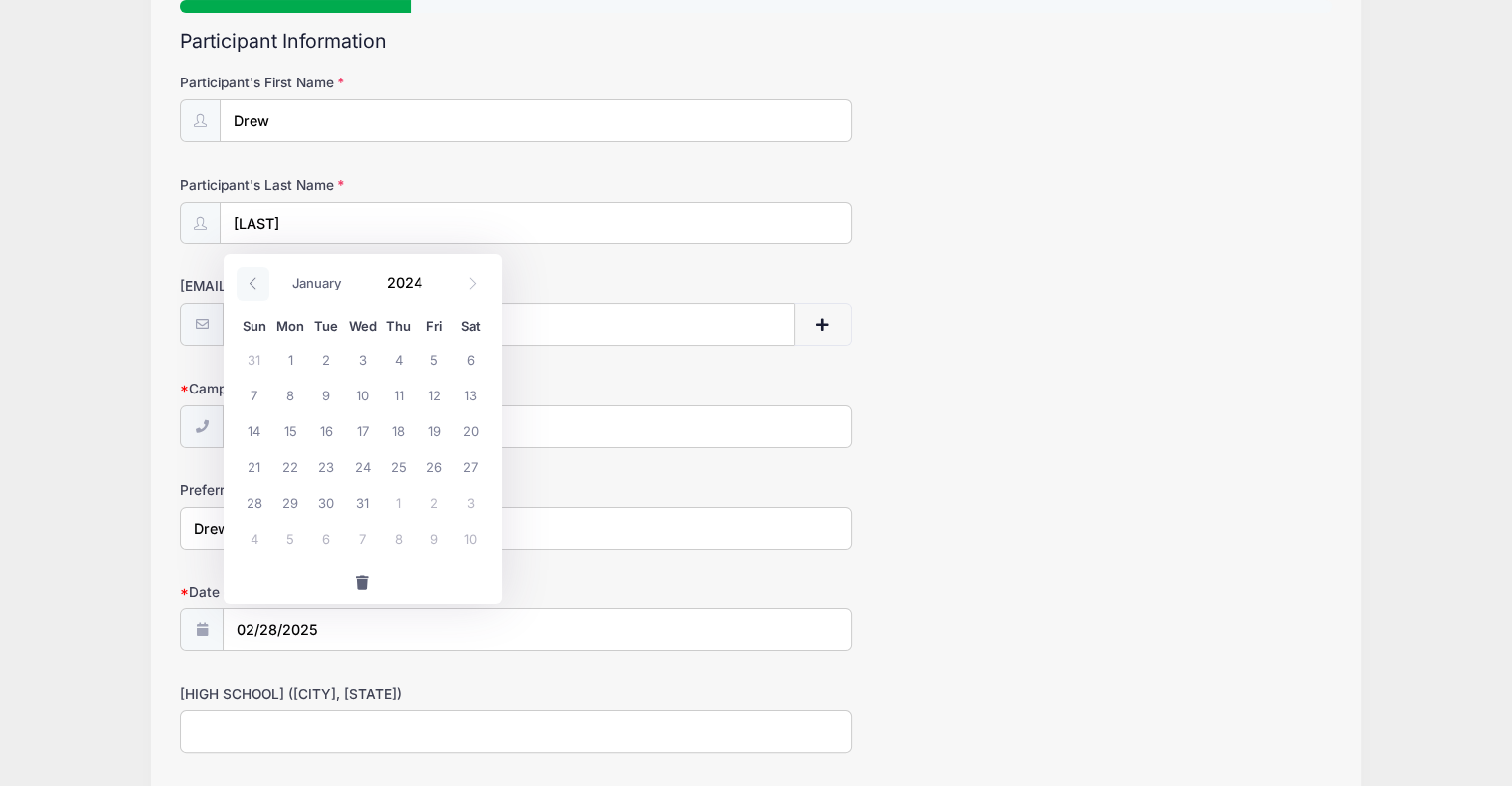 click 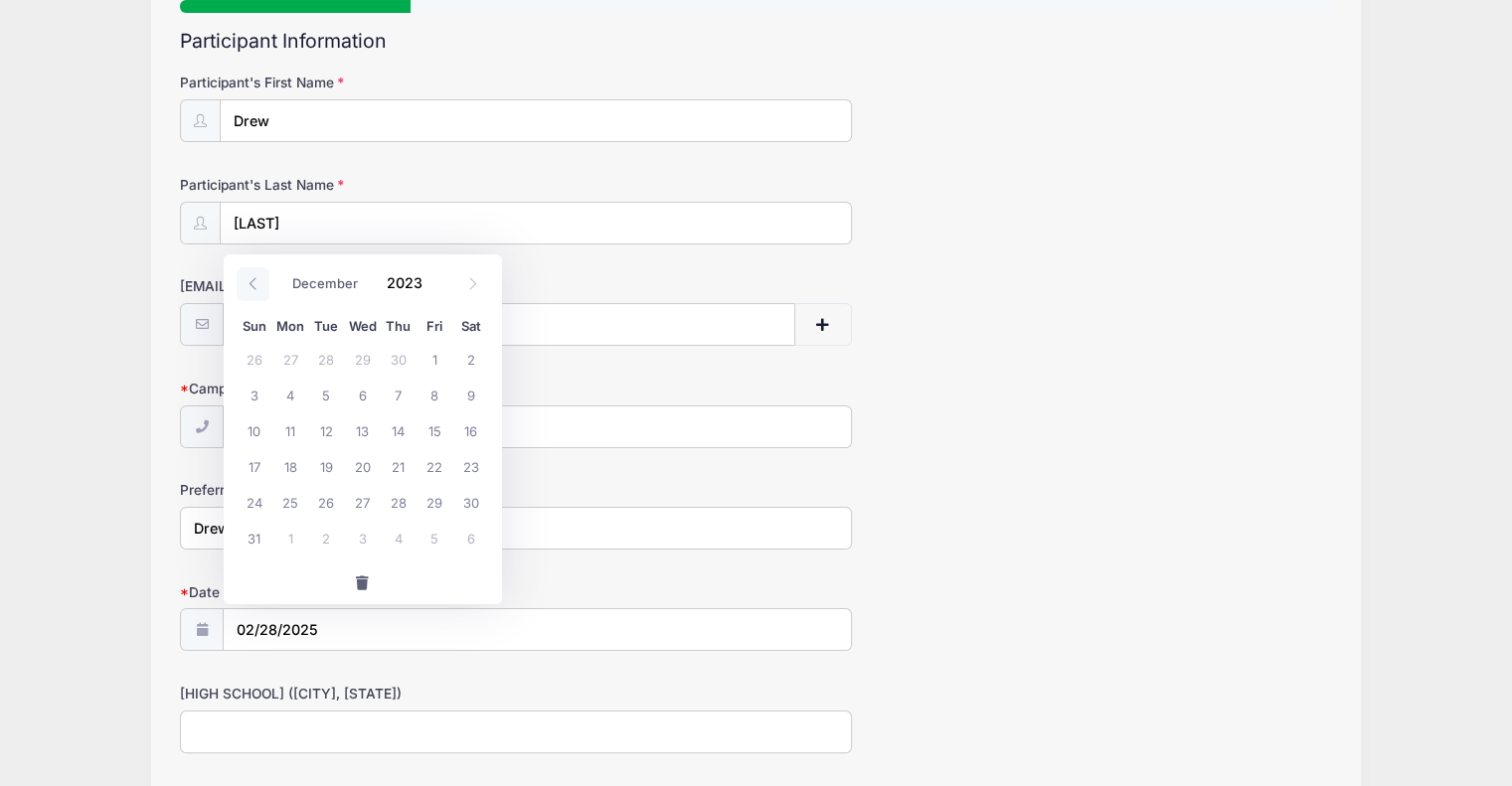 click 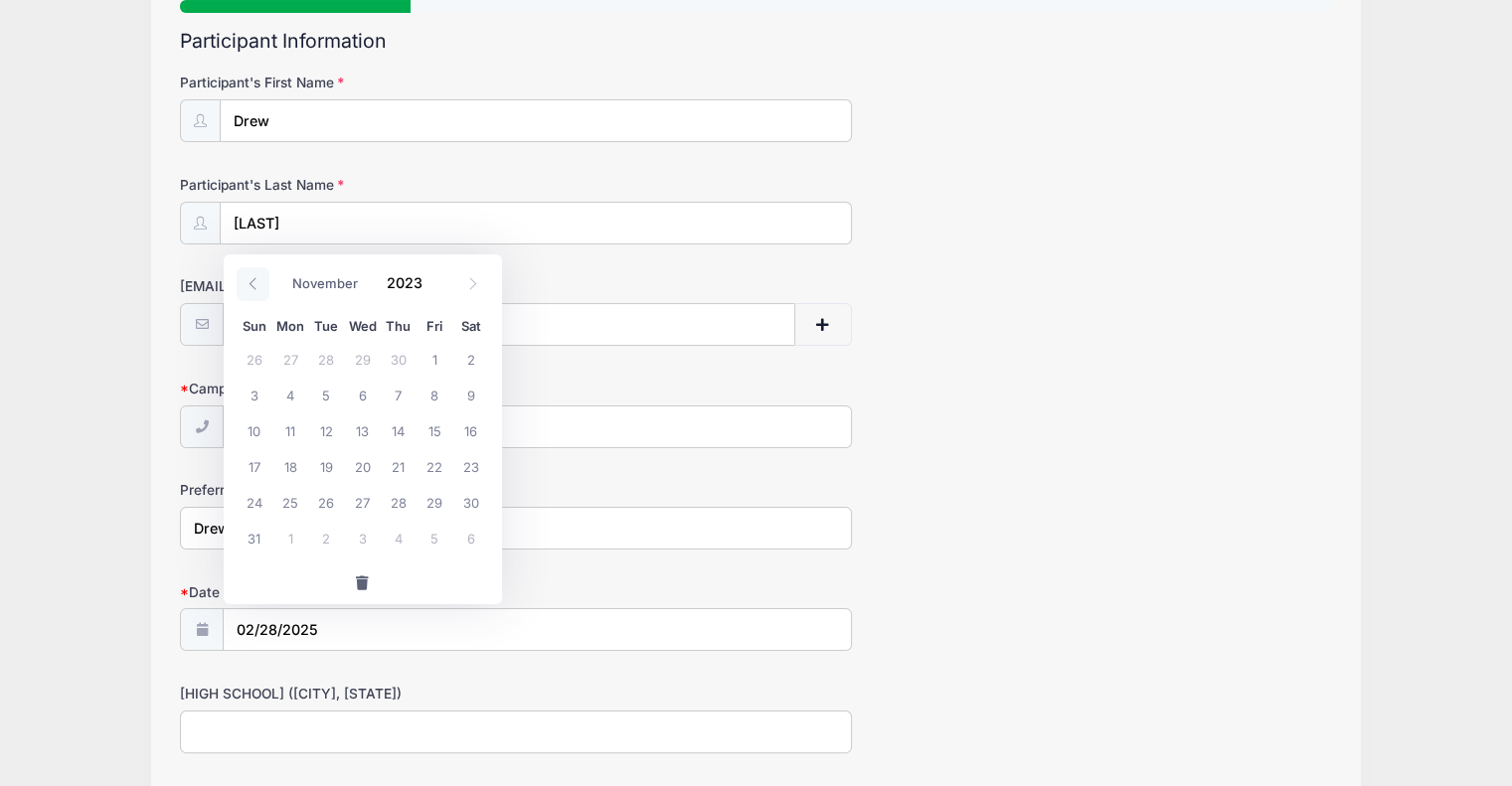 click 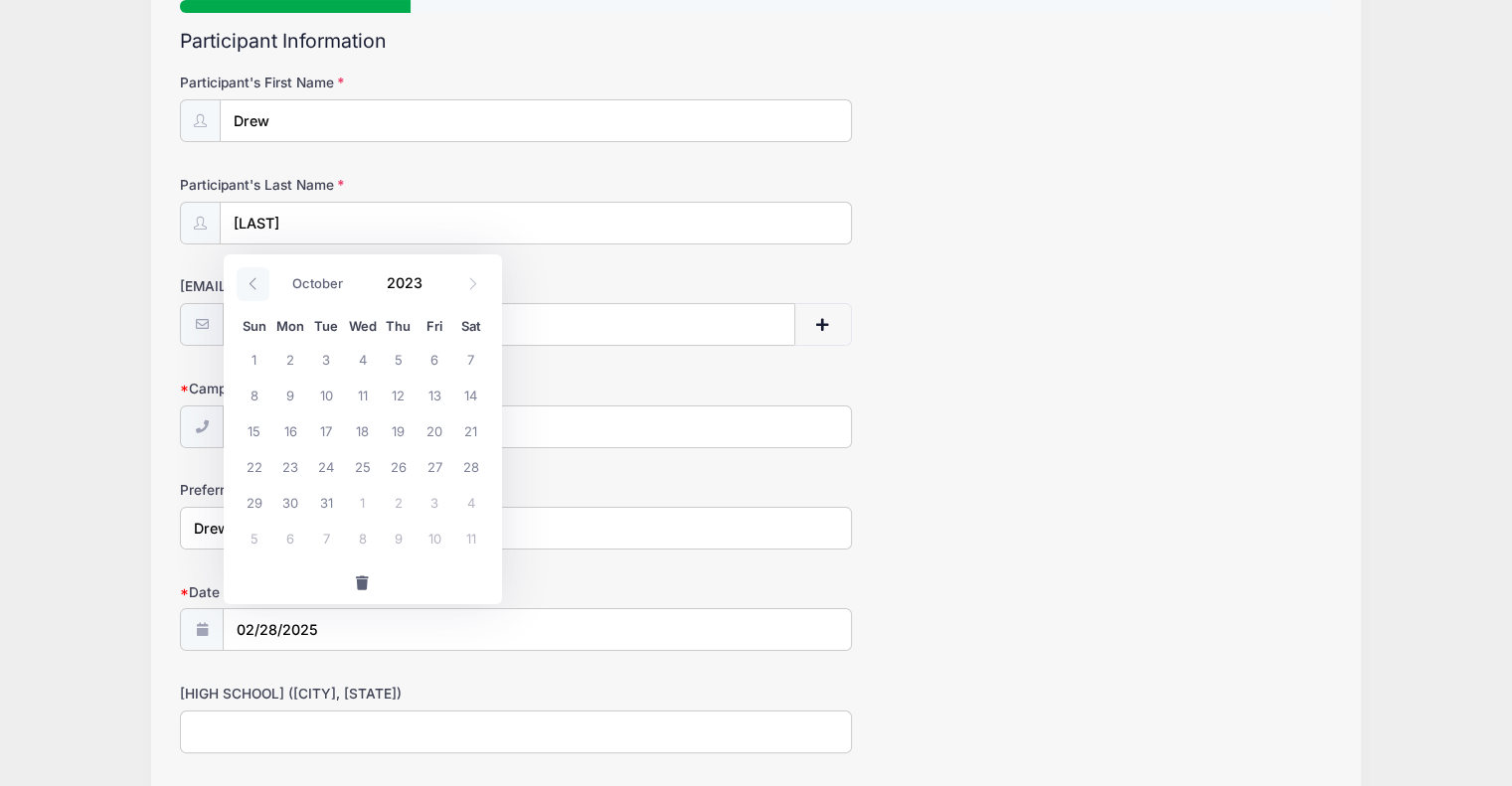 click 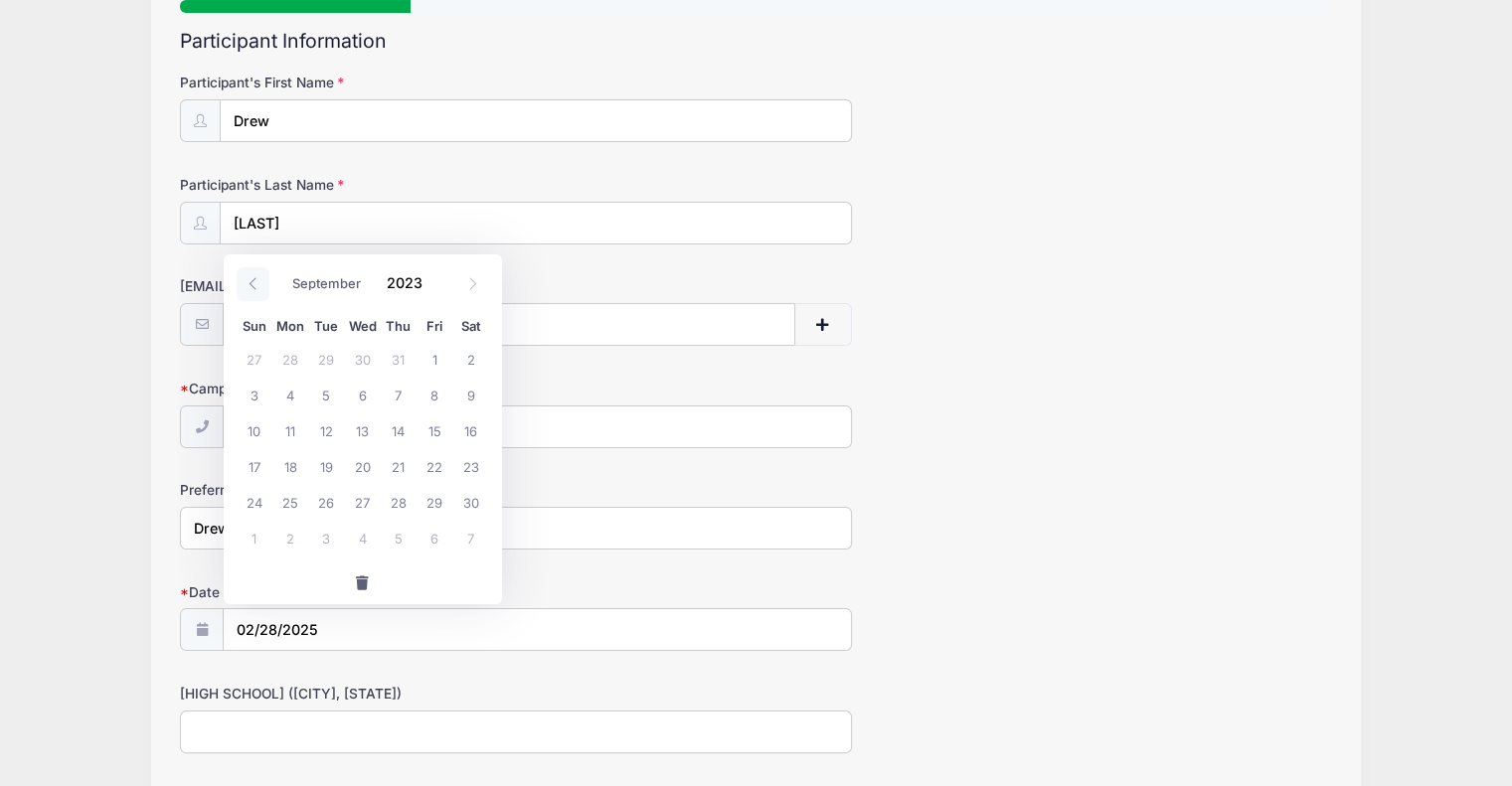 click 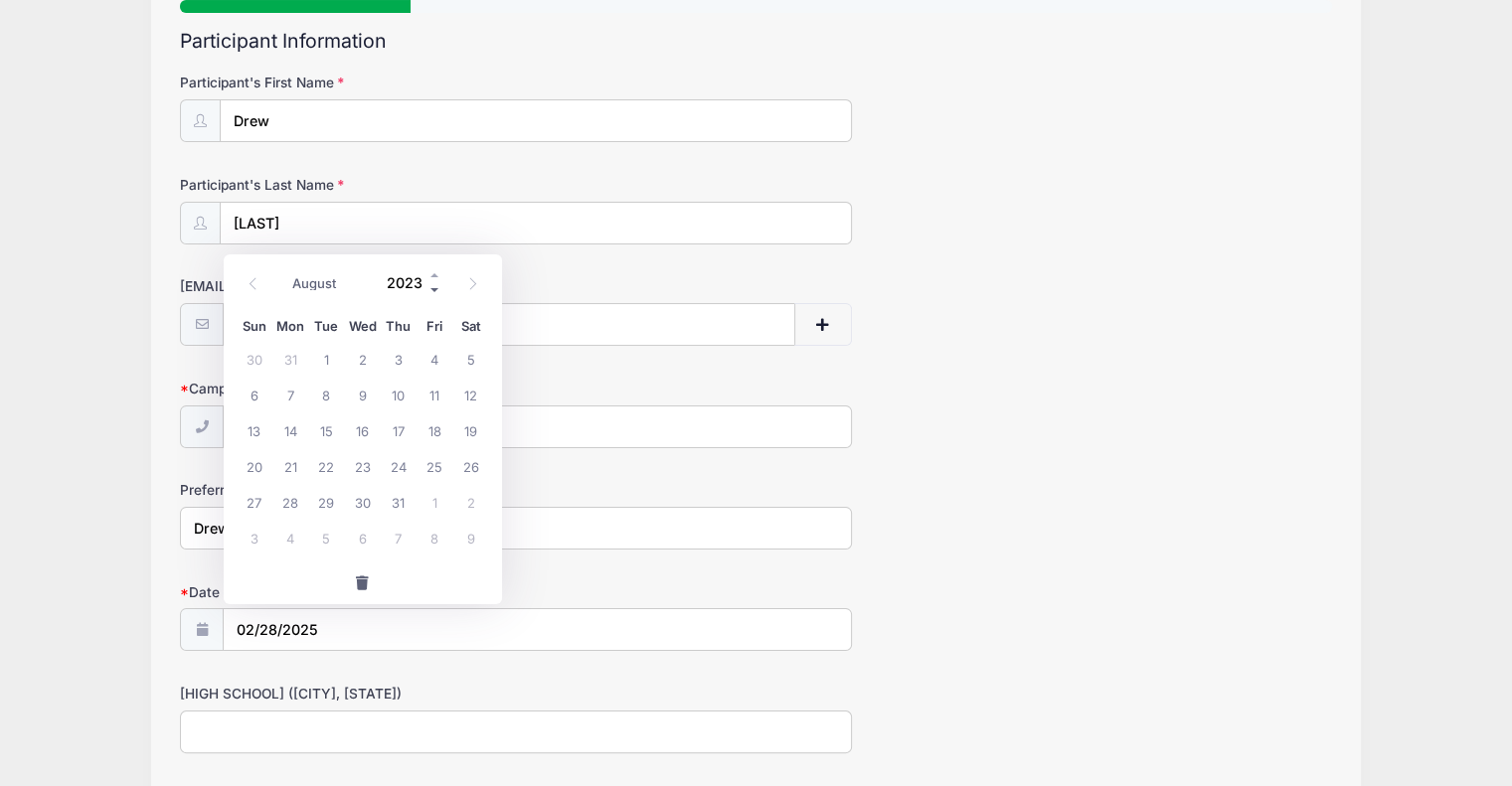 click at bounding box center [435, 290] 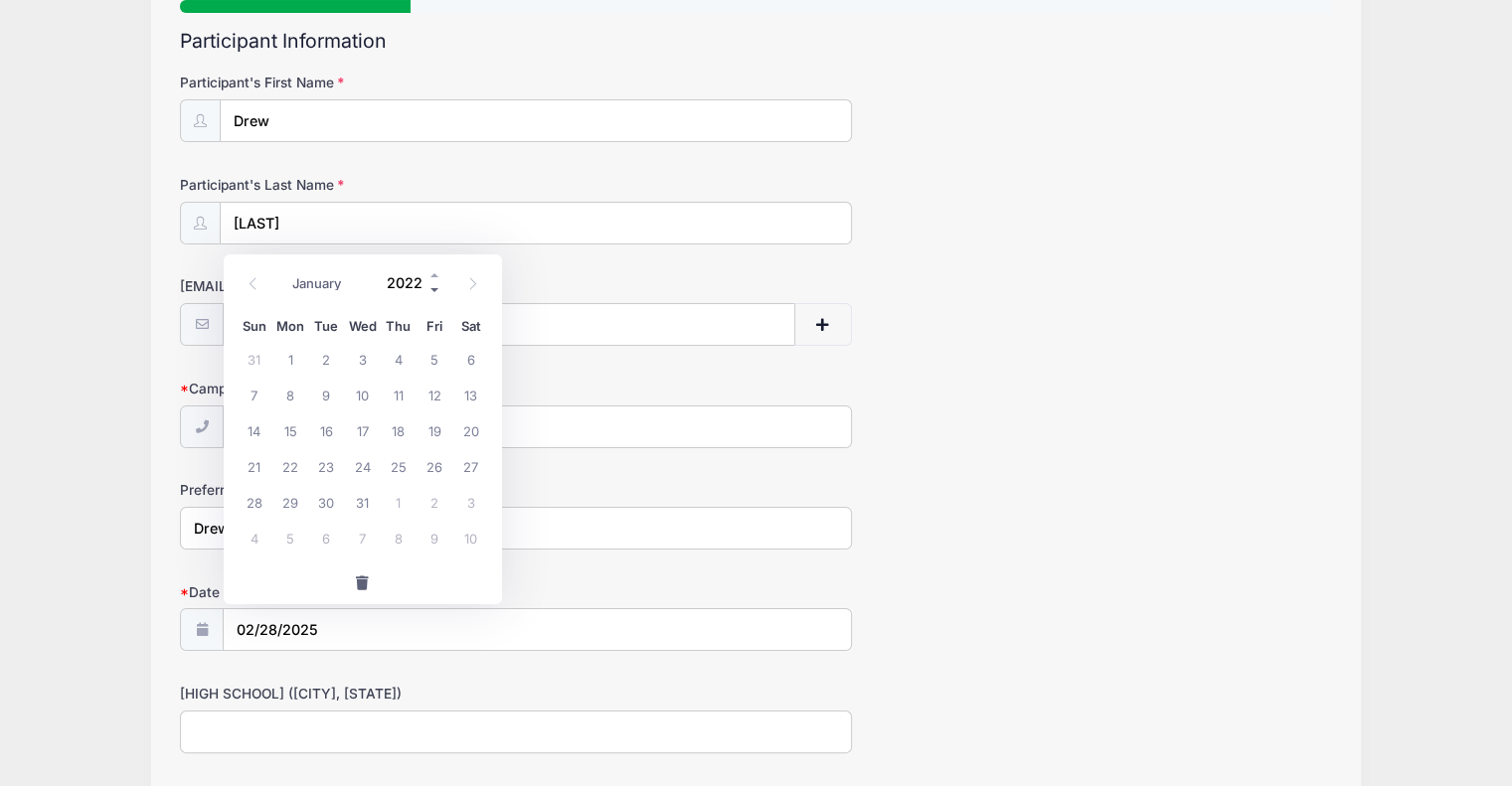 click at bounding box center [435, 290] 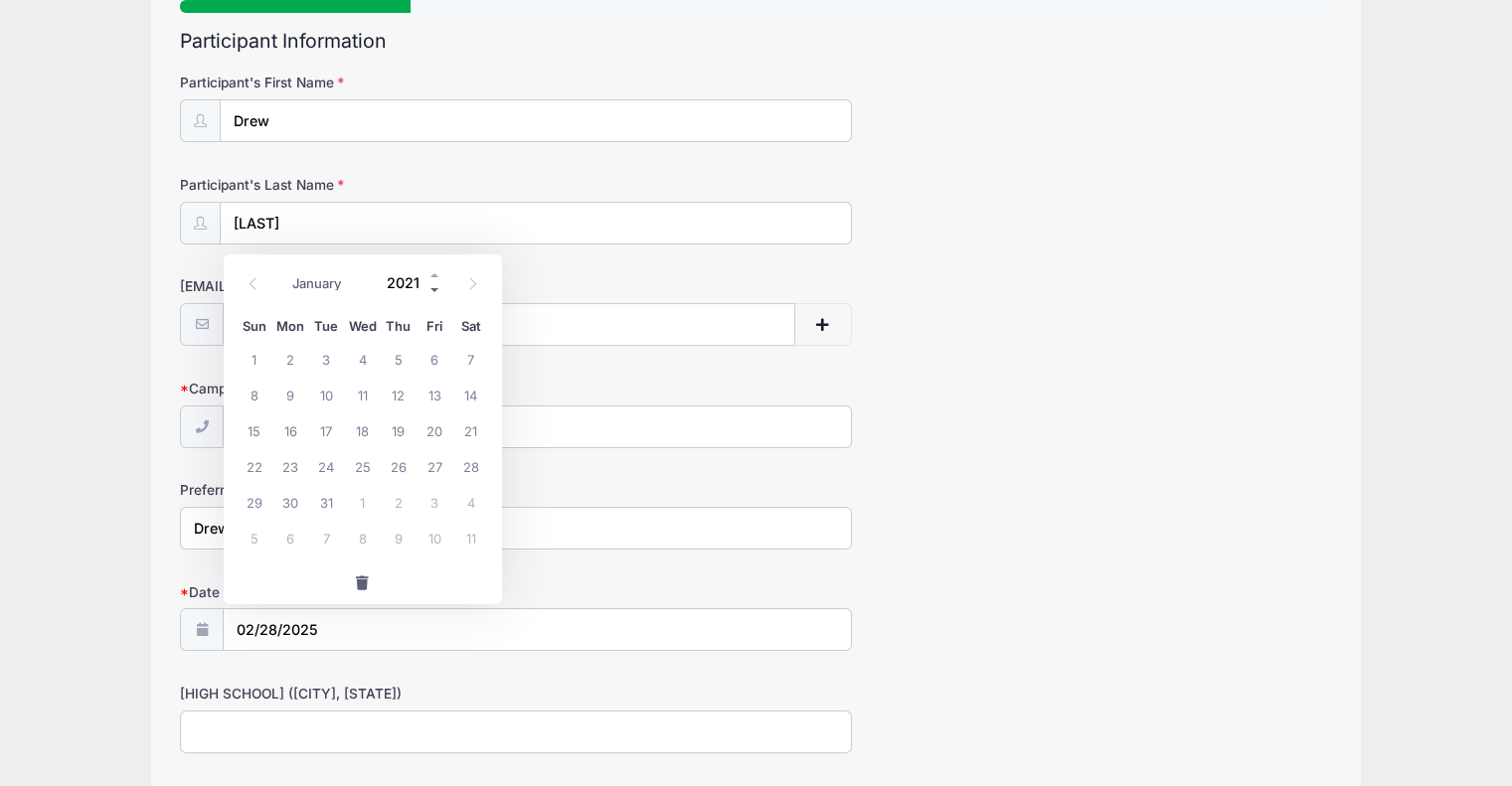 click at bounding box center (435, 290) 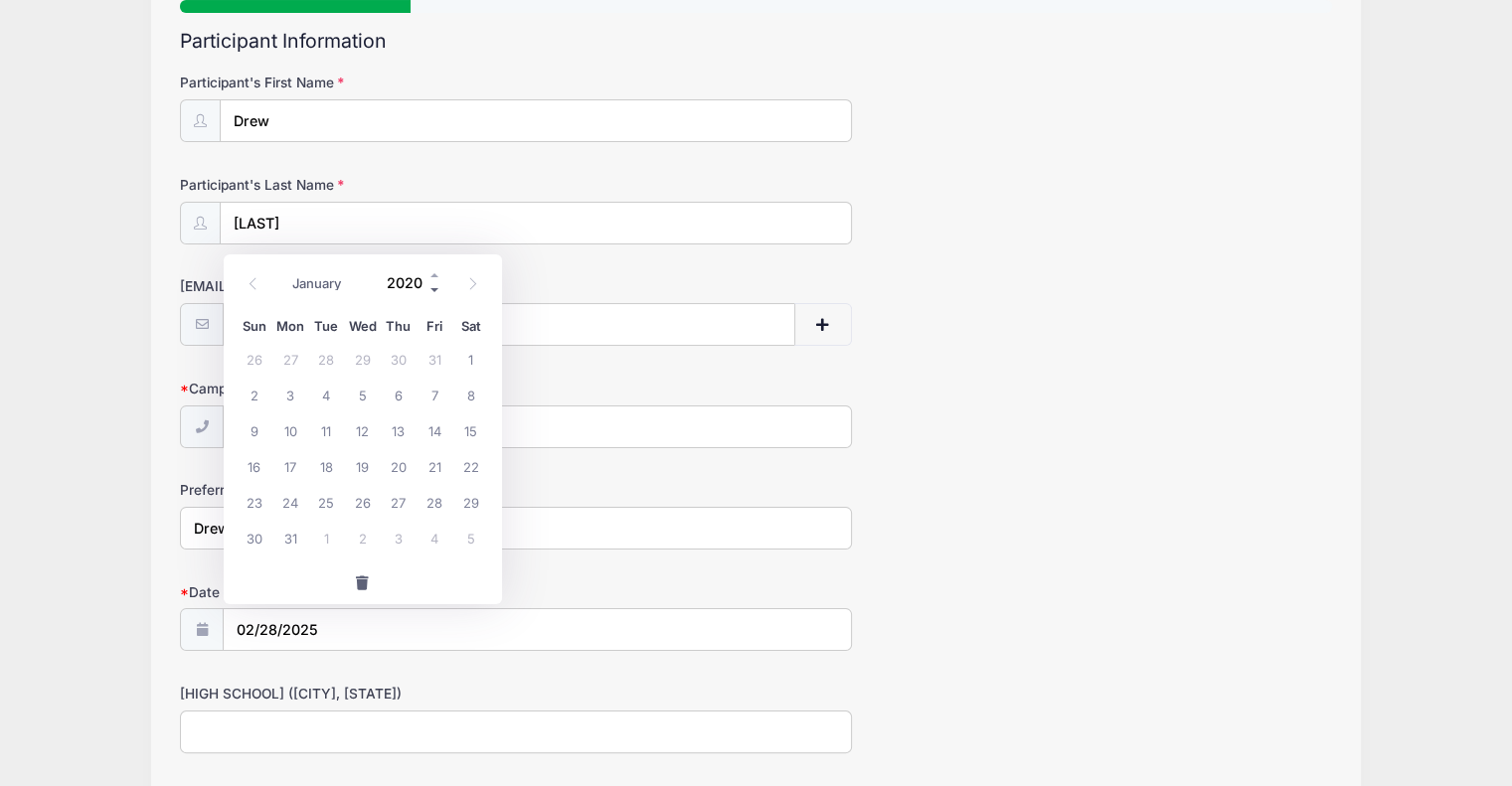 click at bounding box center [435, 290] 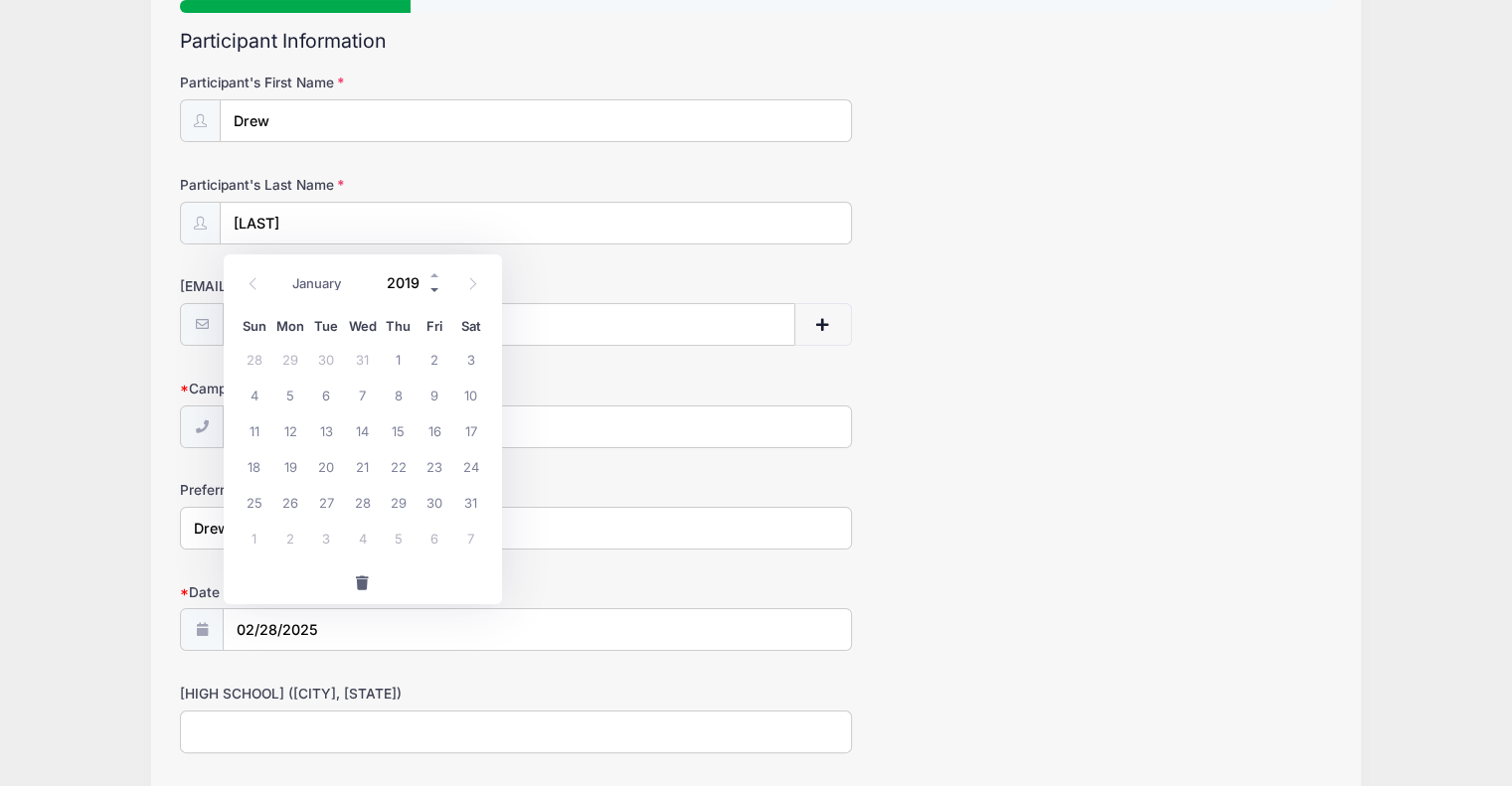 click at bounding box center (435, 290) 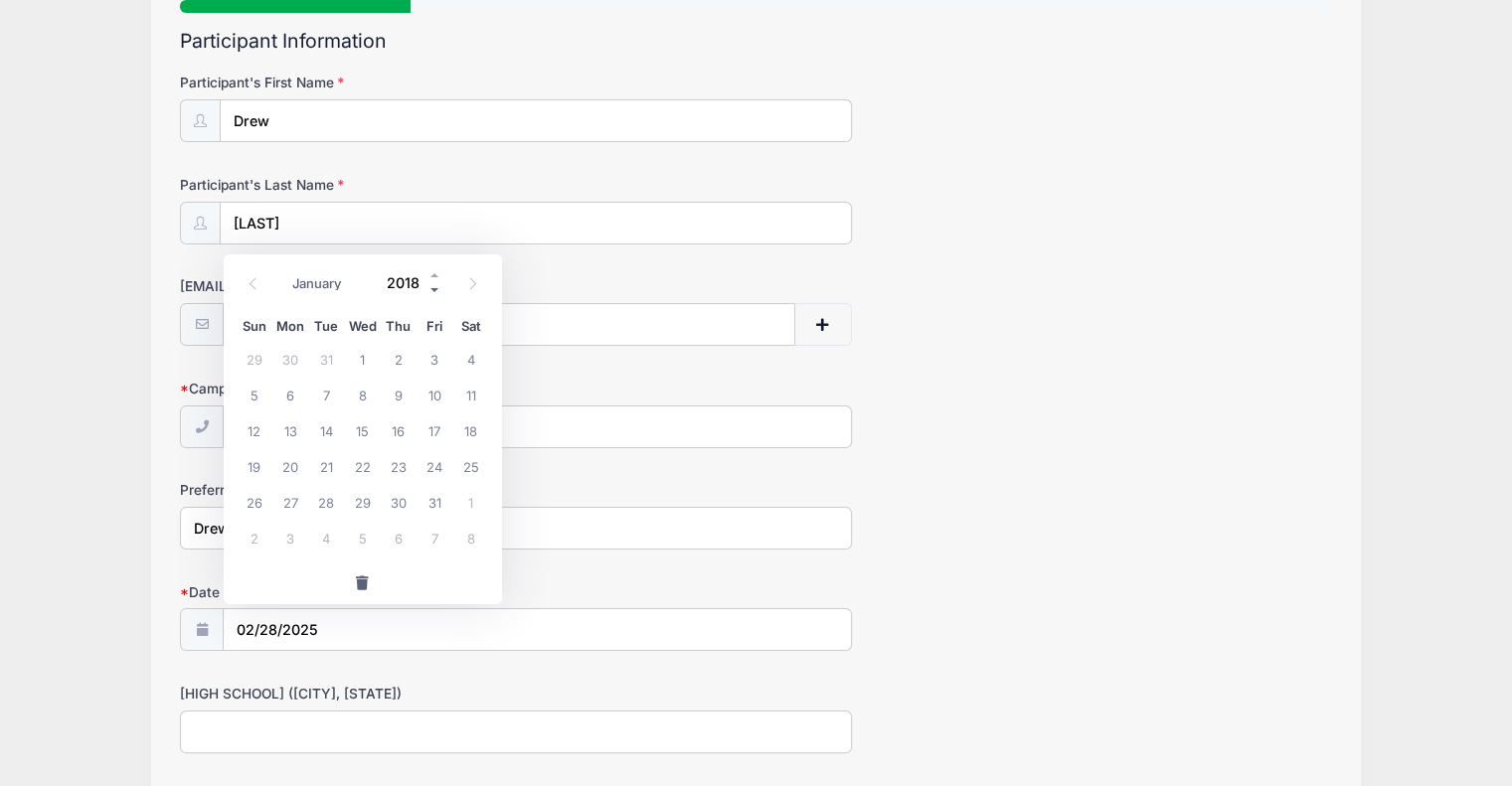 click at bounding box center [435, 290] 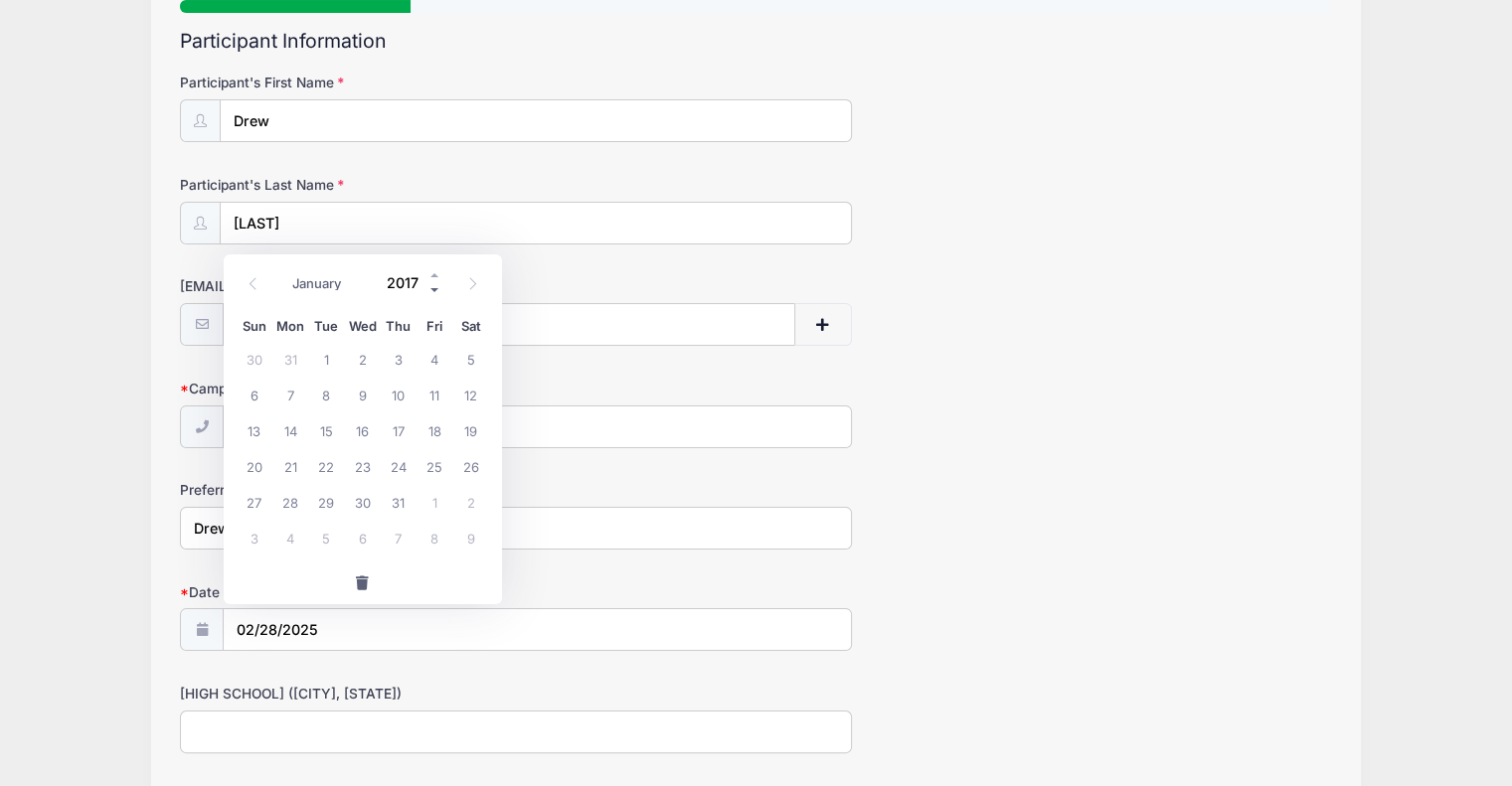 click at bounding box center (435, 290) 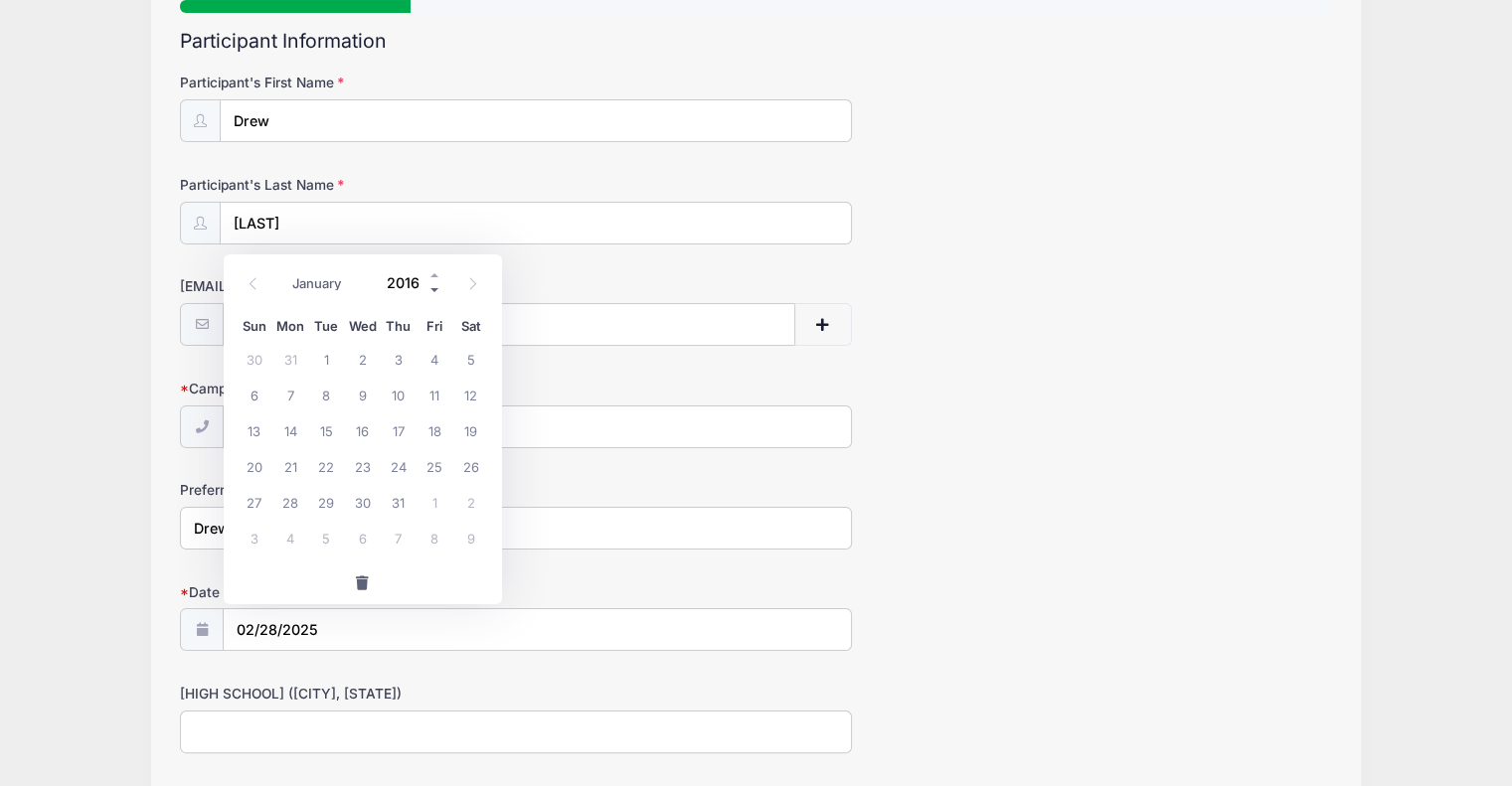 click at bounding box center [435, 290] 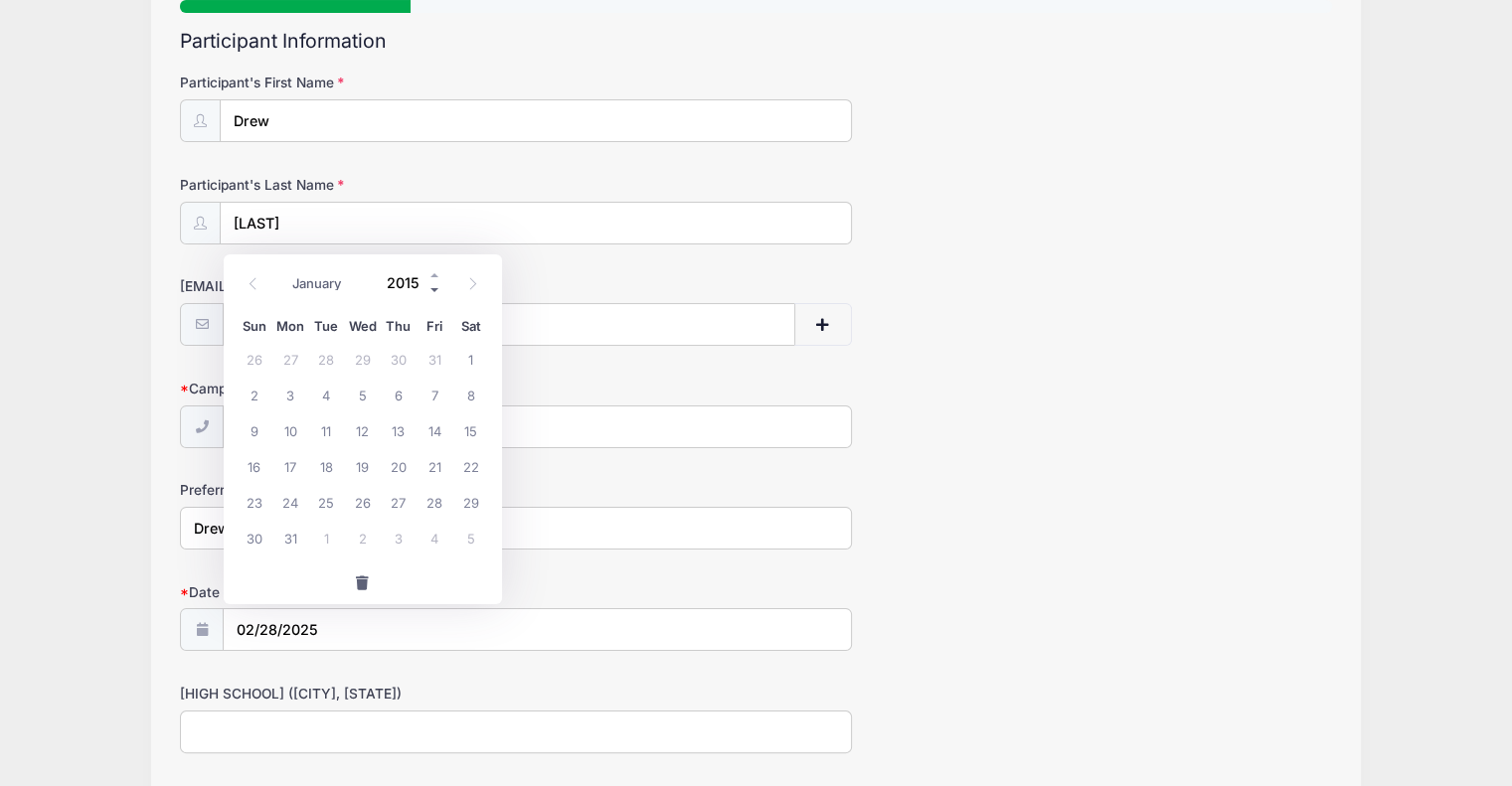 click at bounding box center (435, 290) 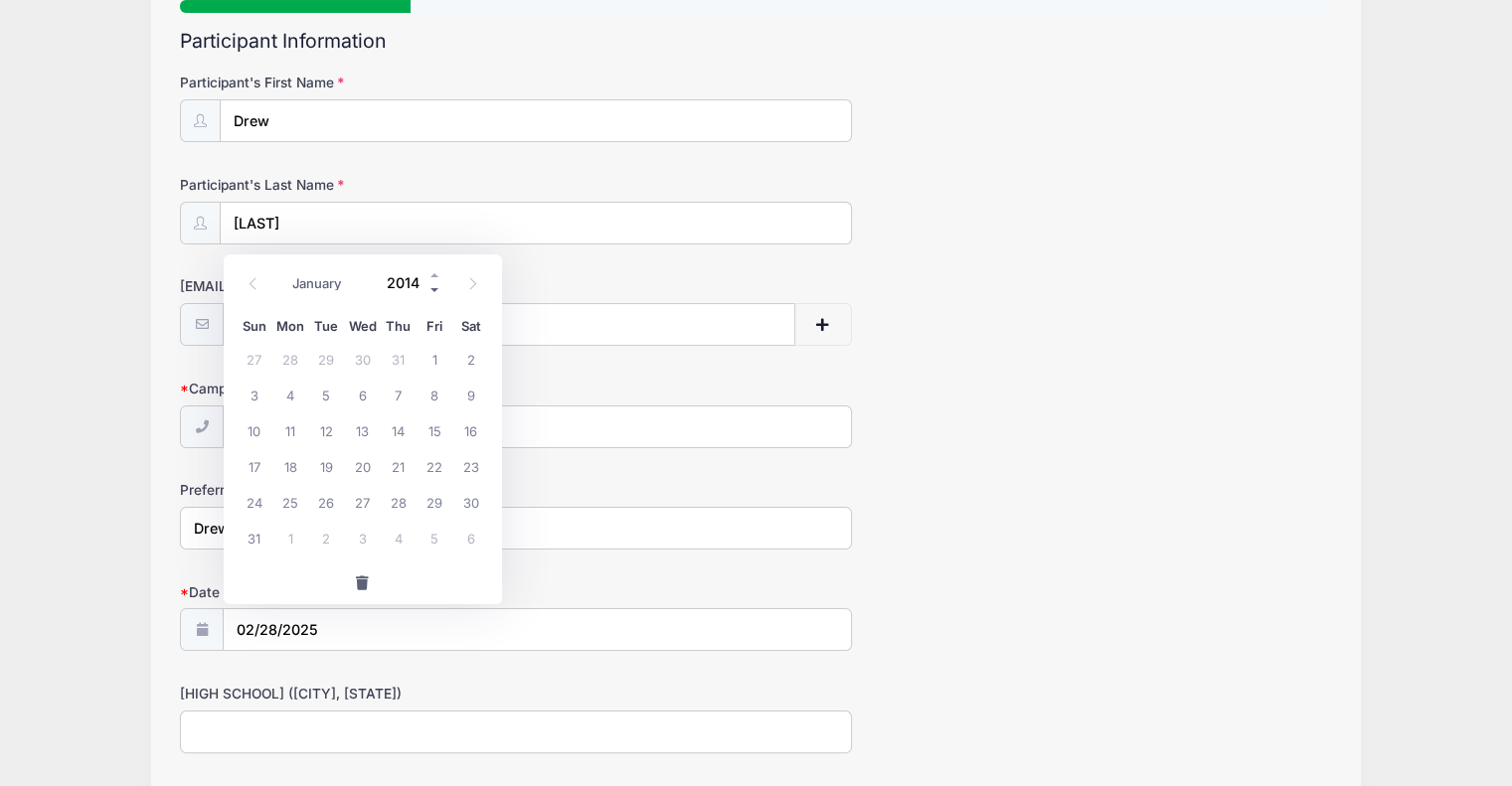 click at bounding box center (435, 290) 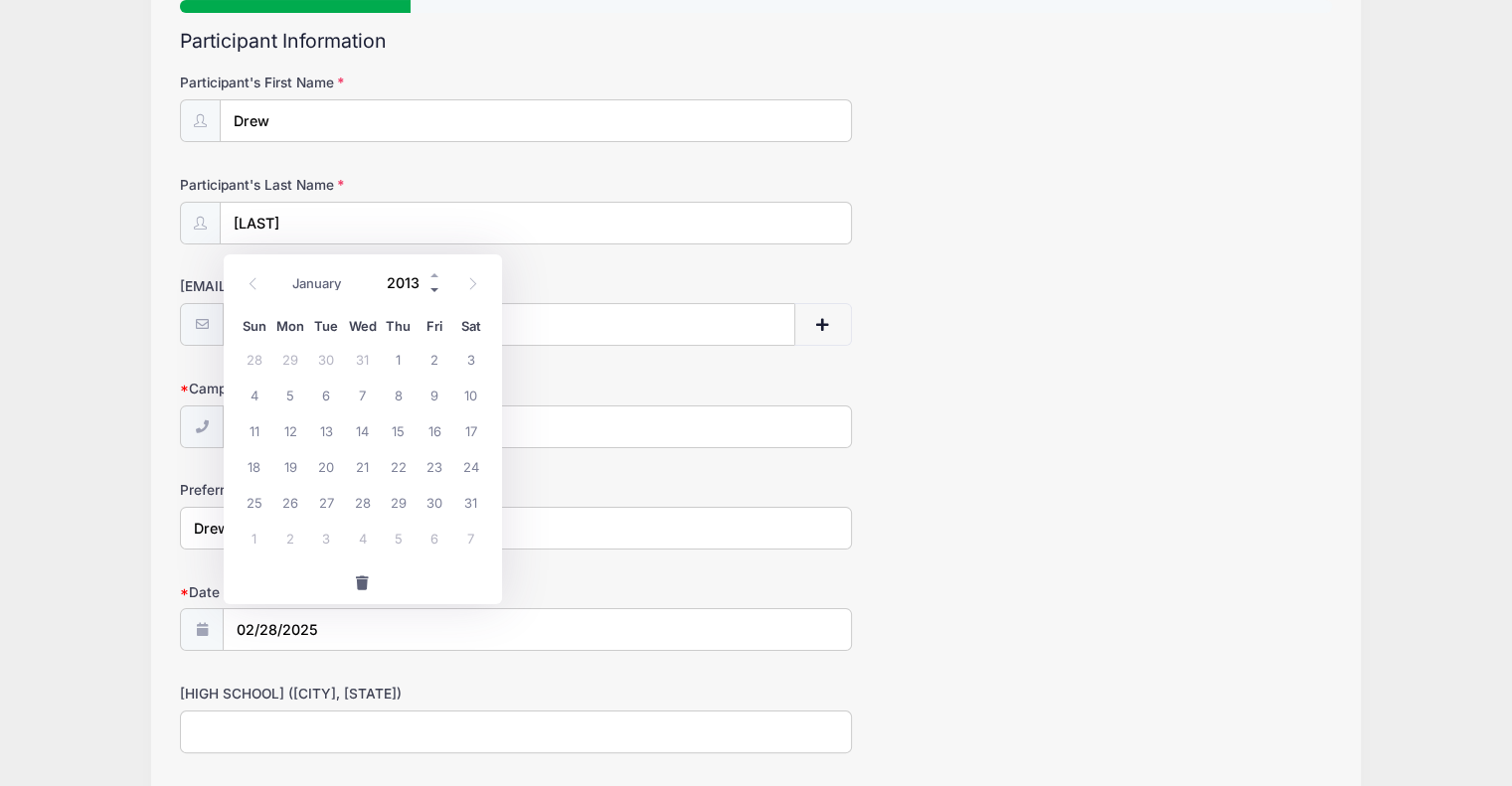 click at bounding box center [435, 290] 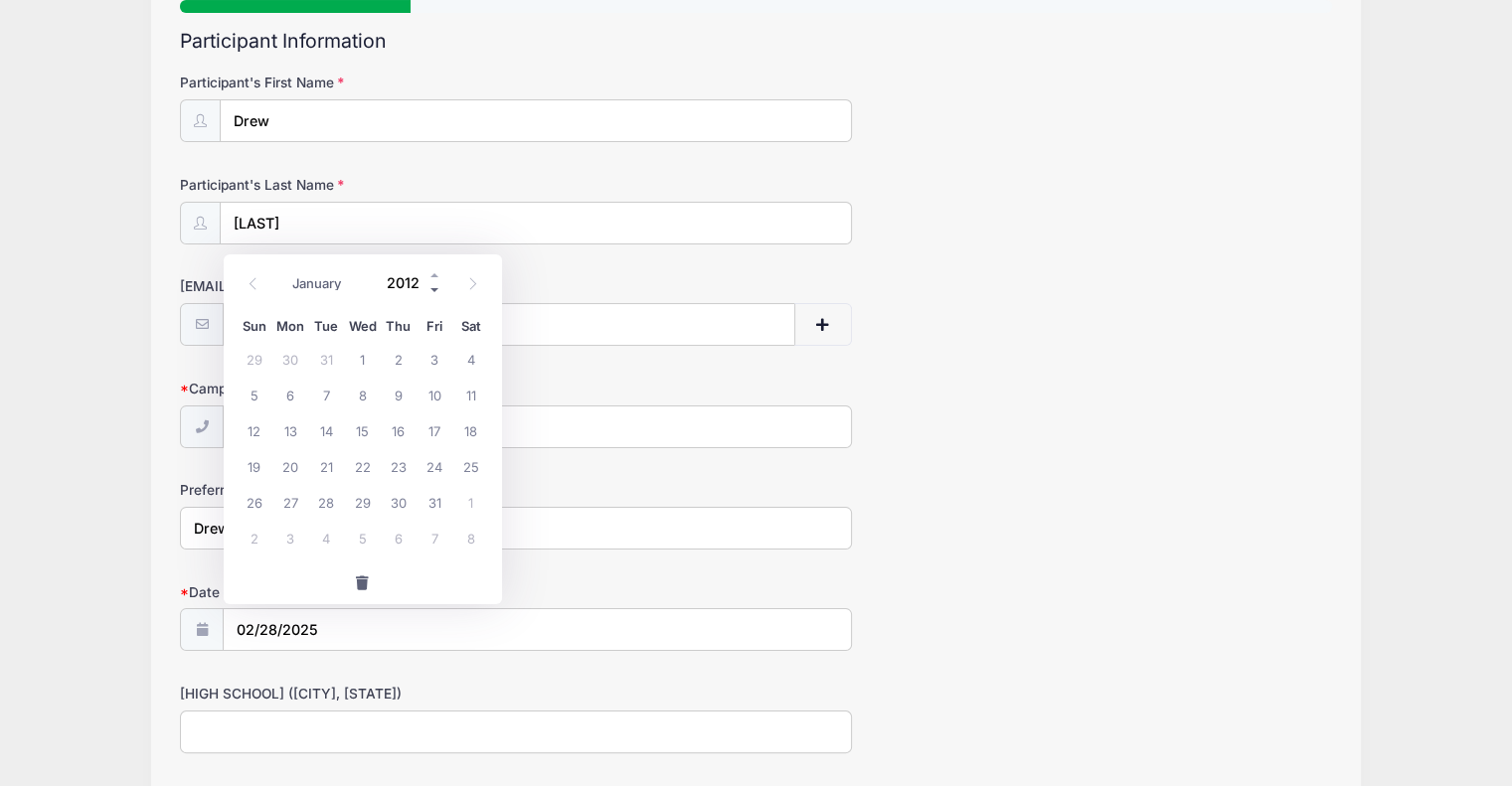 click at bounding box center (435, 290) 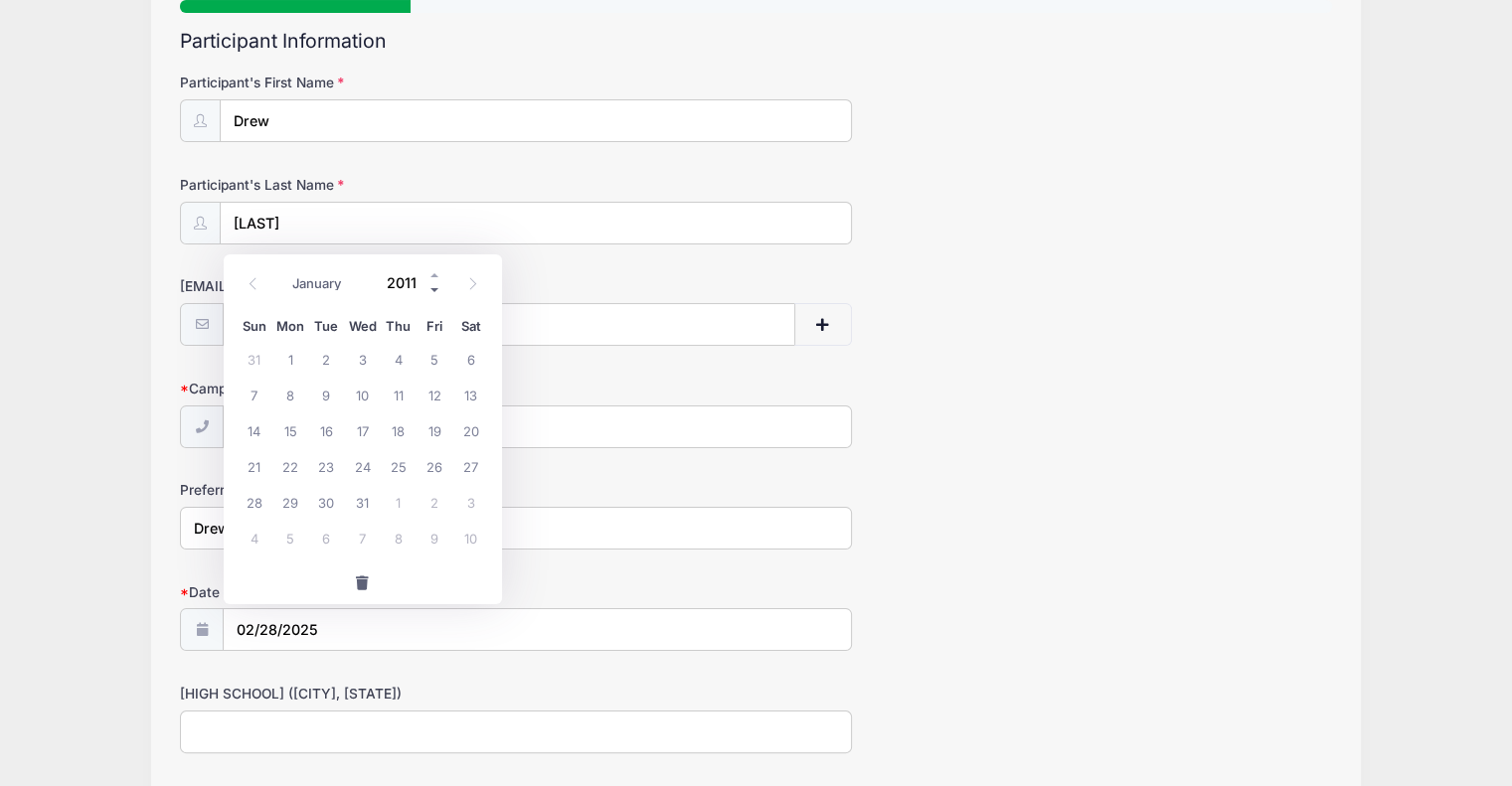 click at bounding box center [435, 290] 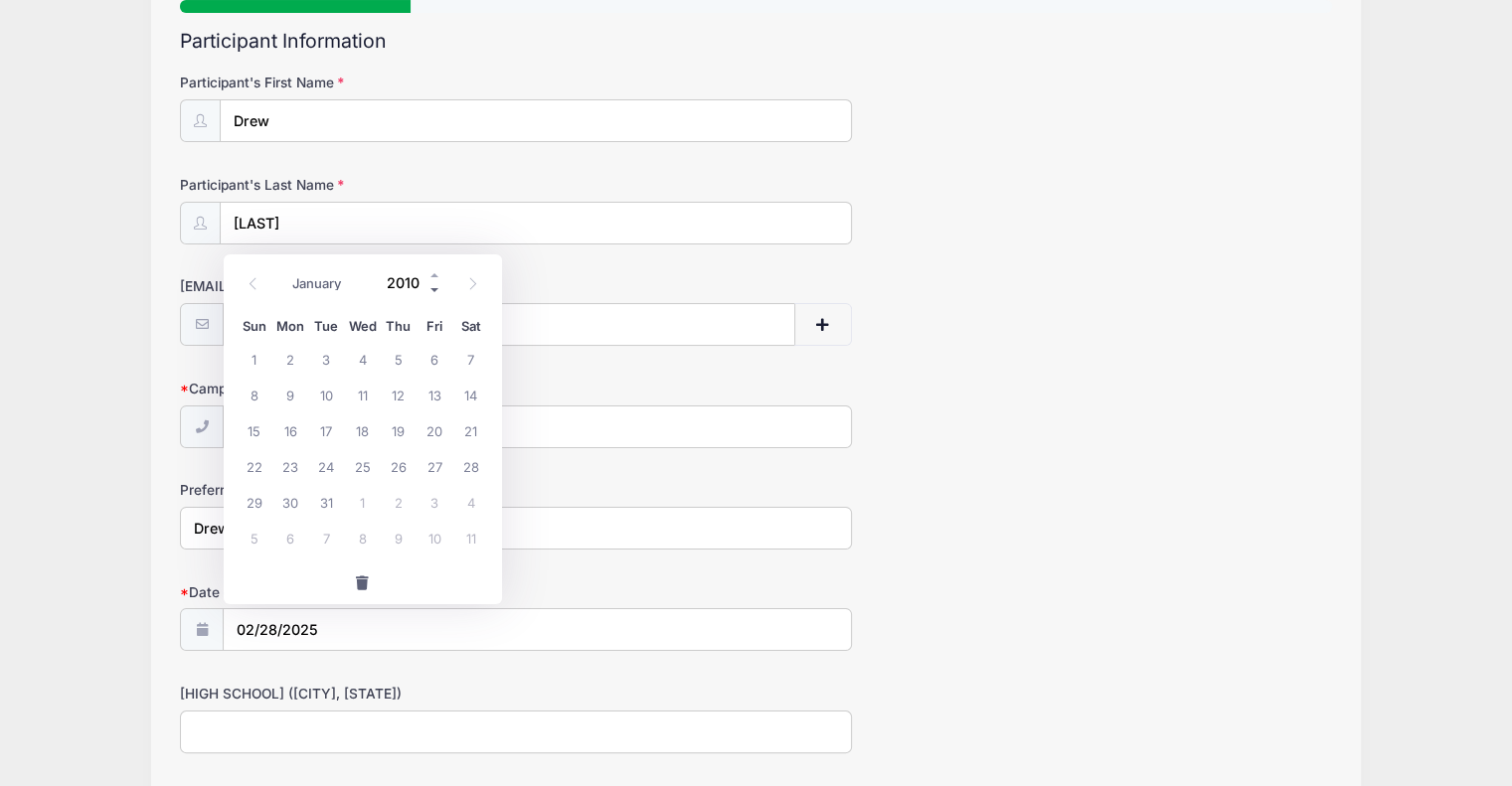 click at bounding box center (435, 290) 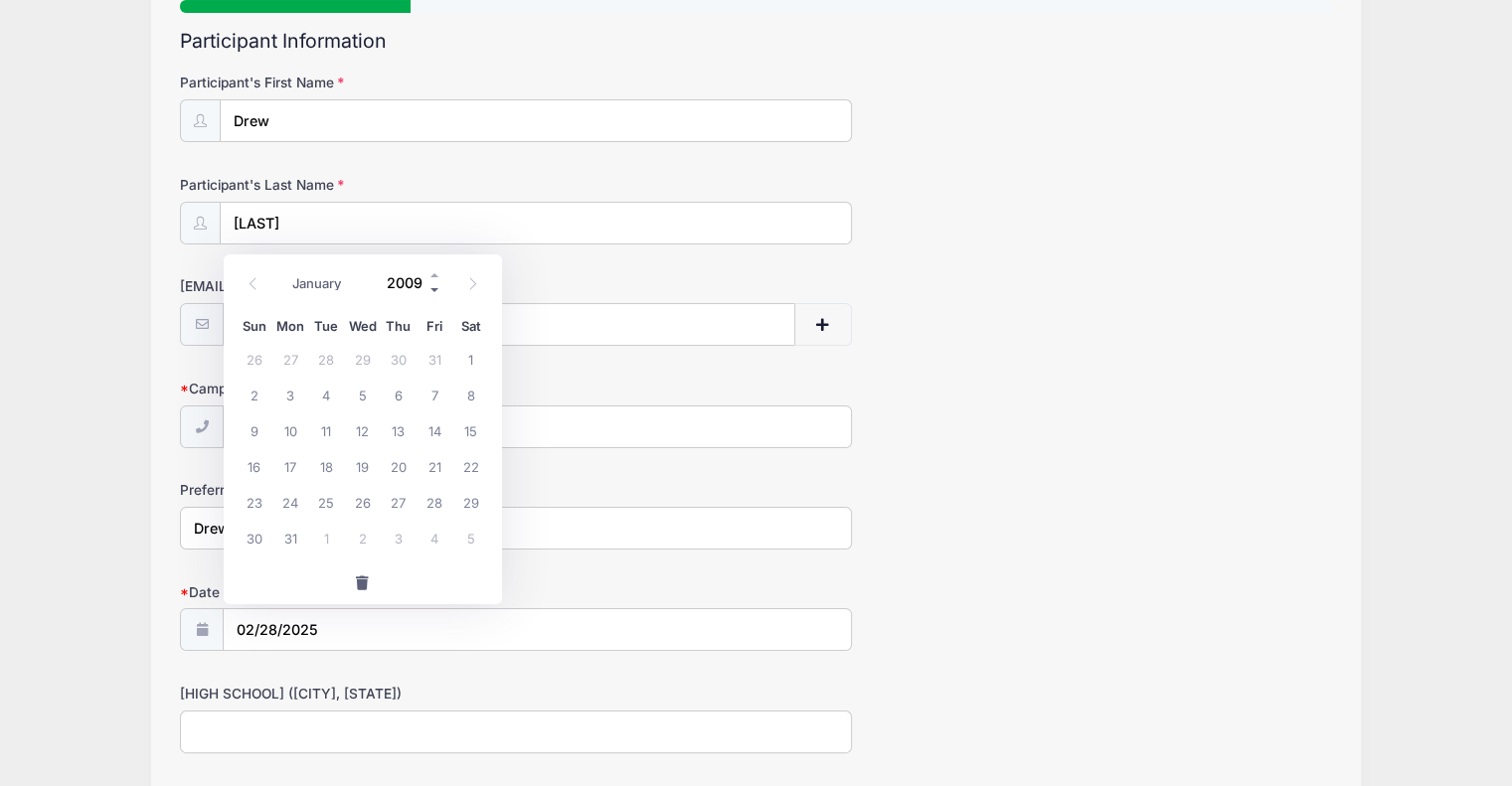 click at bounding box center (435, 290) 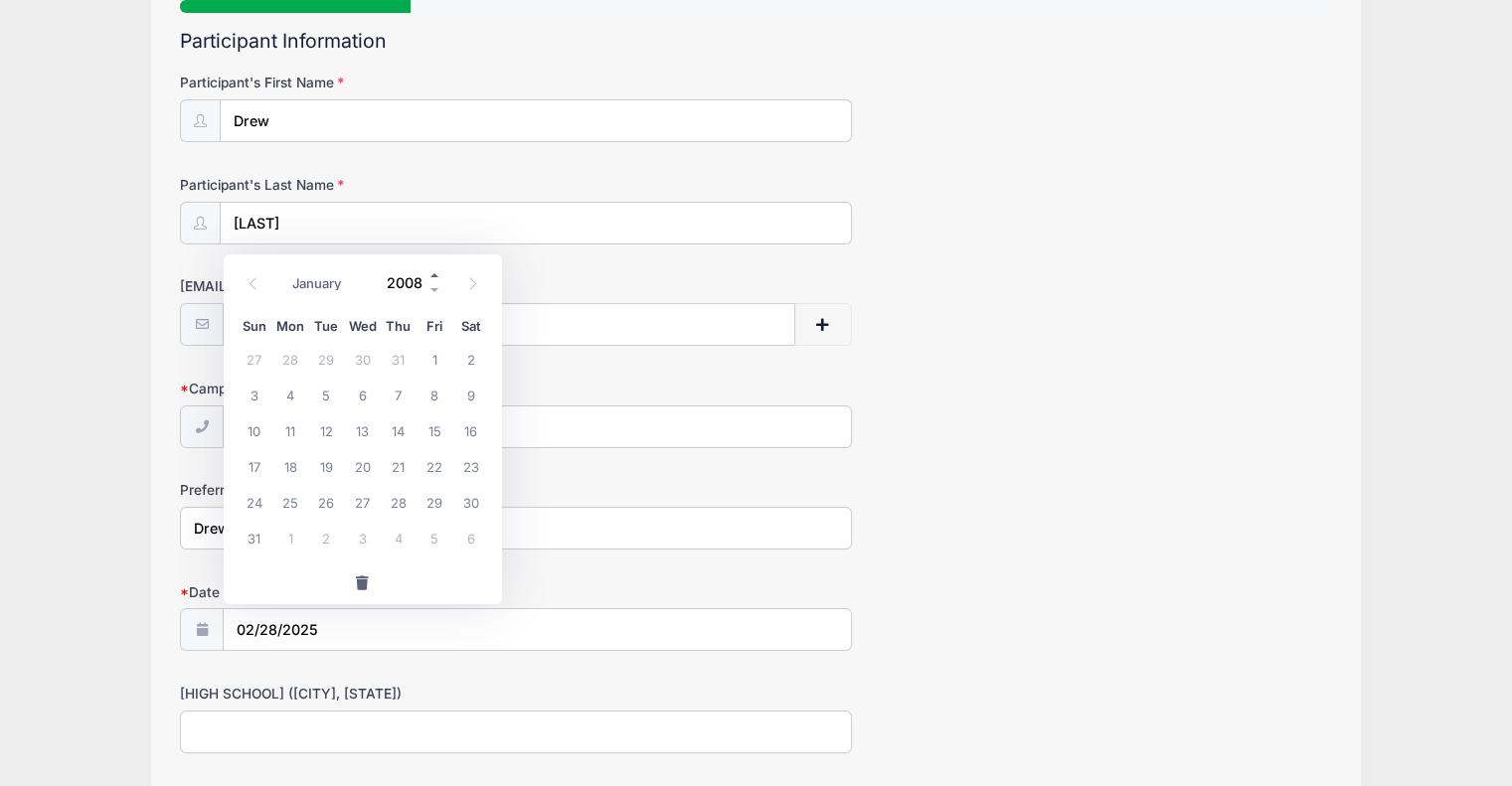 click at bounding box center (435, 275) 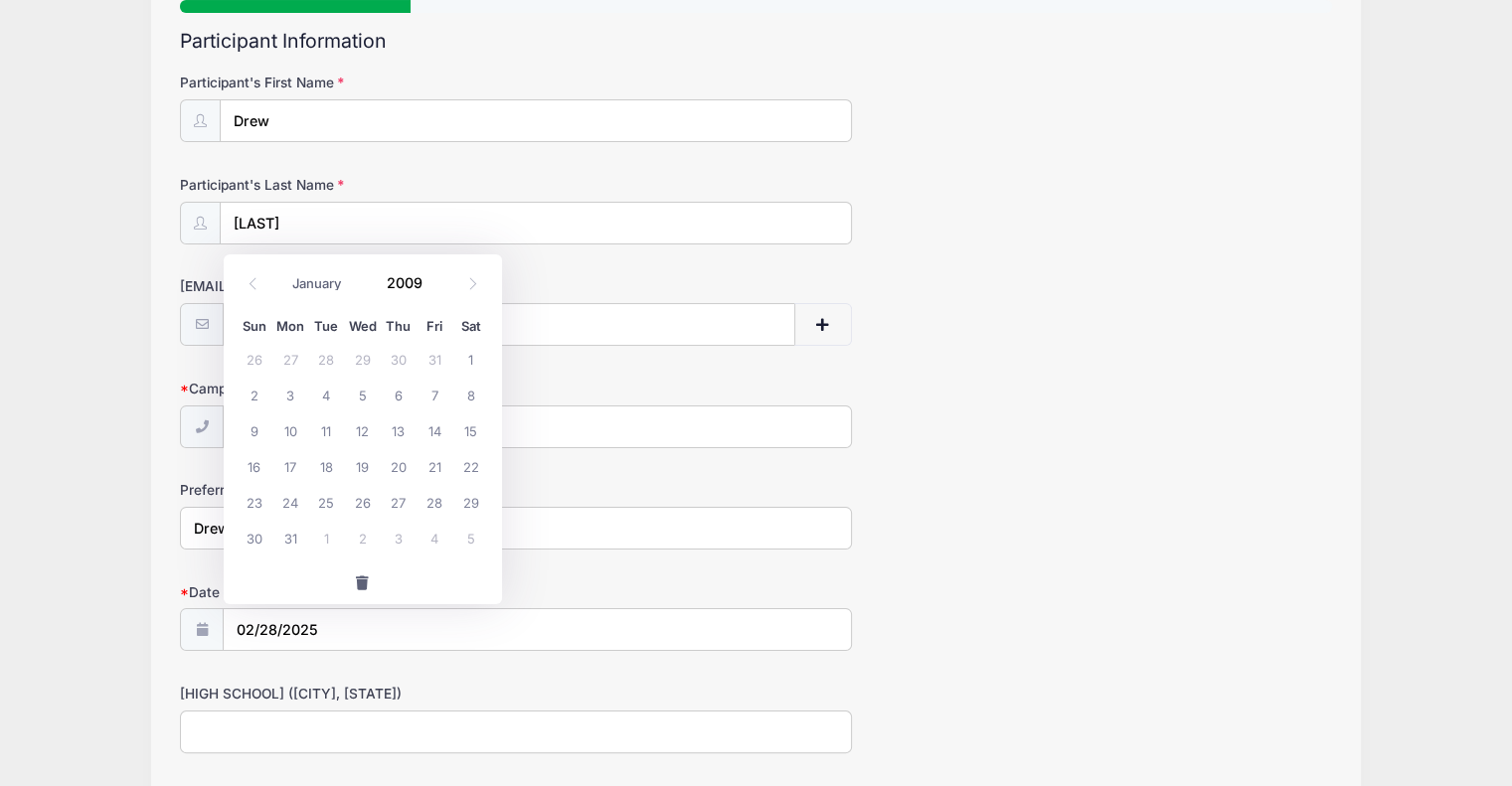 click on "[DATE_OF_BIRTH]" at bounding box center (756, 617) 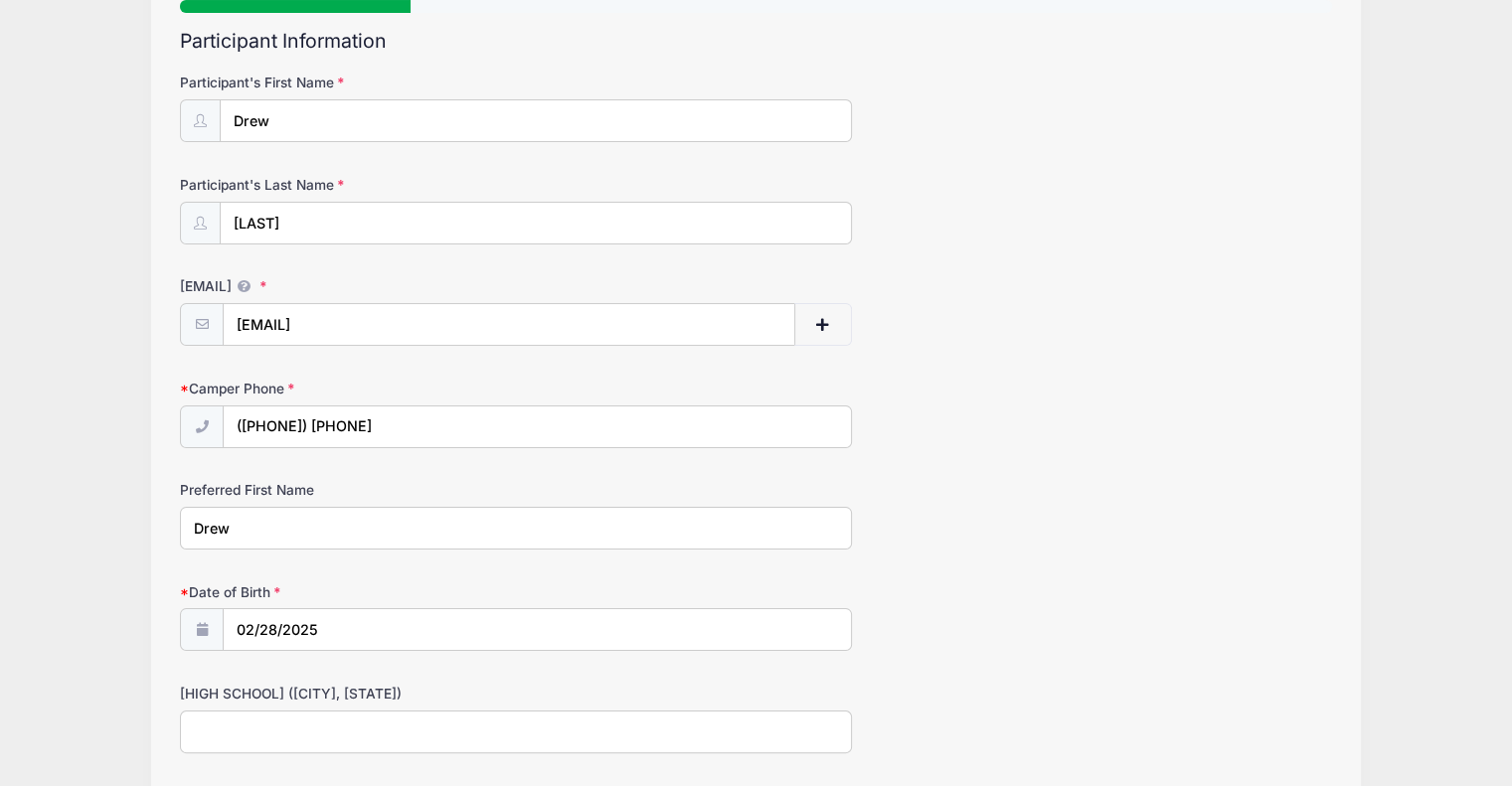 click at bounding box center [202, 629] 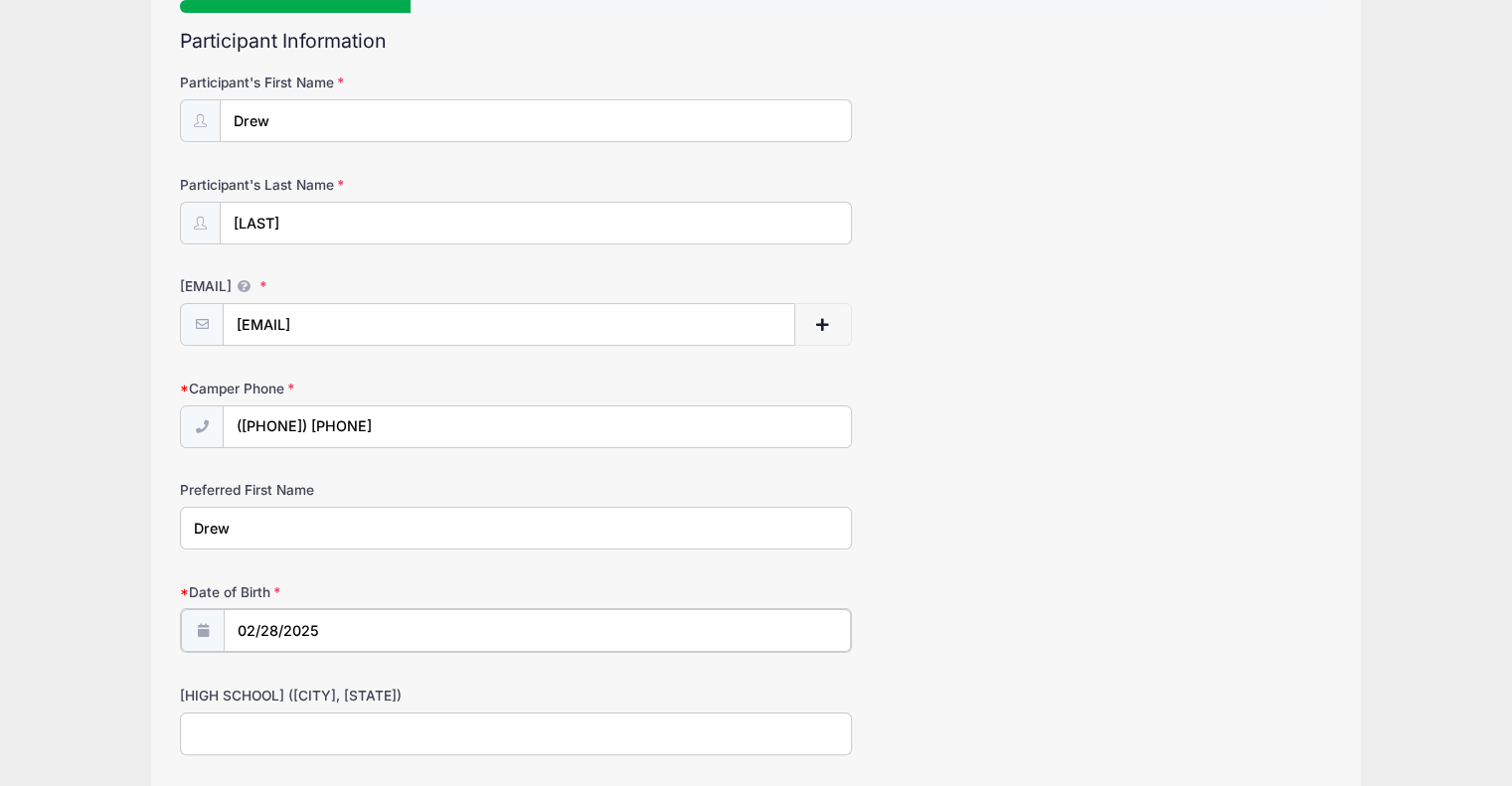 type on "2025" 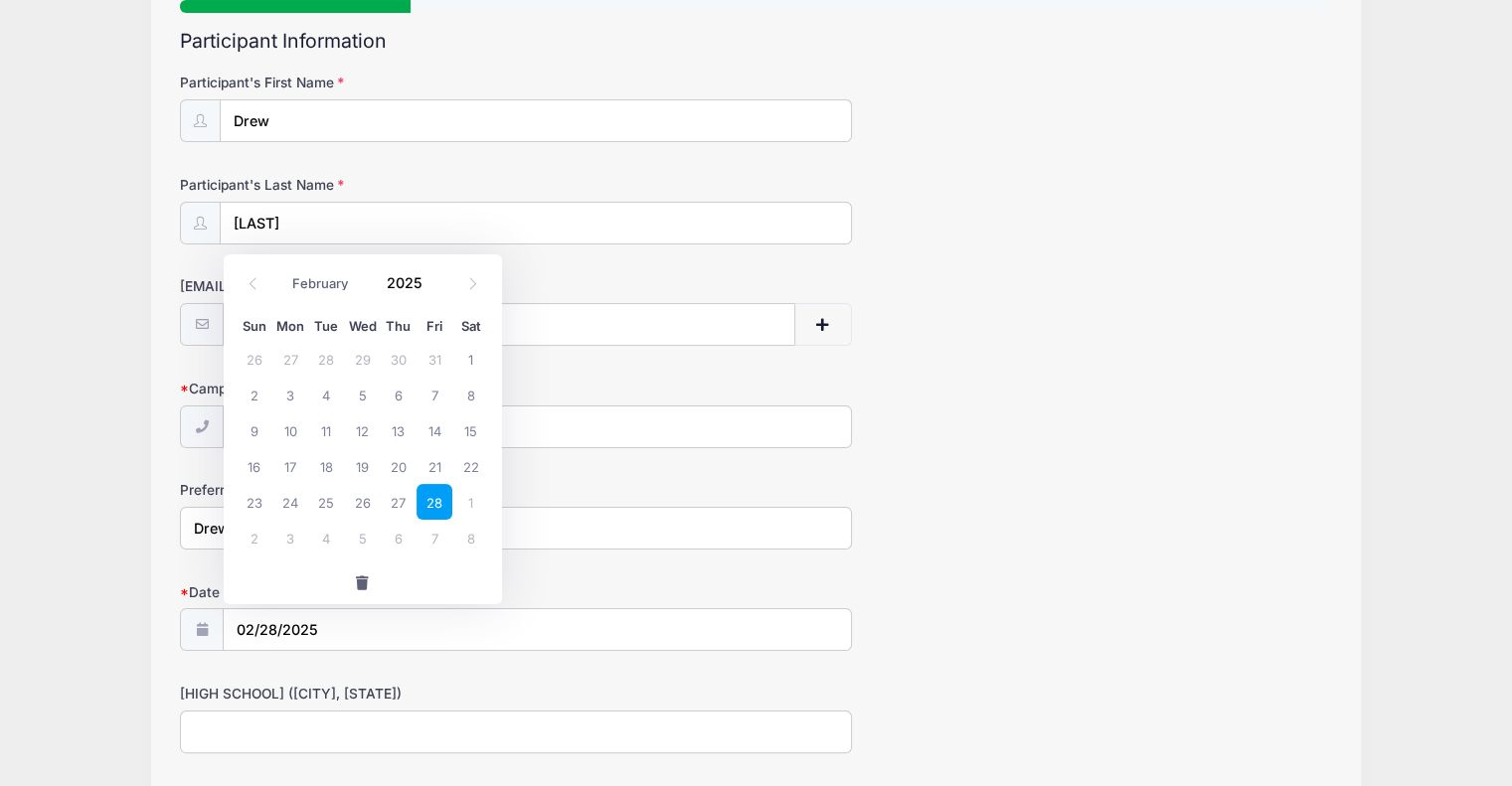 click at bounding box center (363, 583) 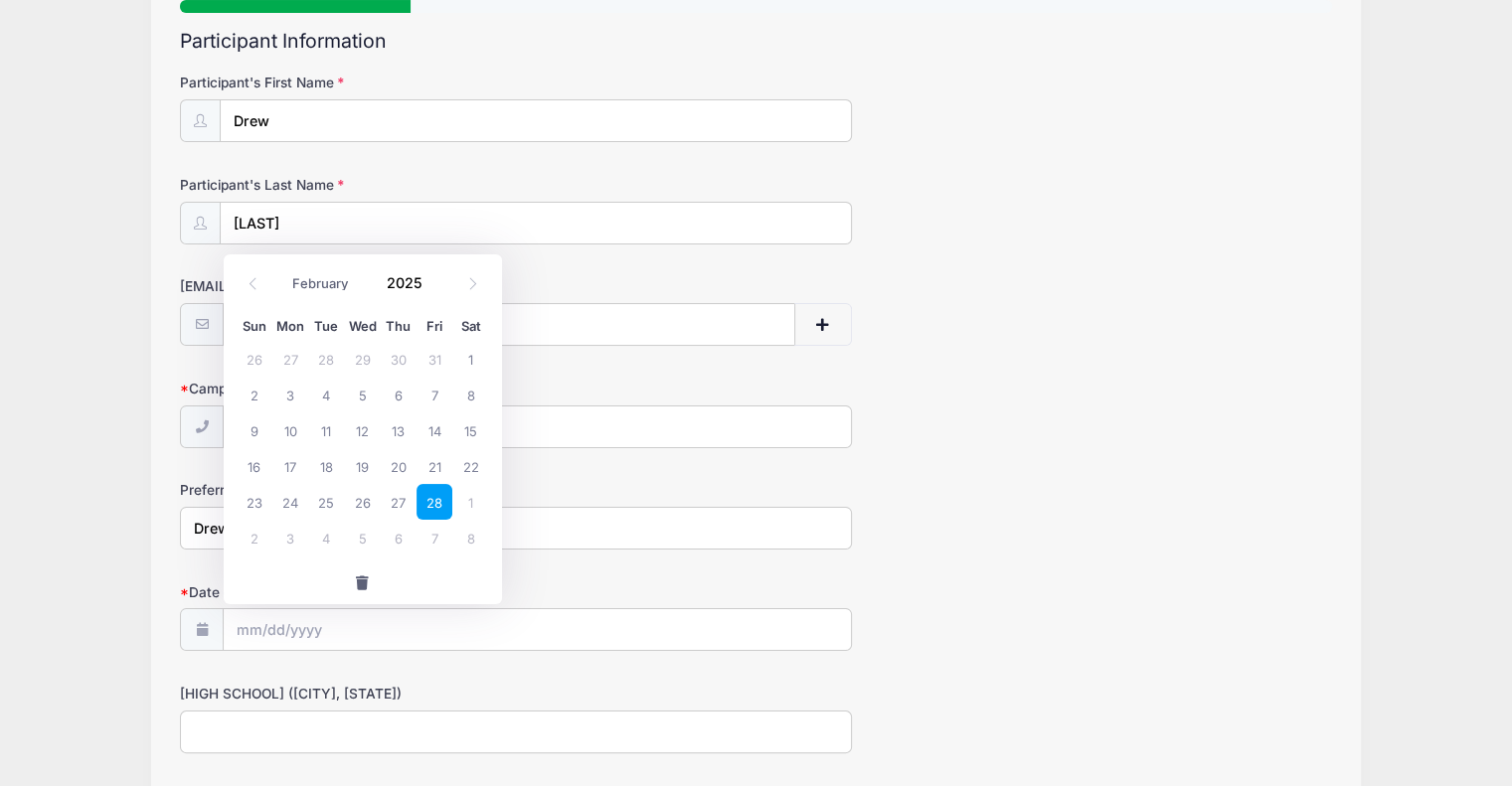 select on "7" 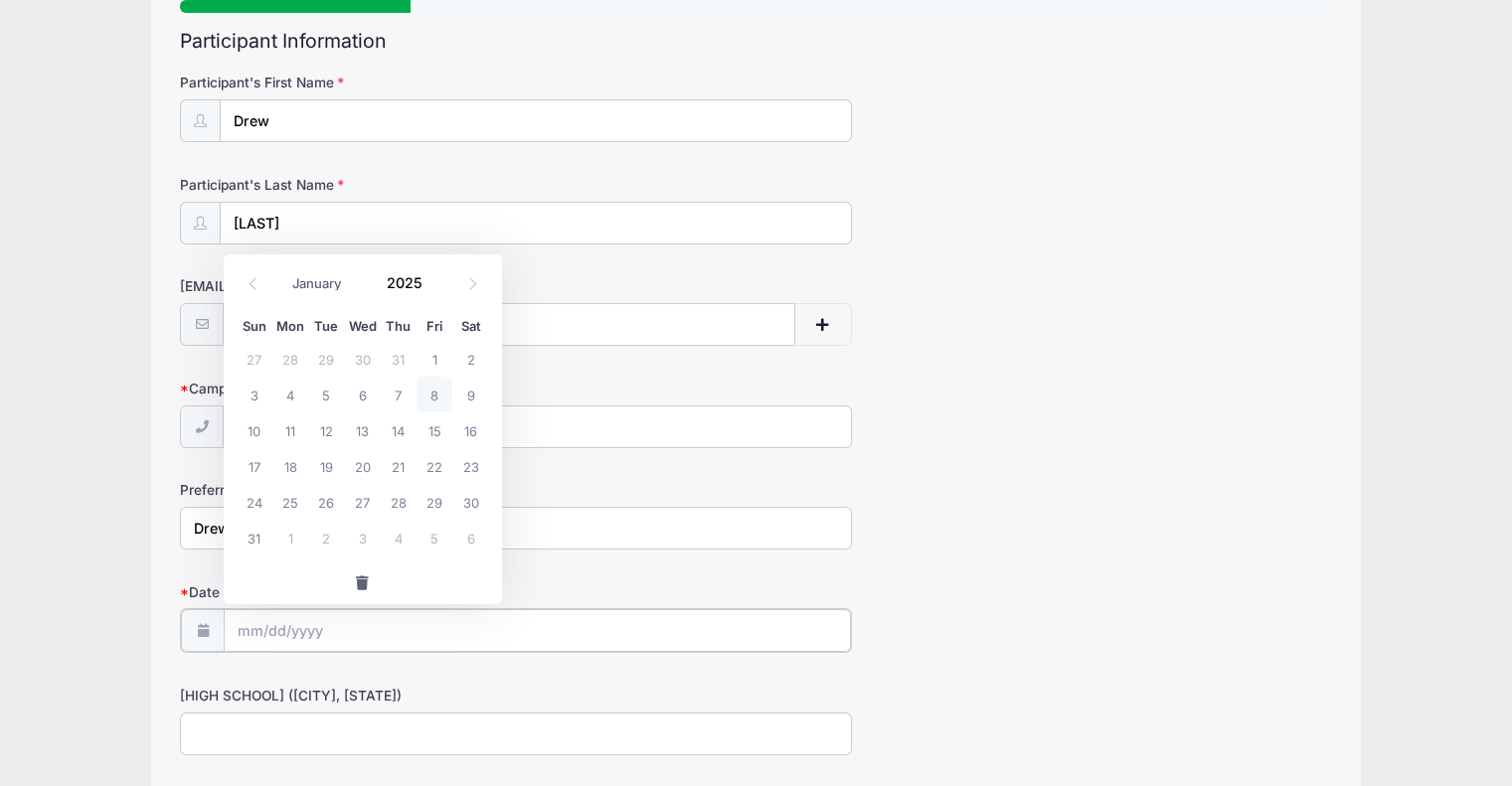 click on "Date of Birth" at bounding box center [537, 630] 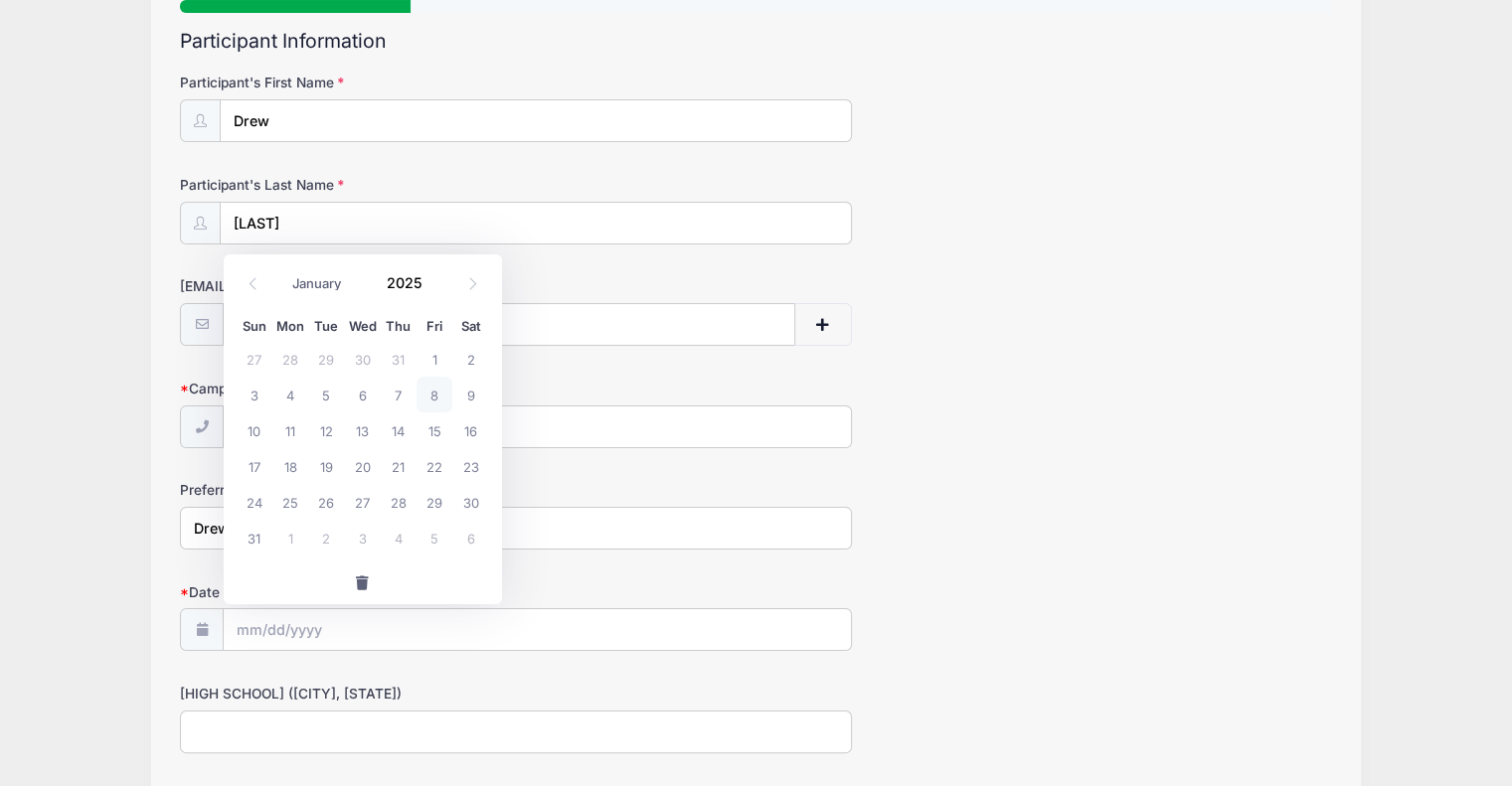 drag, startPoint x: 60, startPoint y: 692, endPoint x: 89, endPoint y: 672, distance: 35.22783 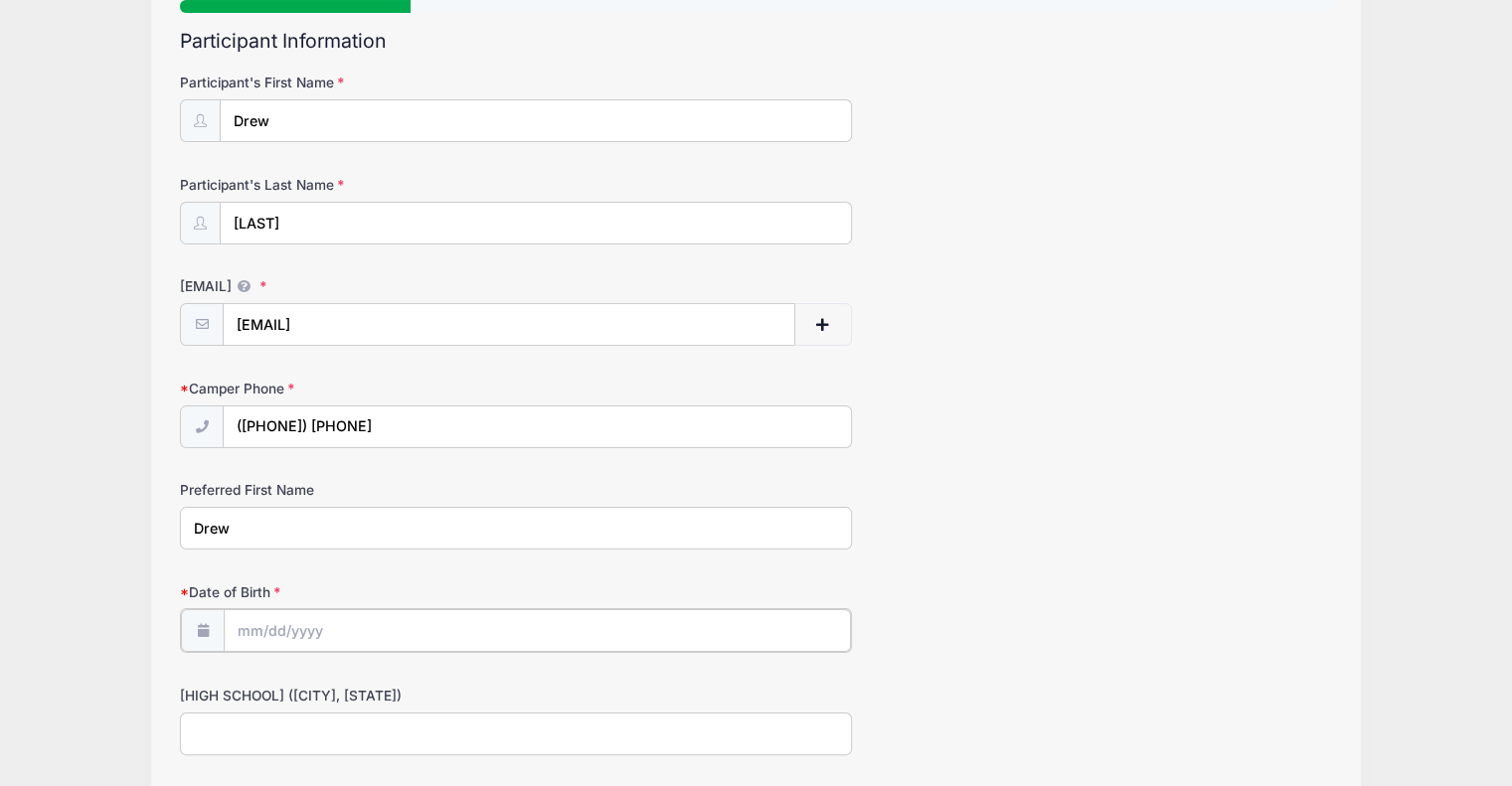 click on "Date of Birth" at bounding box center [537, 630] 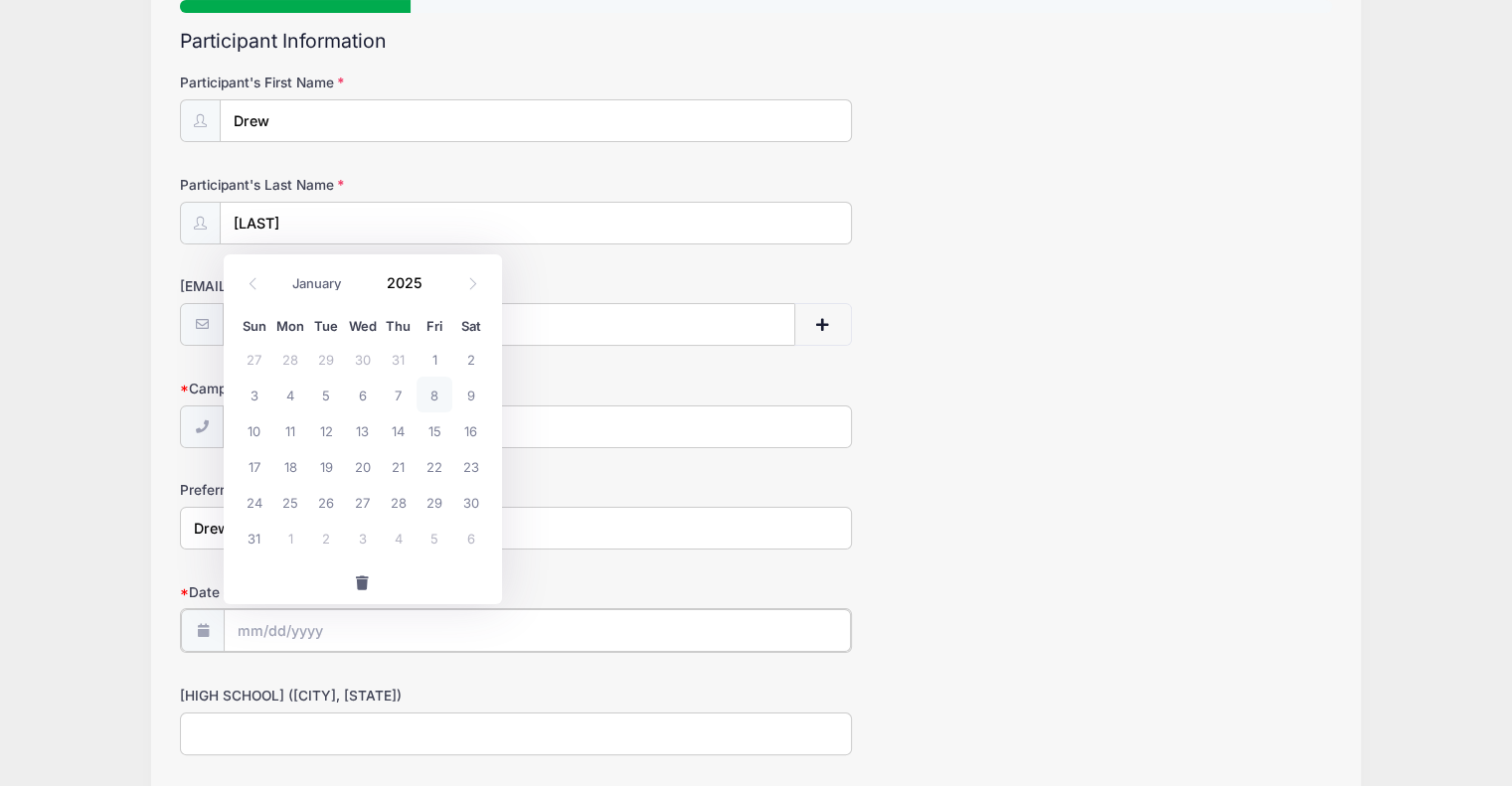 click on "Date of Birth" at bounding box center [537, 630] 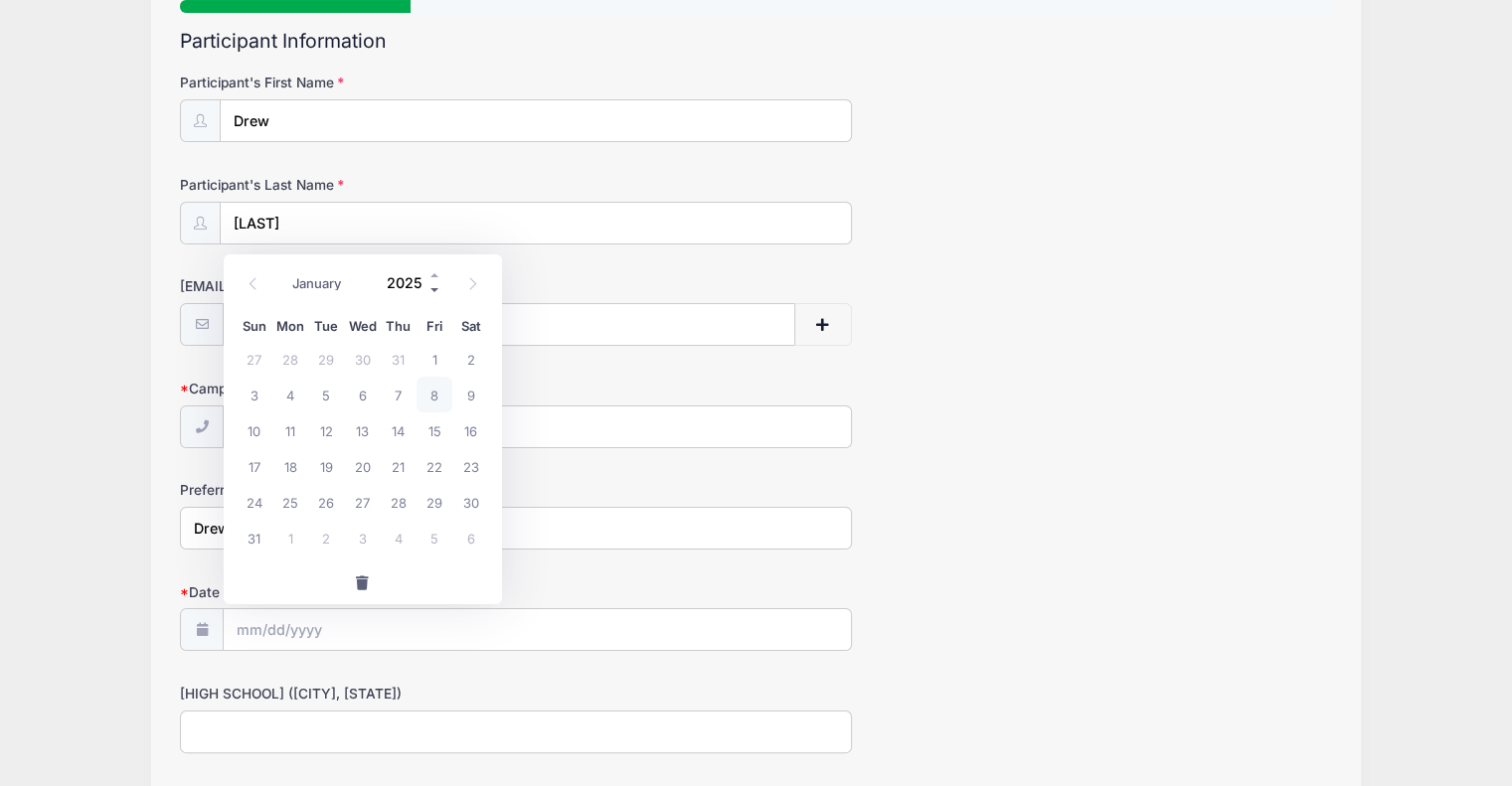 click at bounding box center (435, 290) 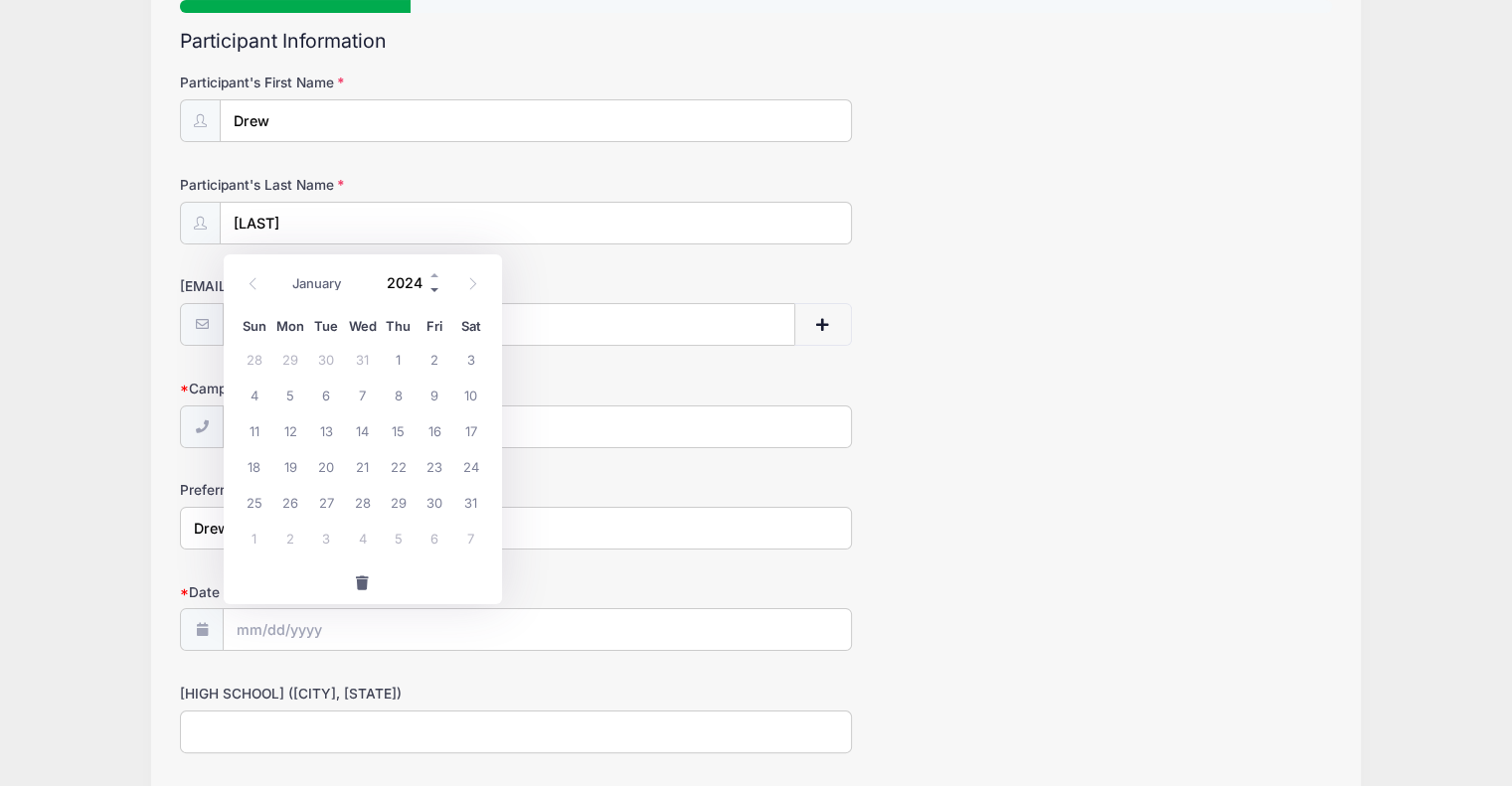 click at bounding box center (435, 290) 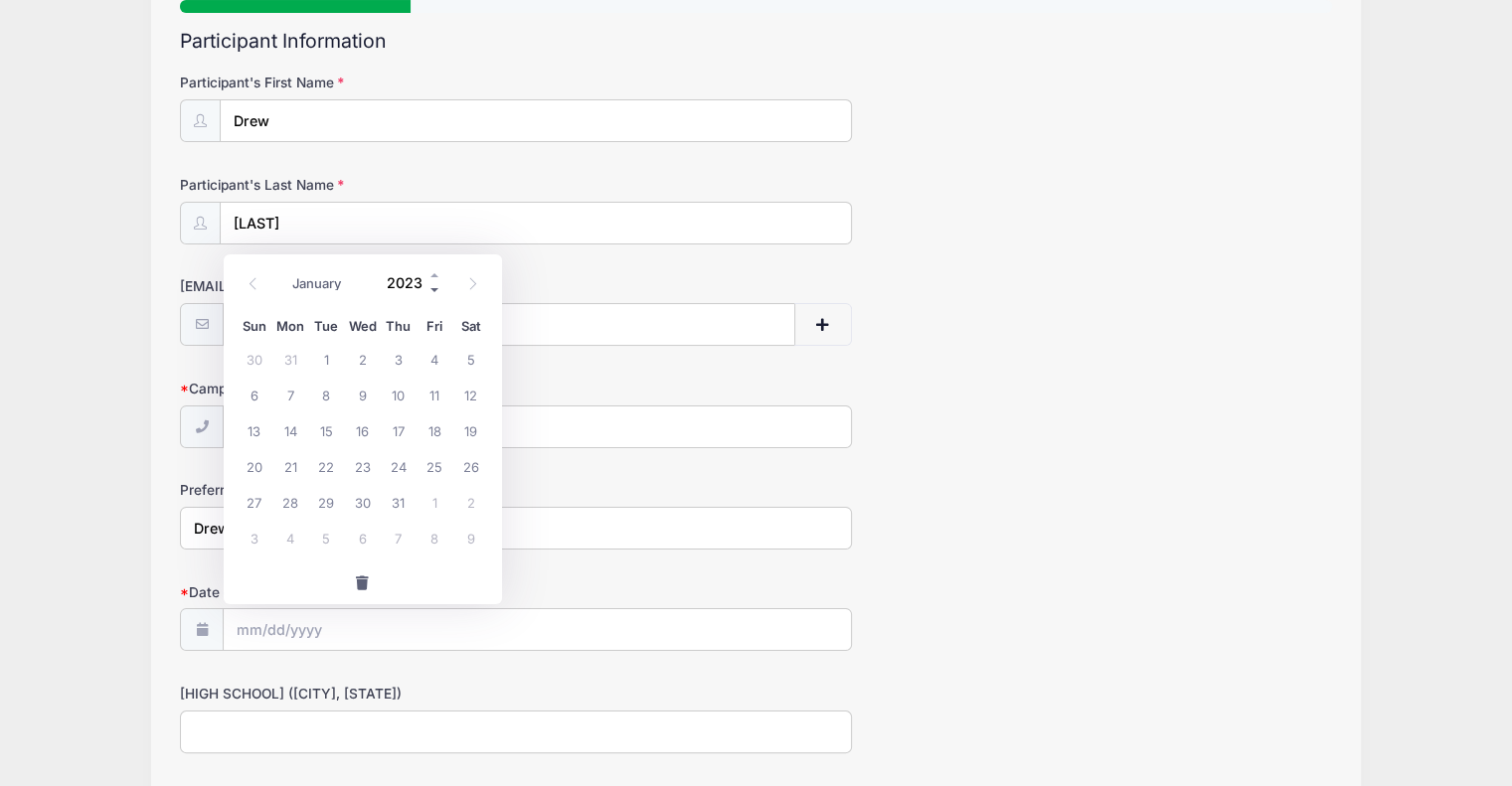 click at bounding box center (435, 290) 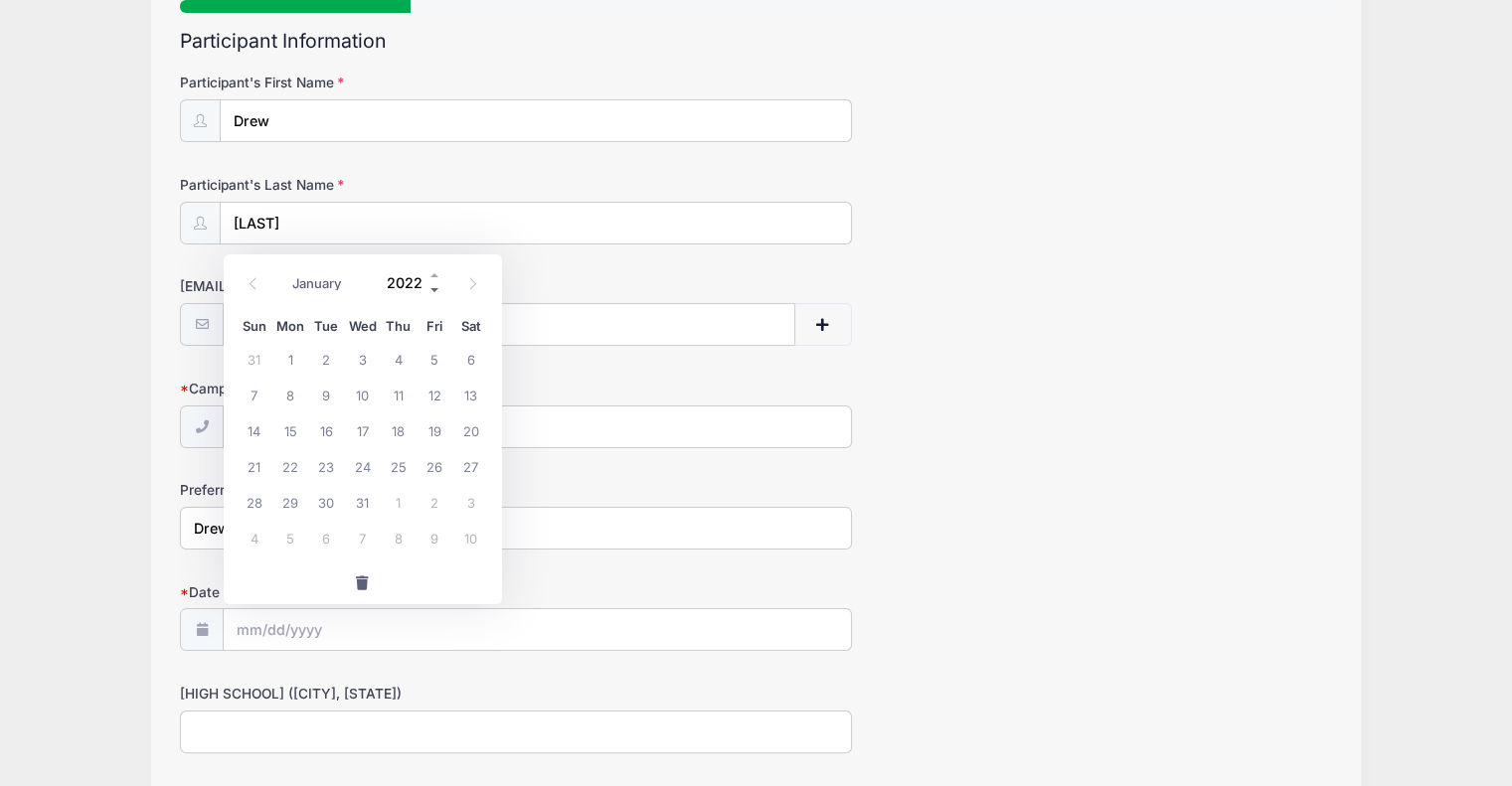 click at bounding box center (435, 290) 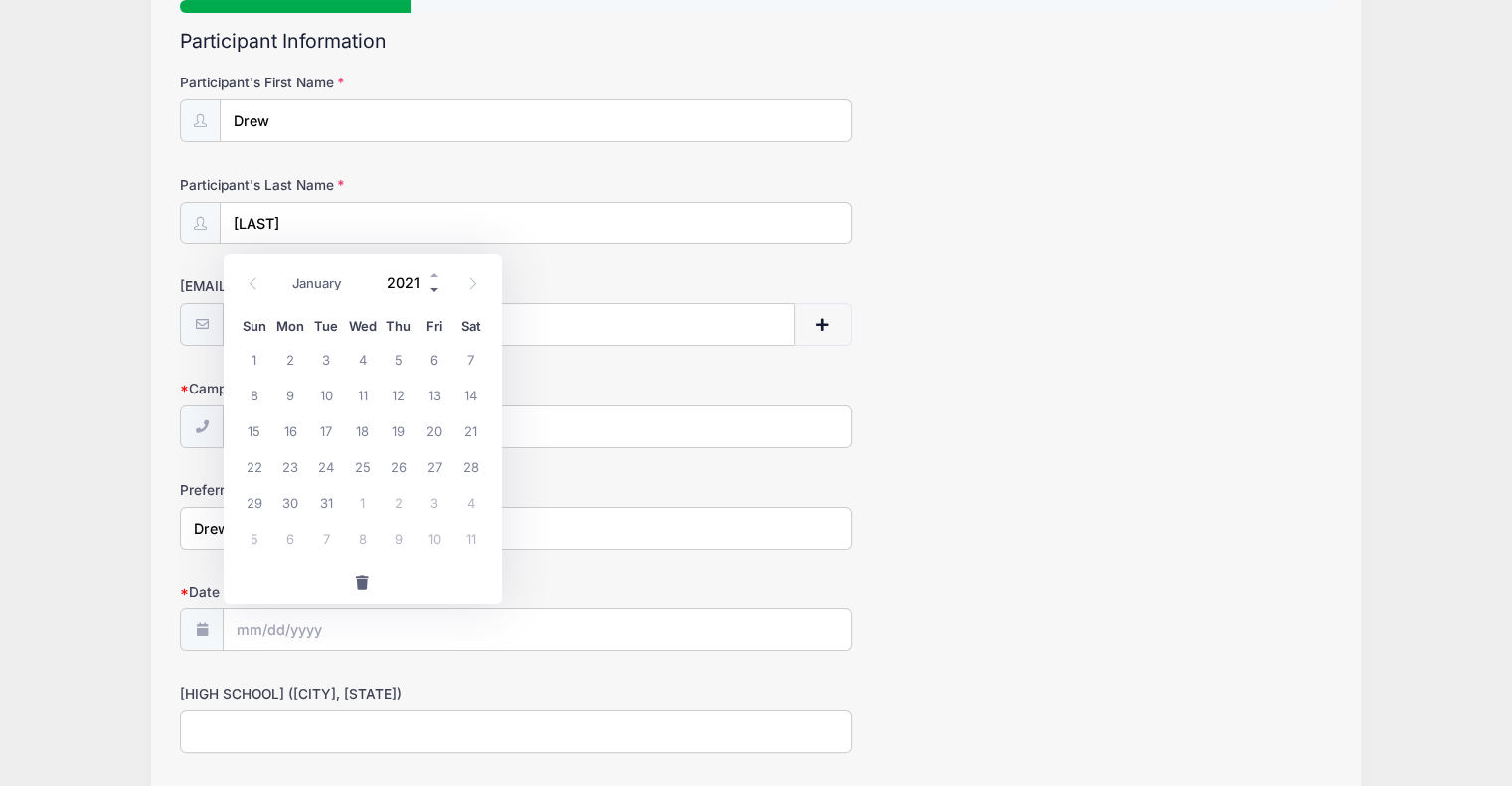 click at bounding box center [435, 290] 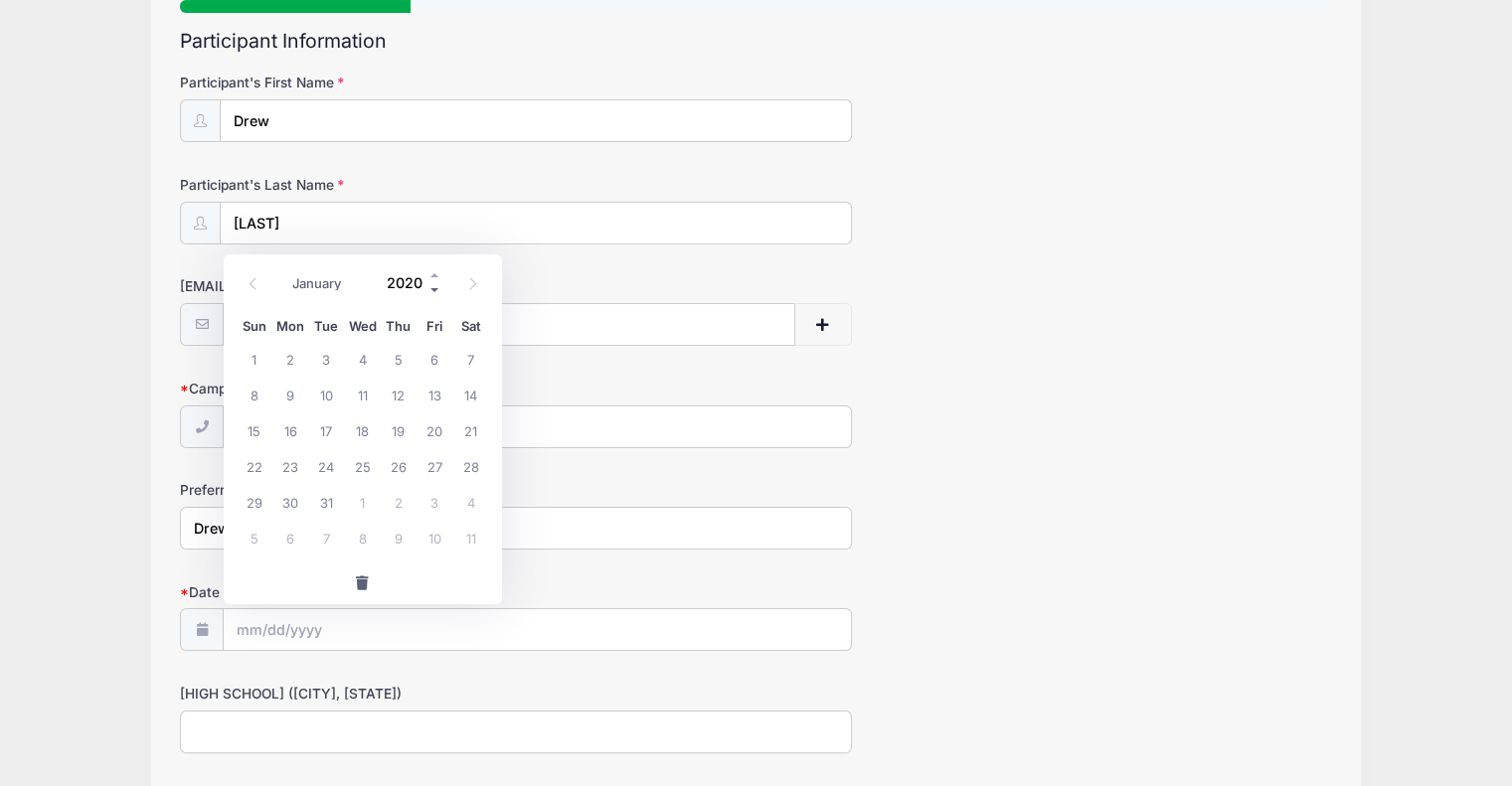 click at bounding box center (435, 290) 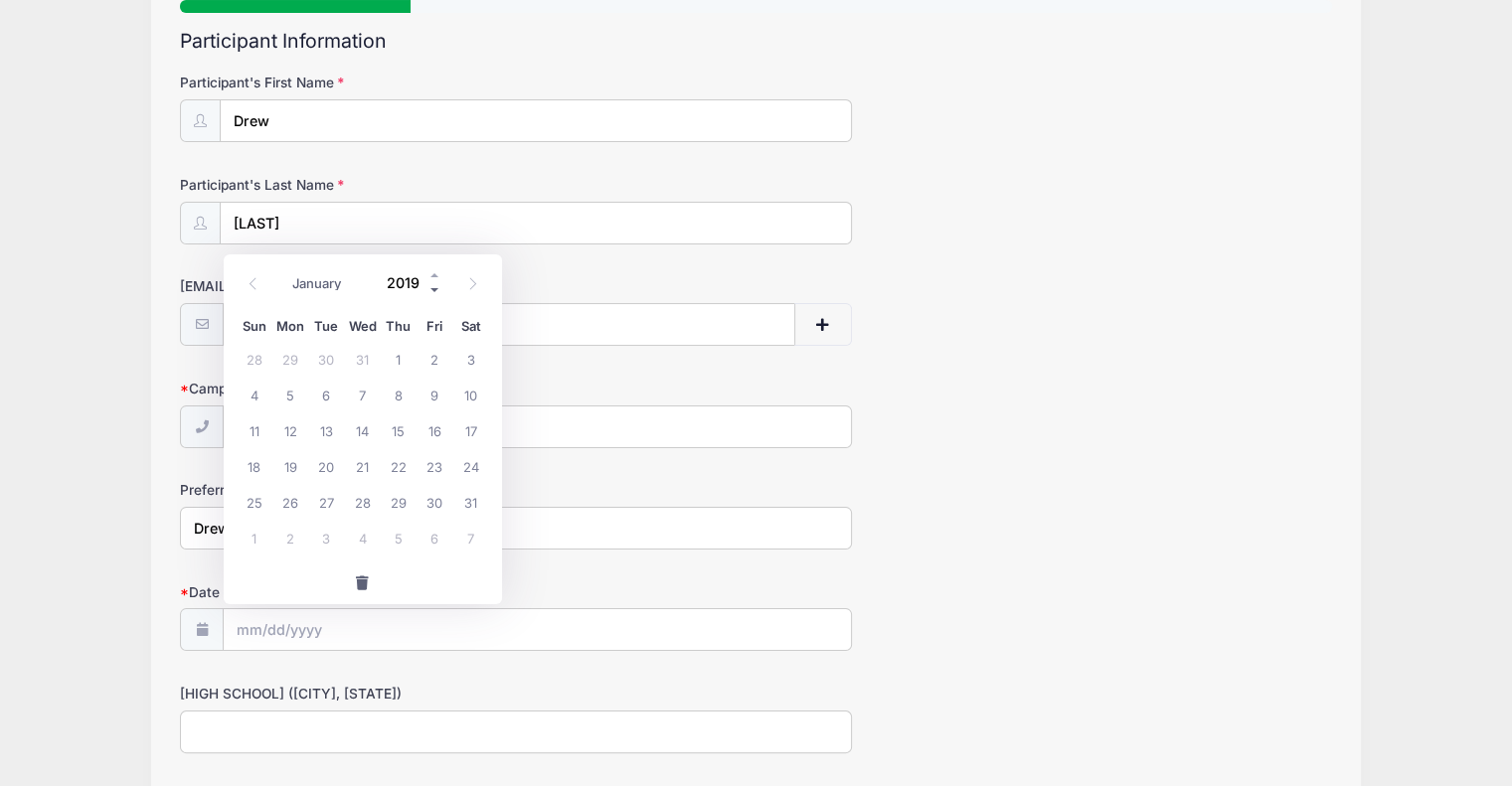 click at bounding box center (435, 290) 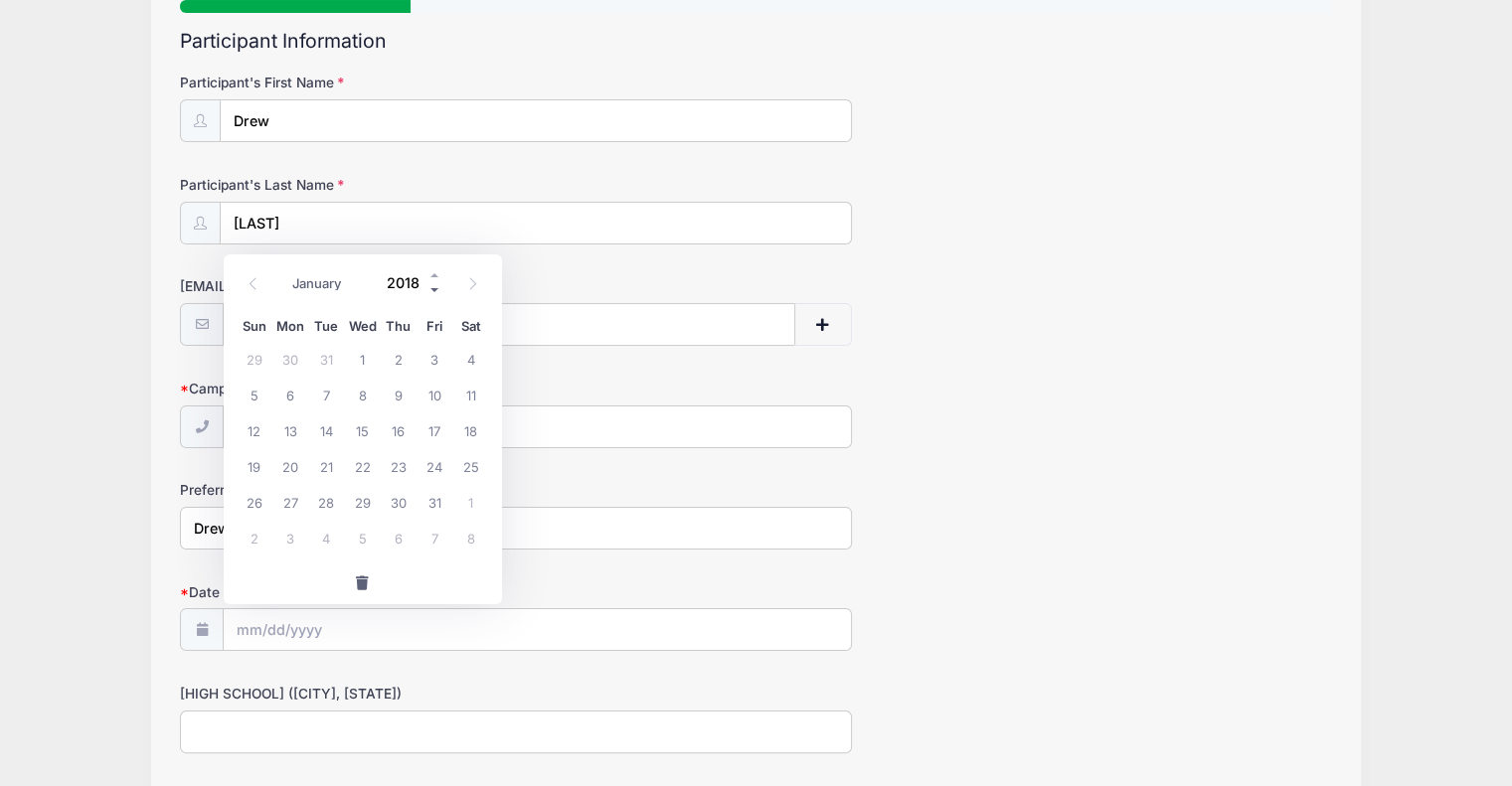 click at bounding box center [435, 290] 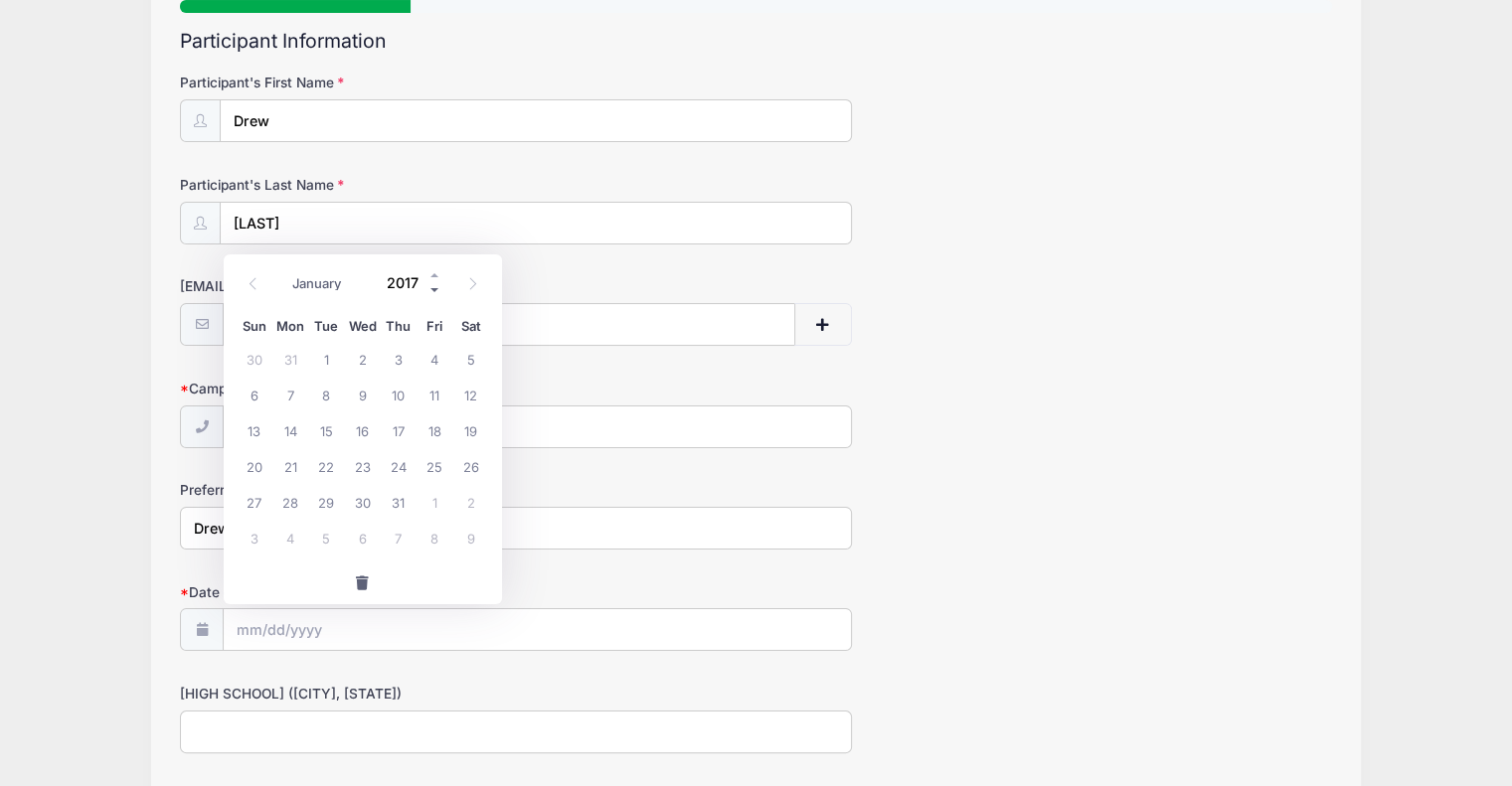 click at bounding box center (435, 290) 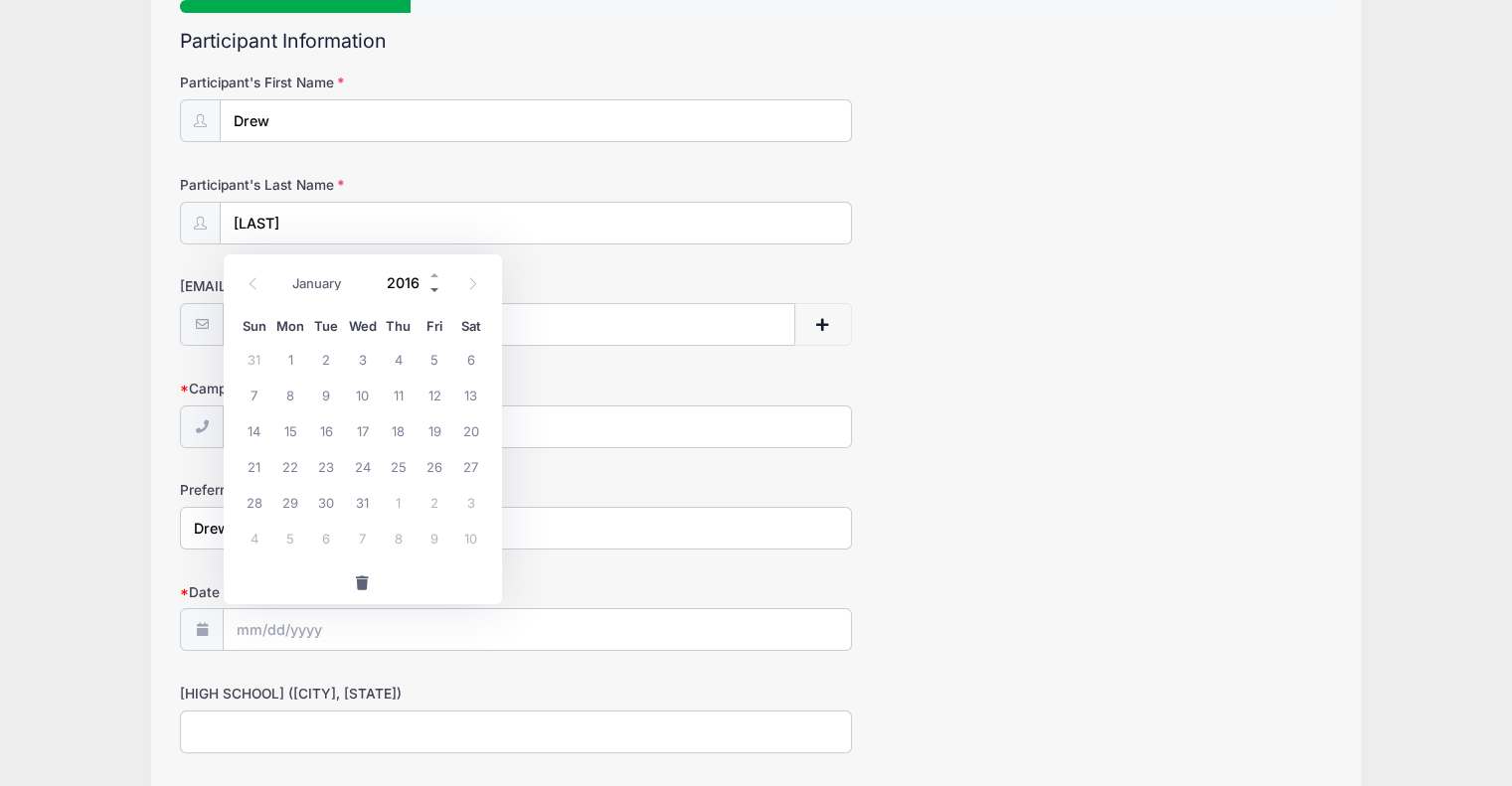 click at bounding box center [435, 290] 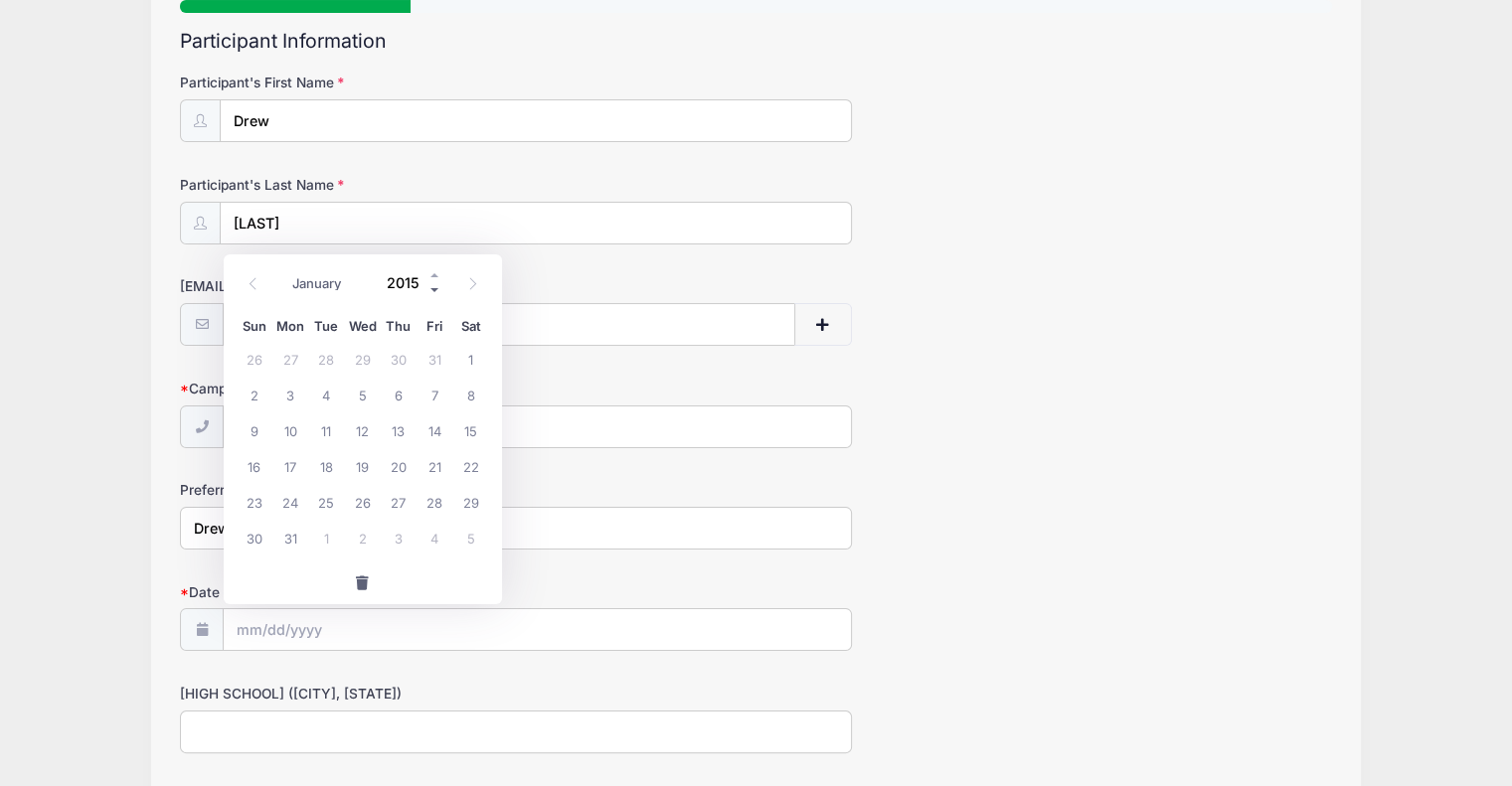 click at bounding box center (435, 290) 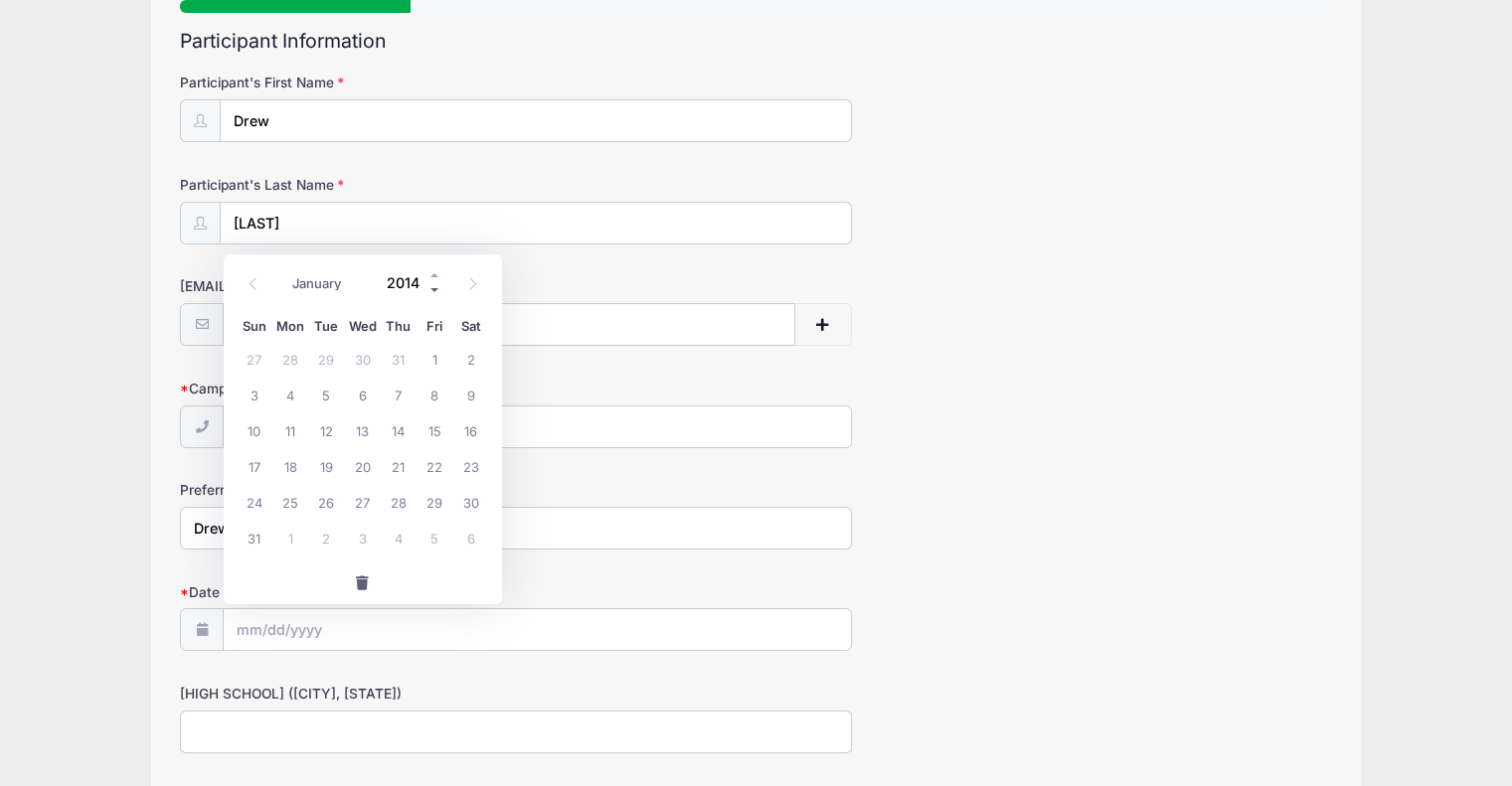 click at bounding box center [435, 290] 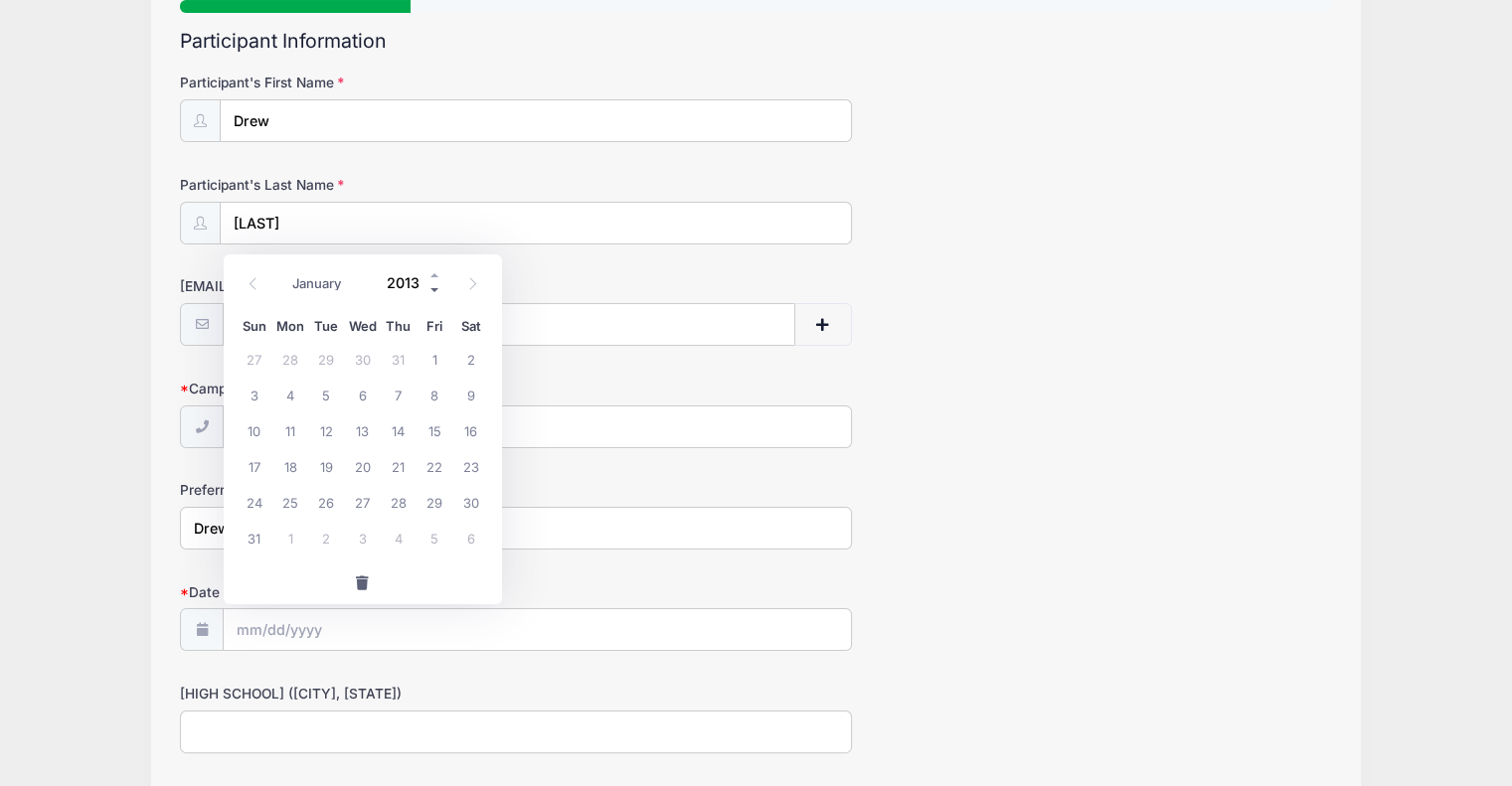 click at bounding box center [435, 290] 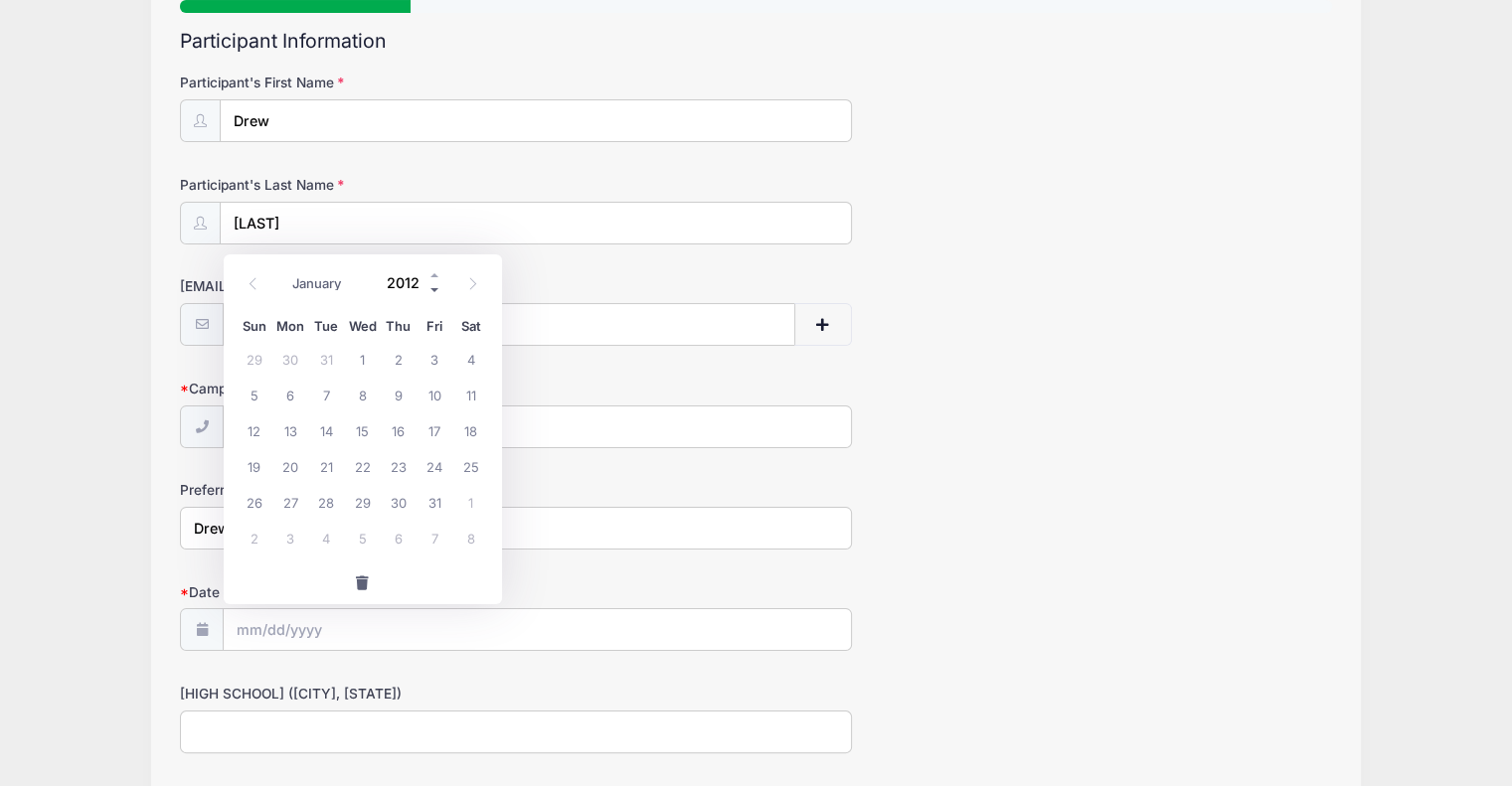 click at bounding box center (435, 290) 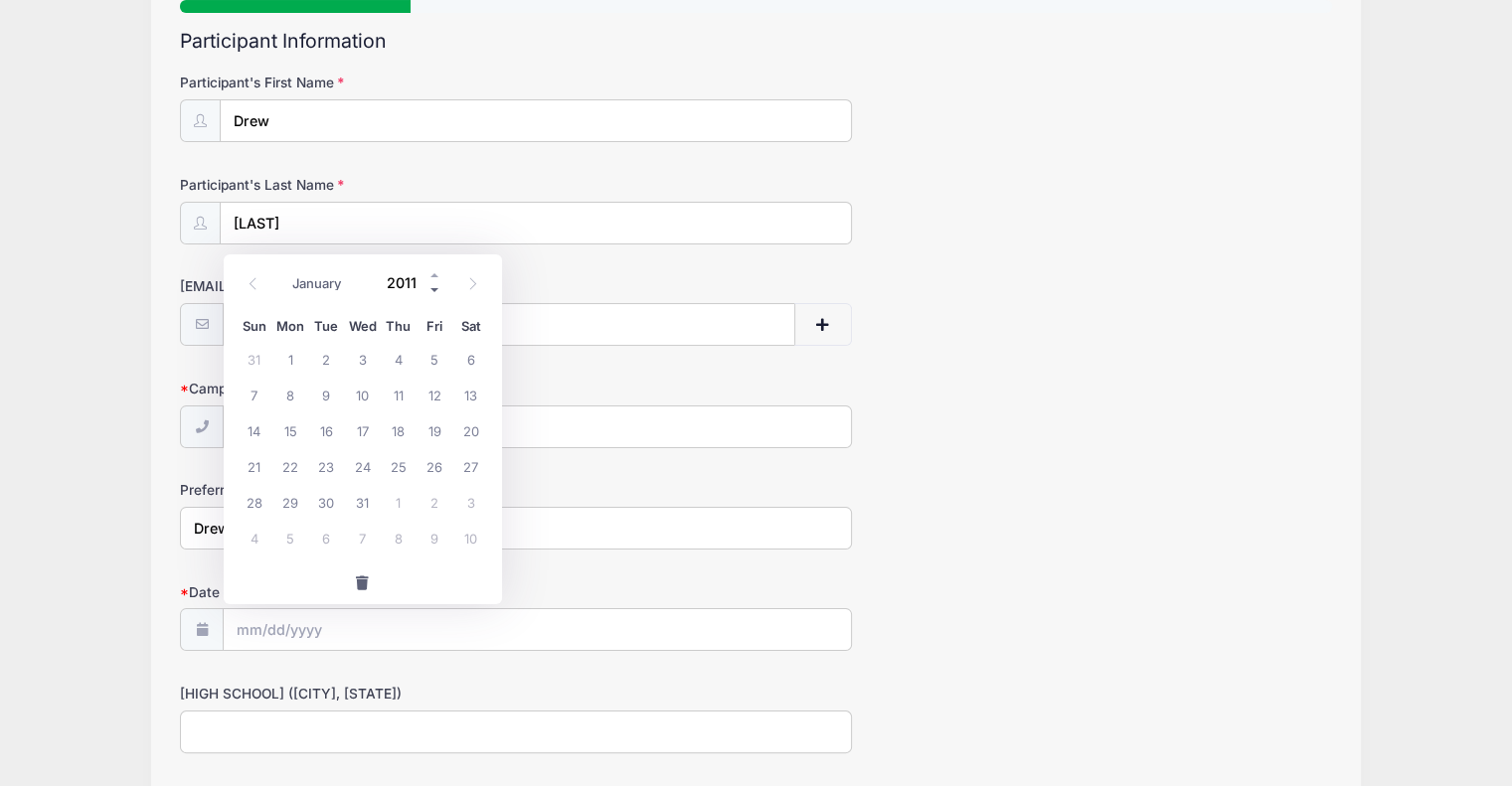 click at bounding box center (435, 290) 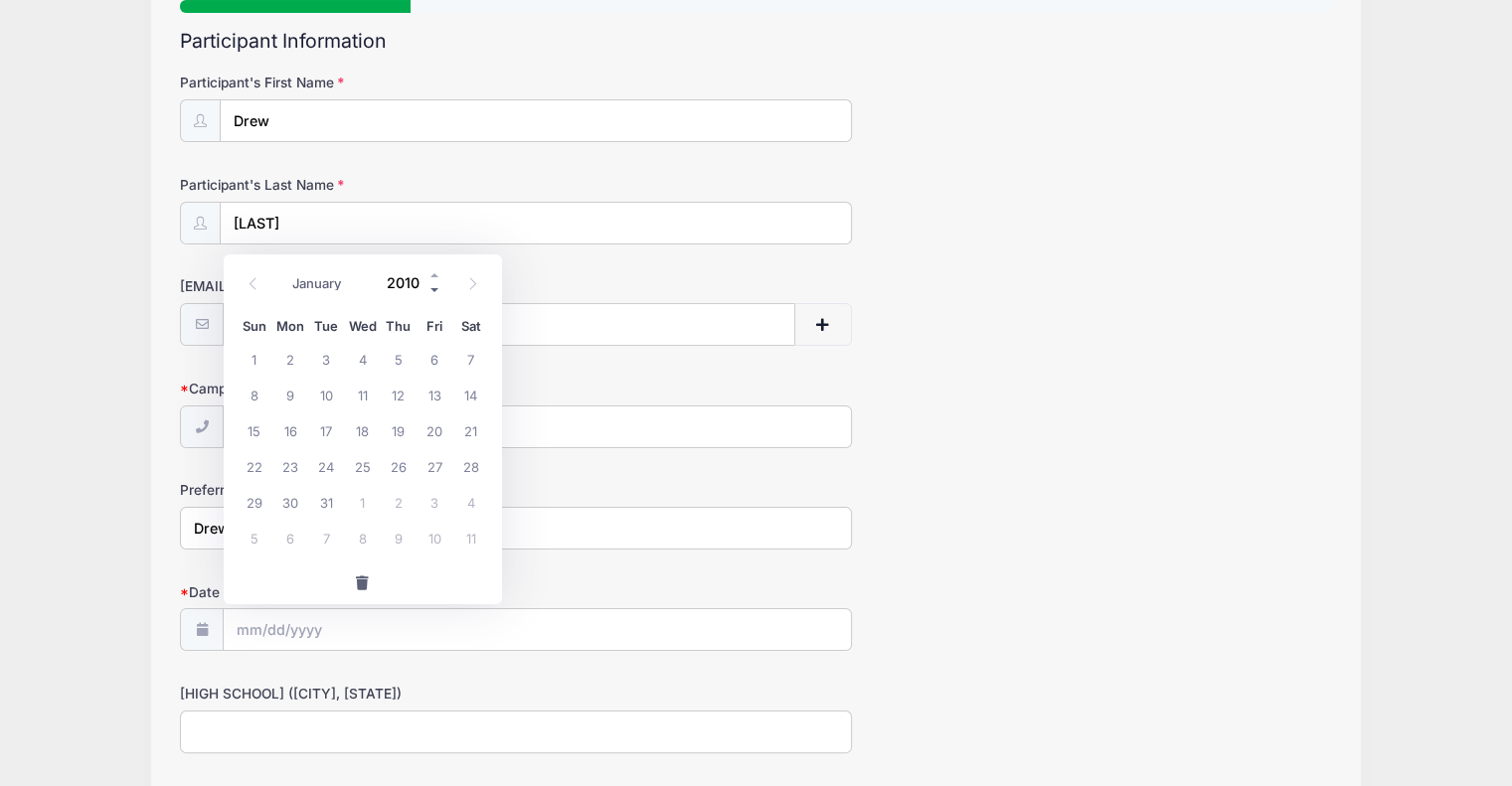 click at bounding box center (435, 290) 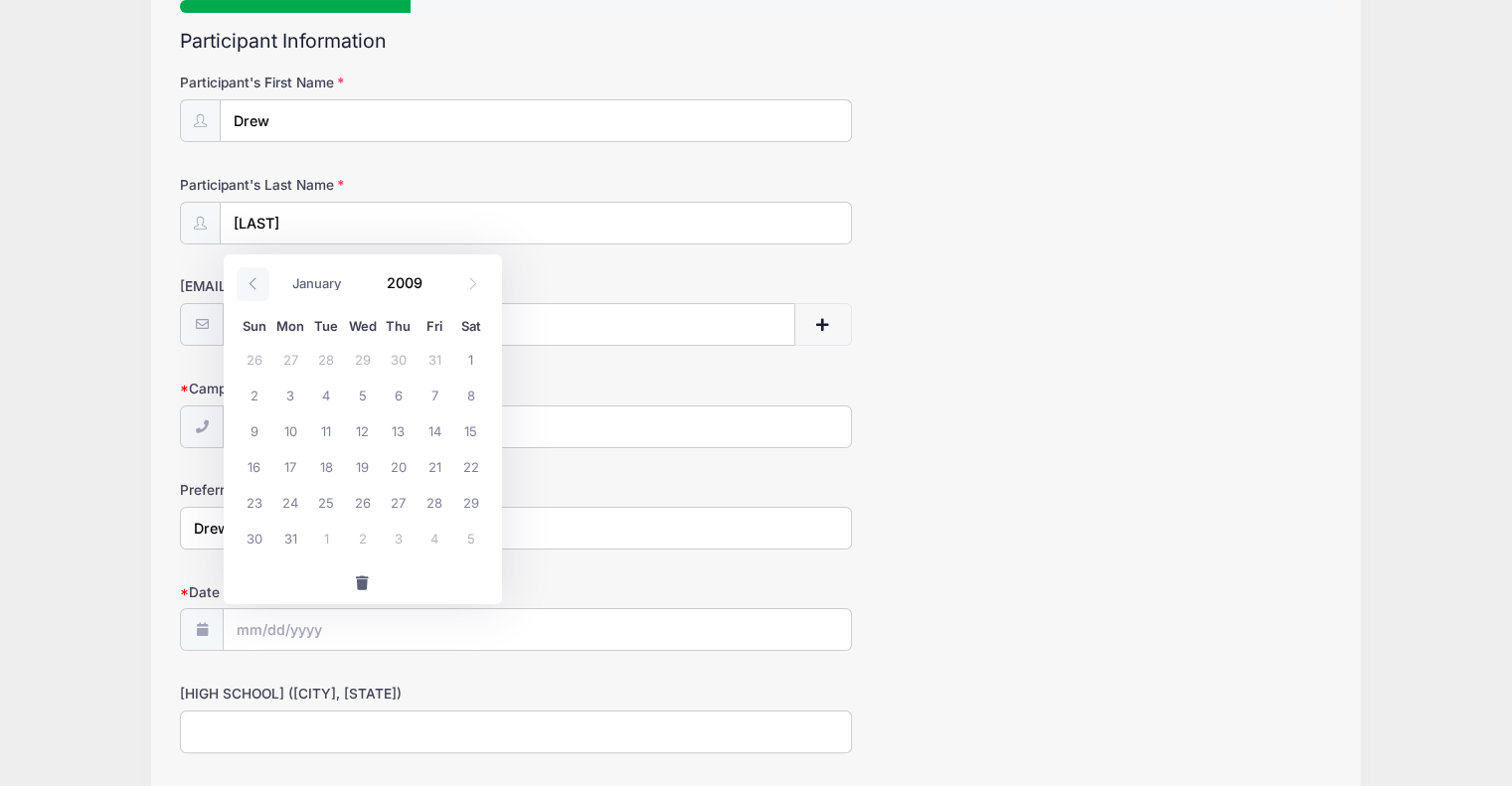 click 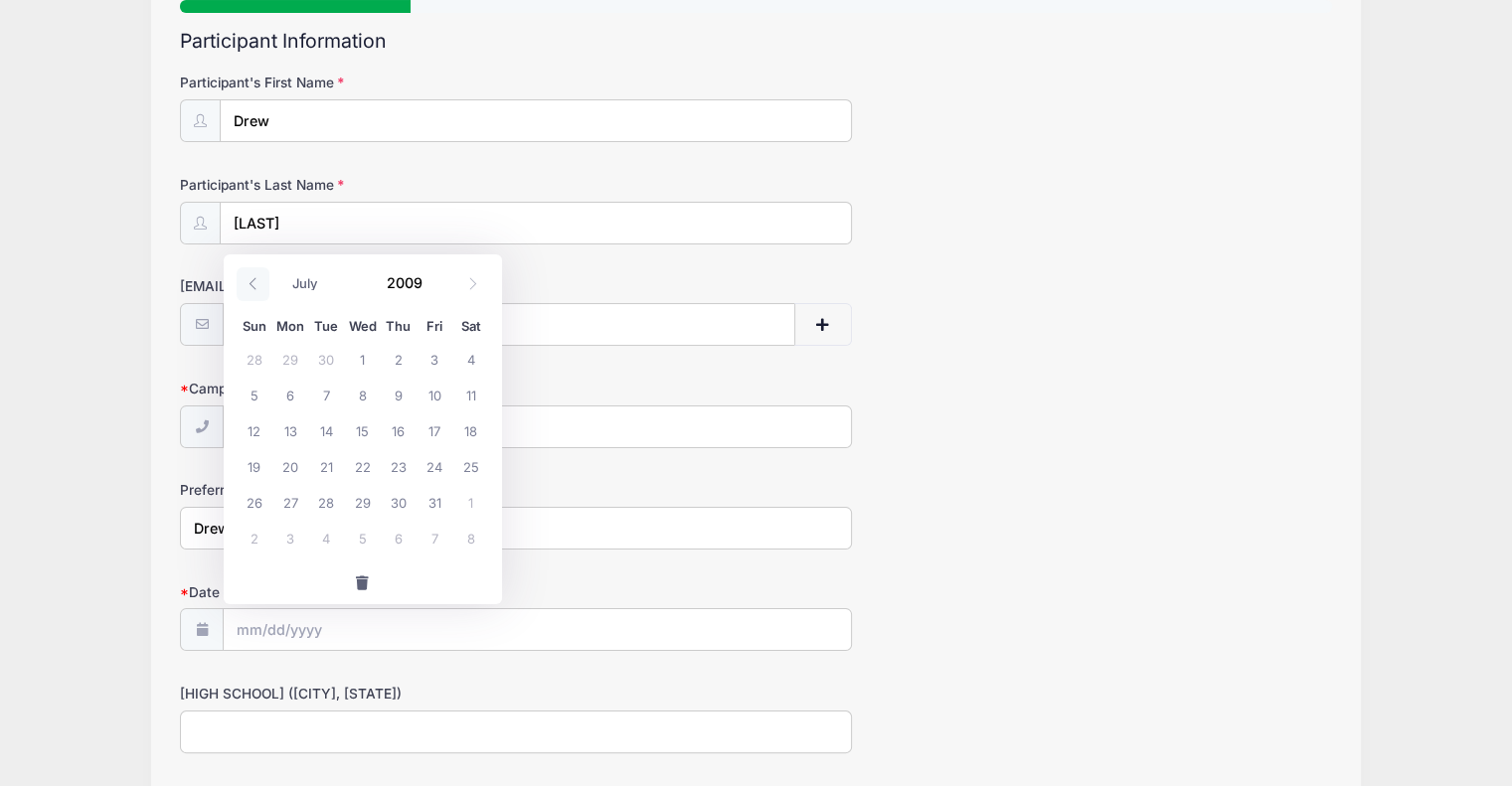 click 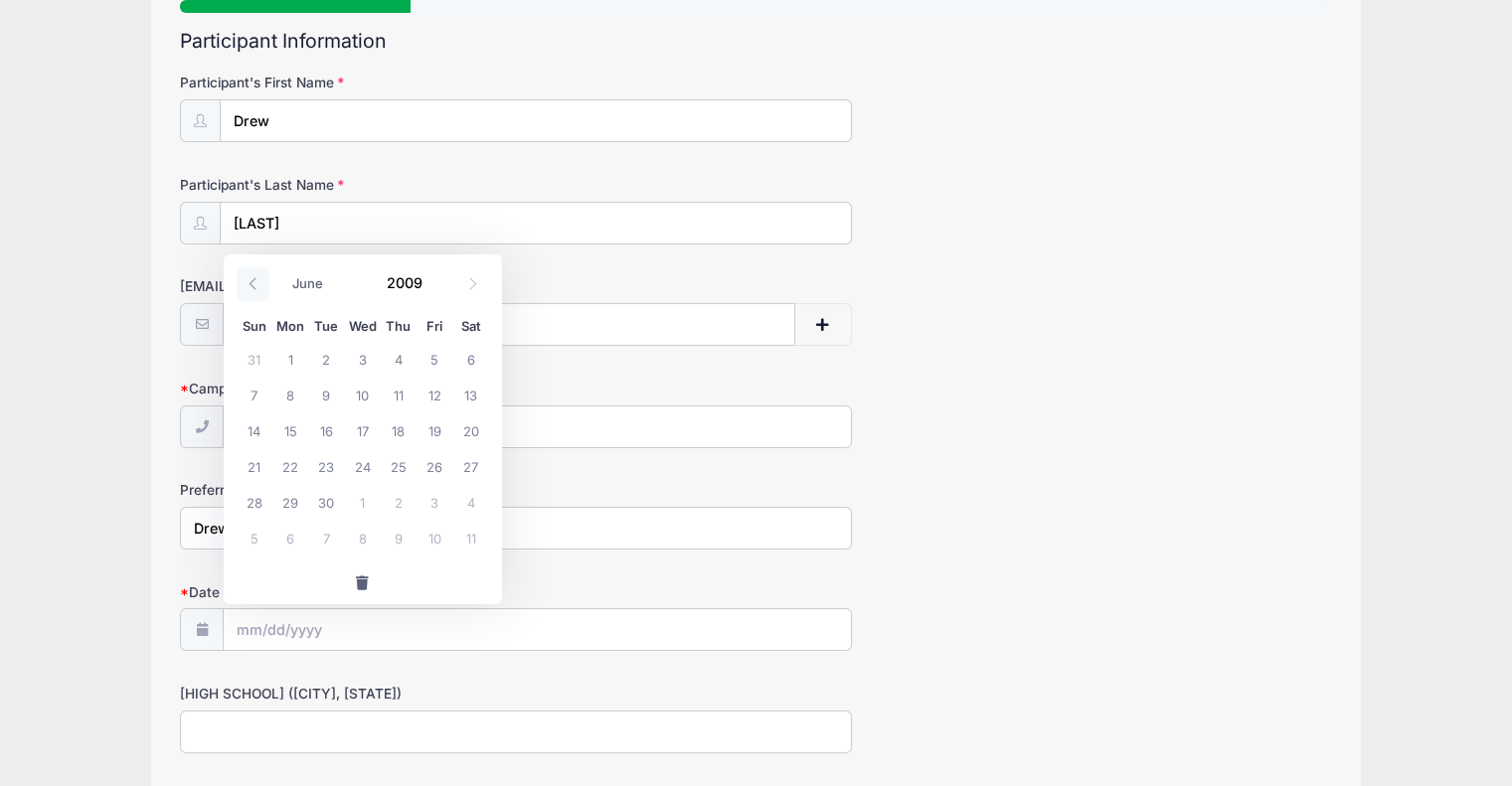 click 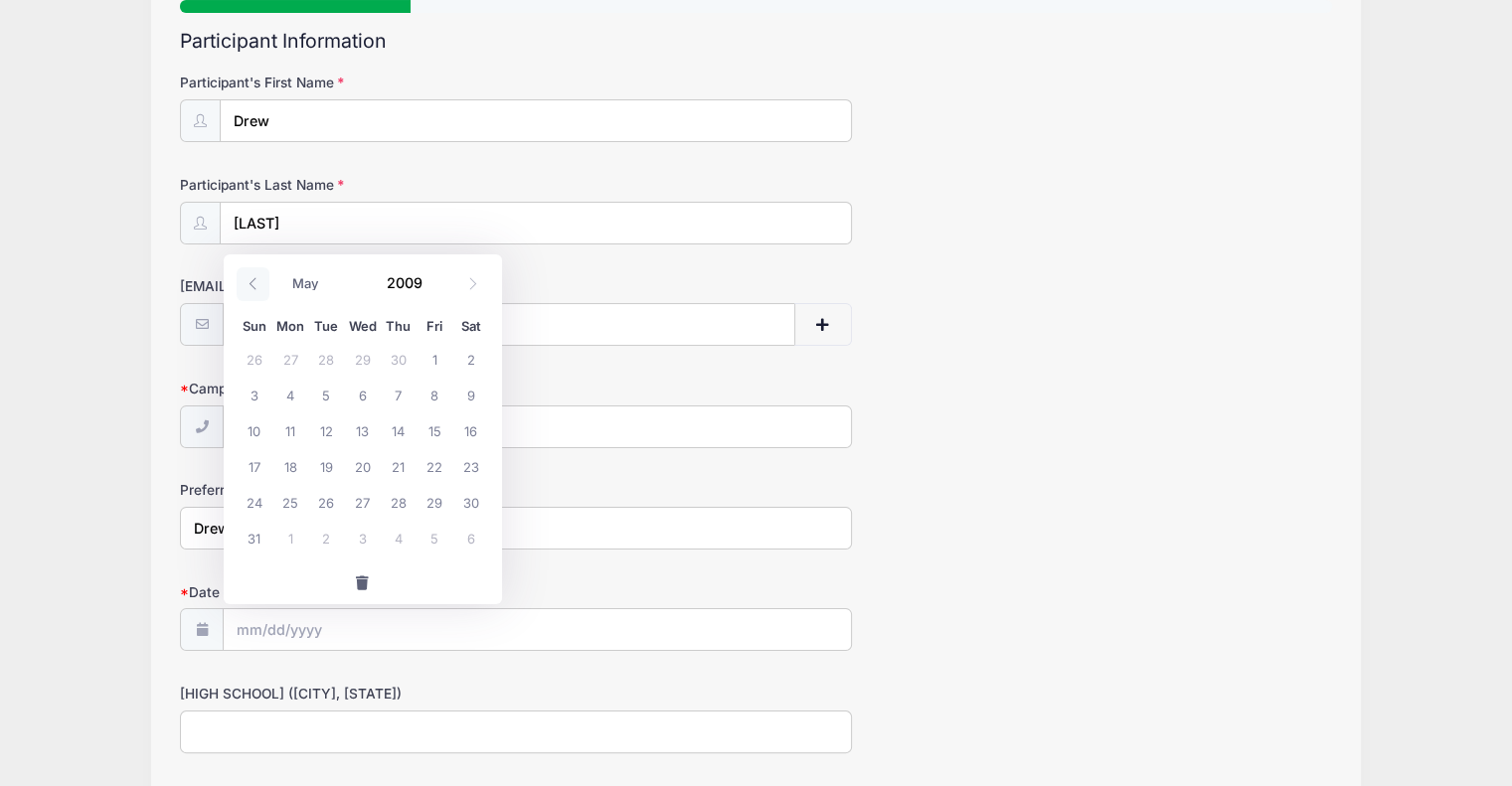 click 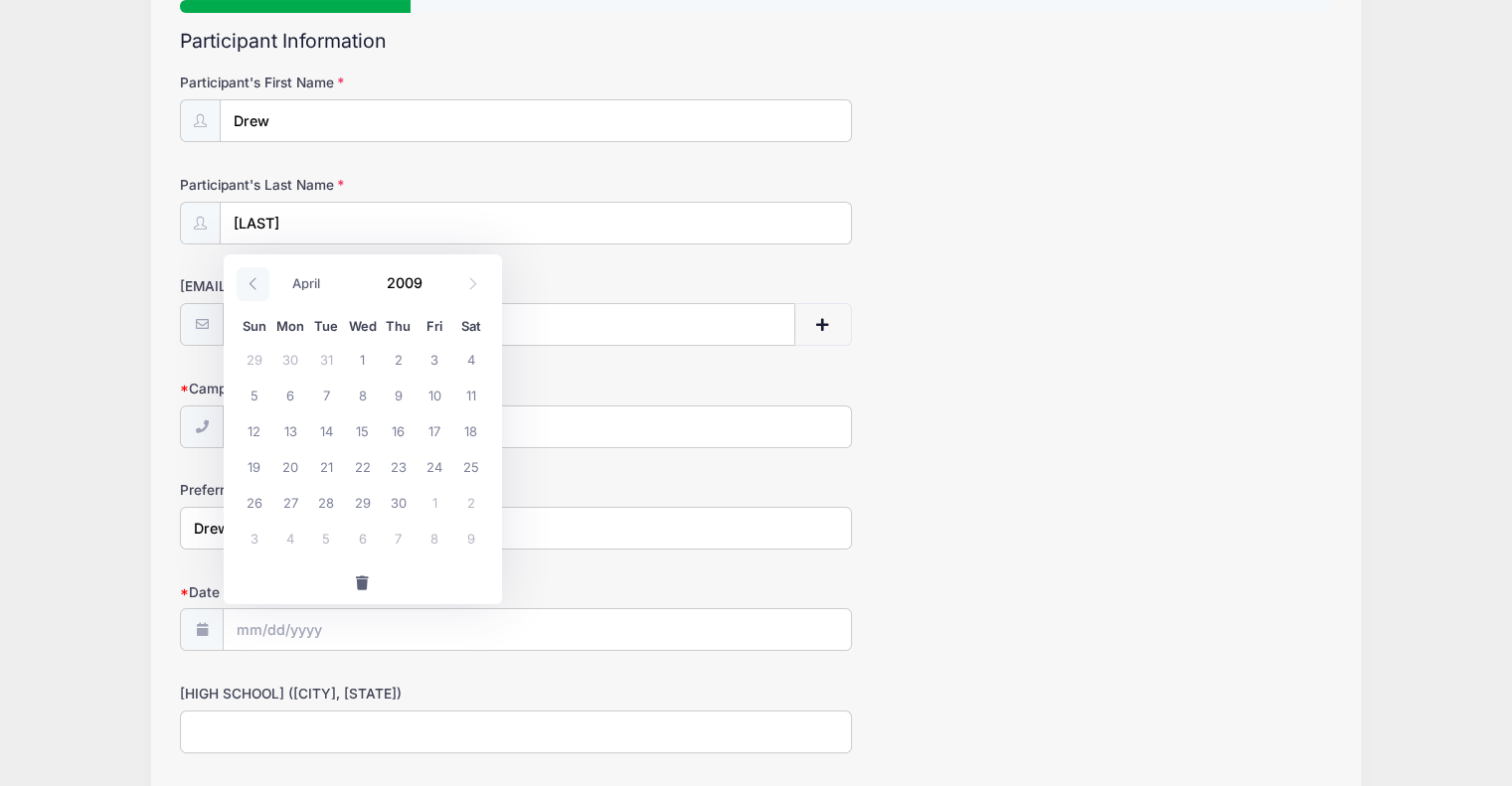 click 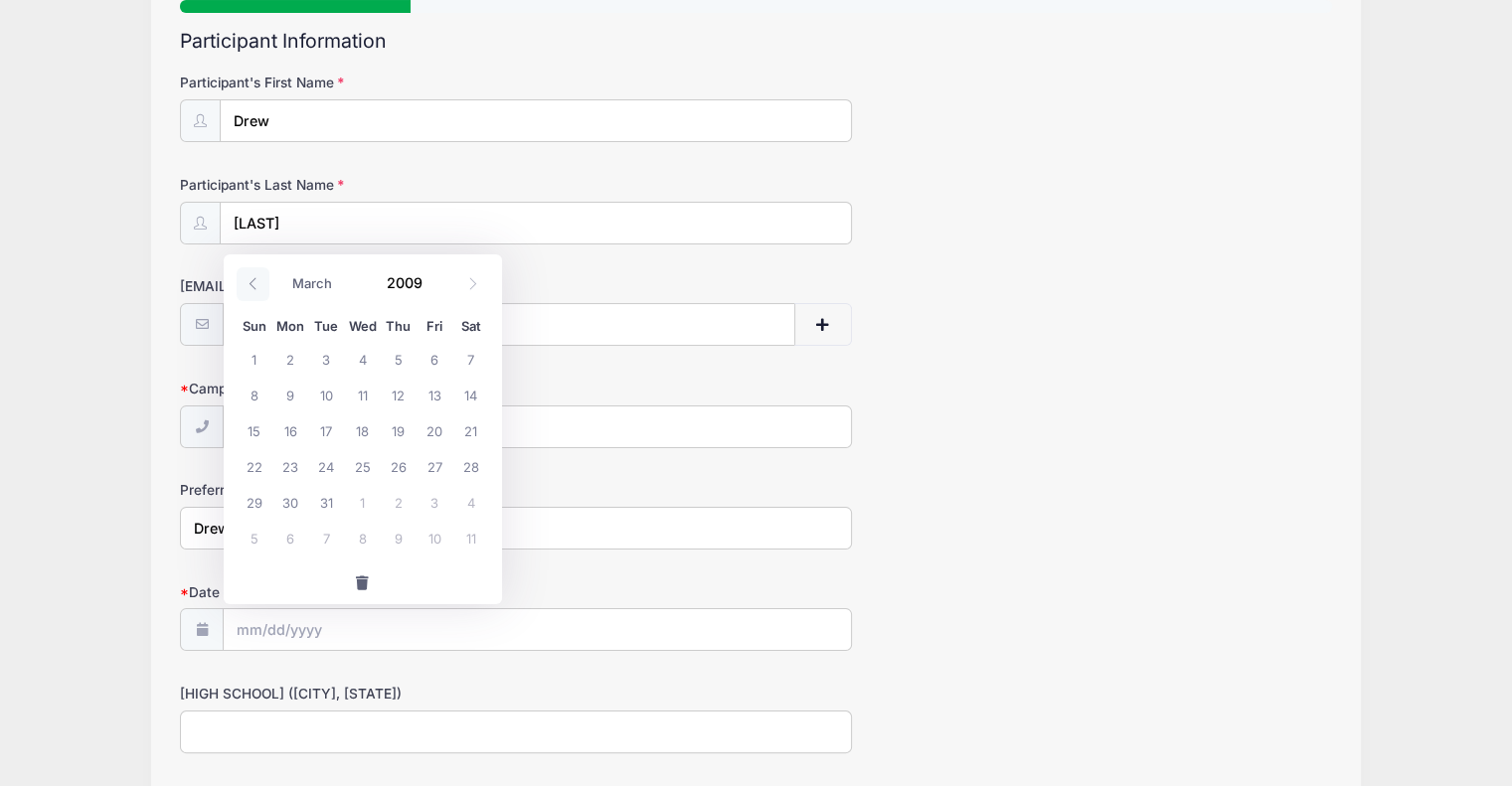 click 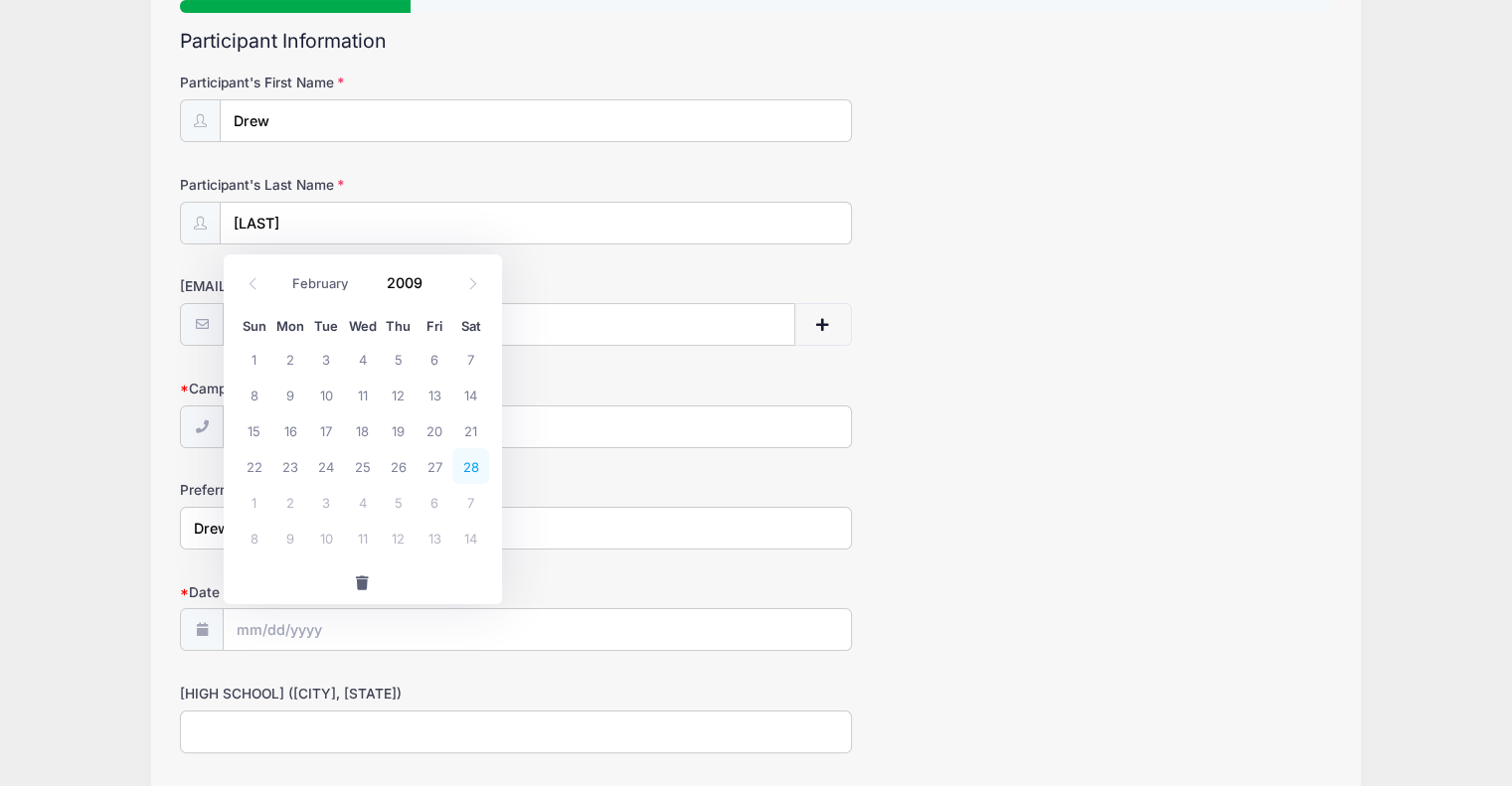 click on "28" at bounding box center (470, 466) 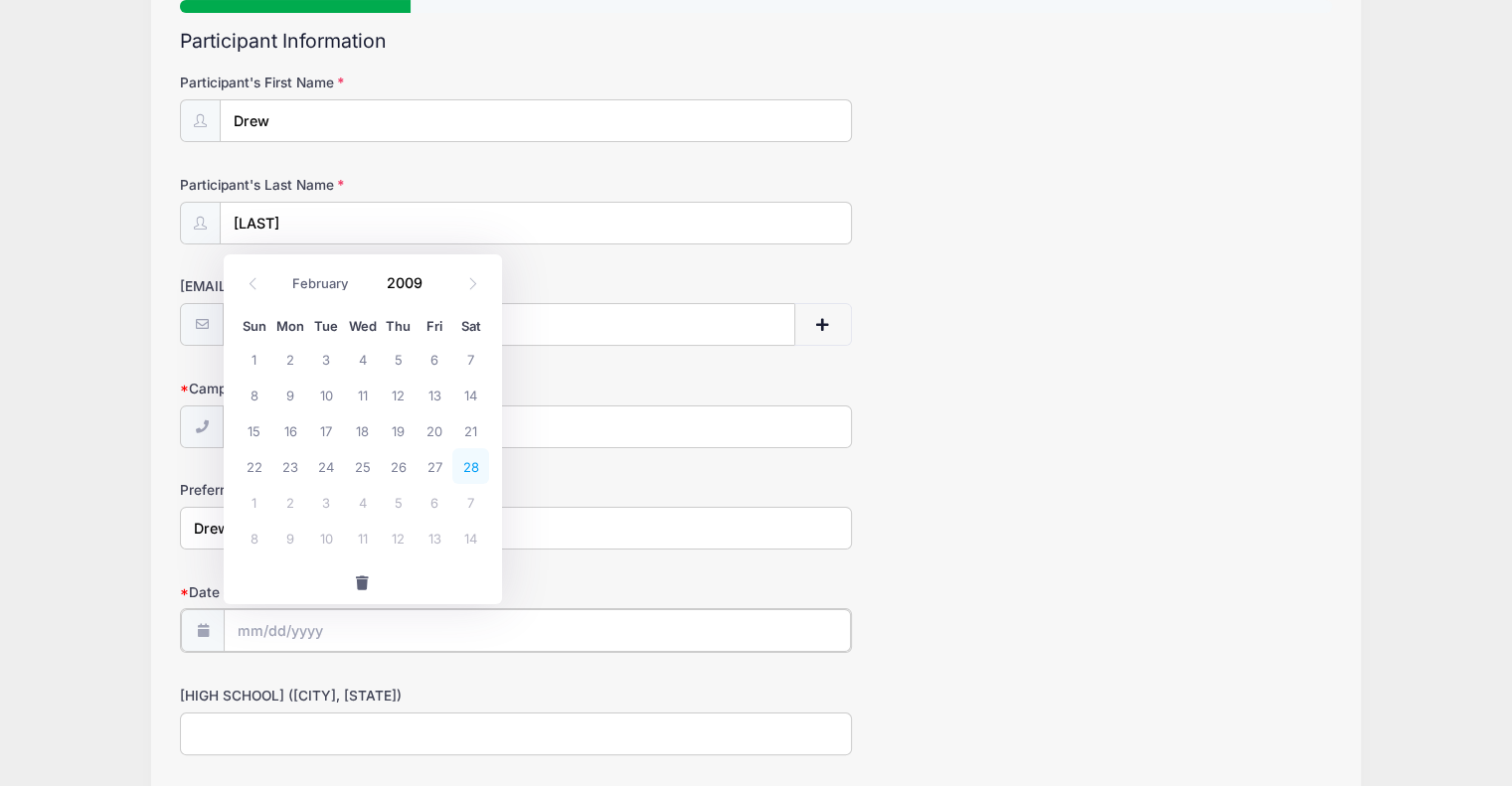 type on "[DATE]" 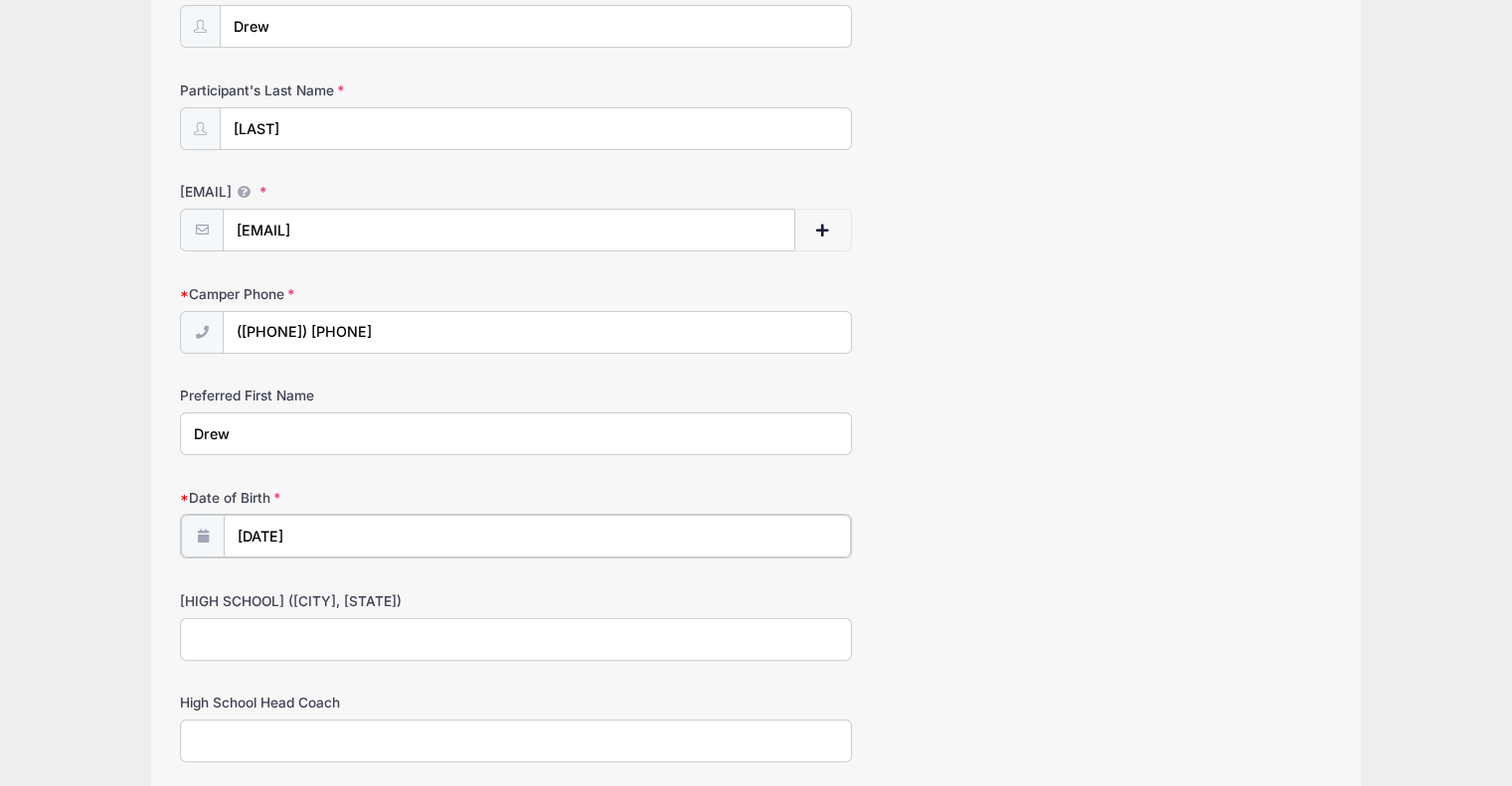 scroll, scrollTop: 298, scrollLeft: 0, axis: vertical 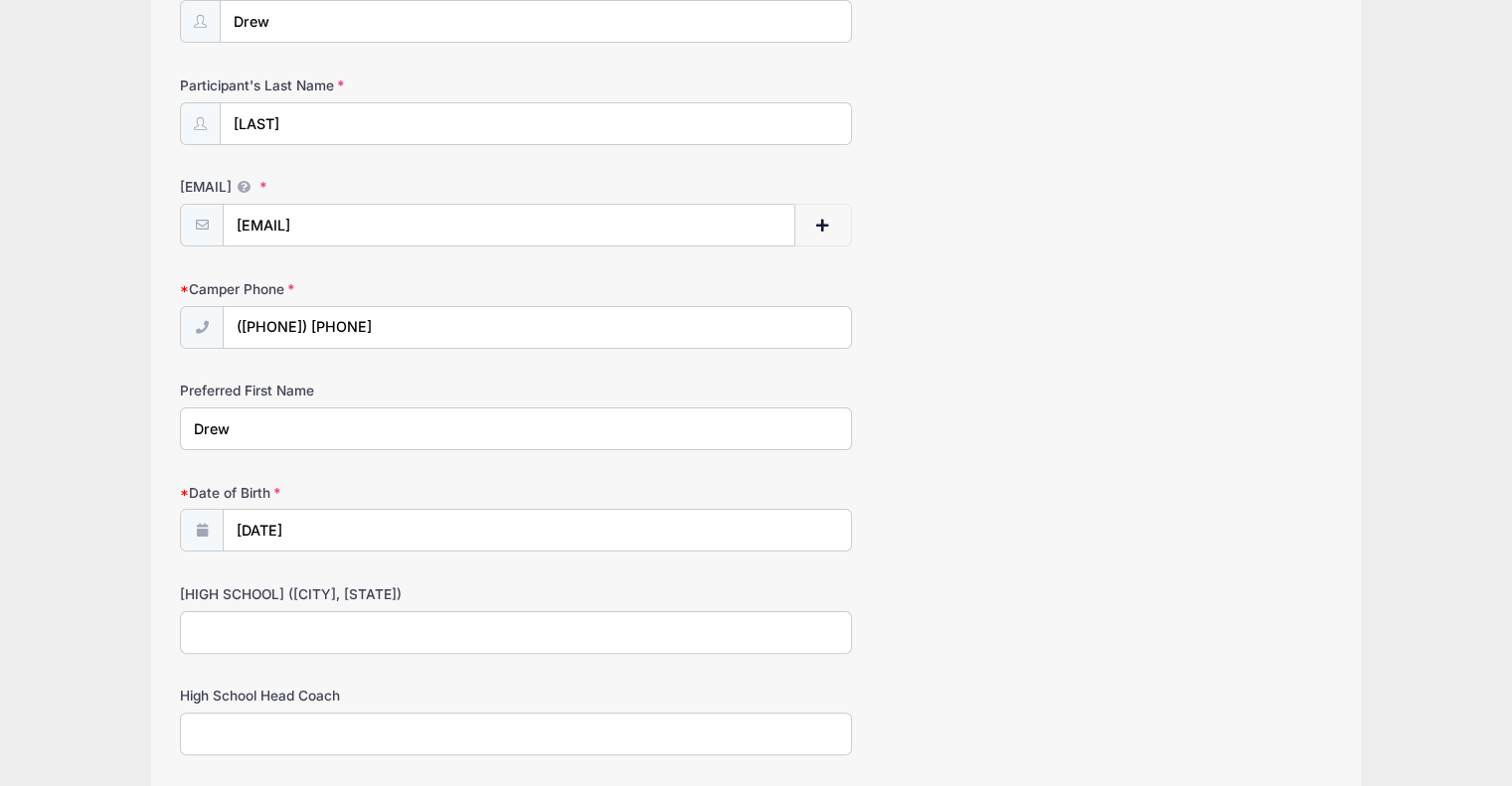 click on "[HIGH SCHOOL] ([CITY], [STATE])" at bounding box center (516, 632) 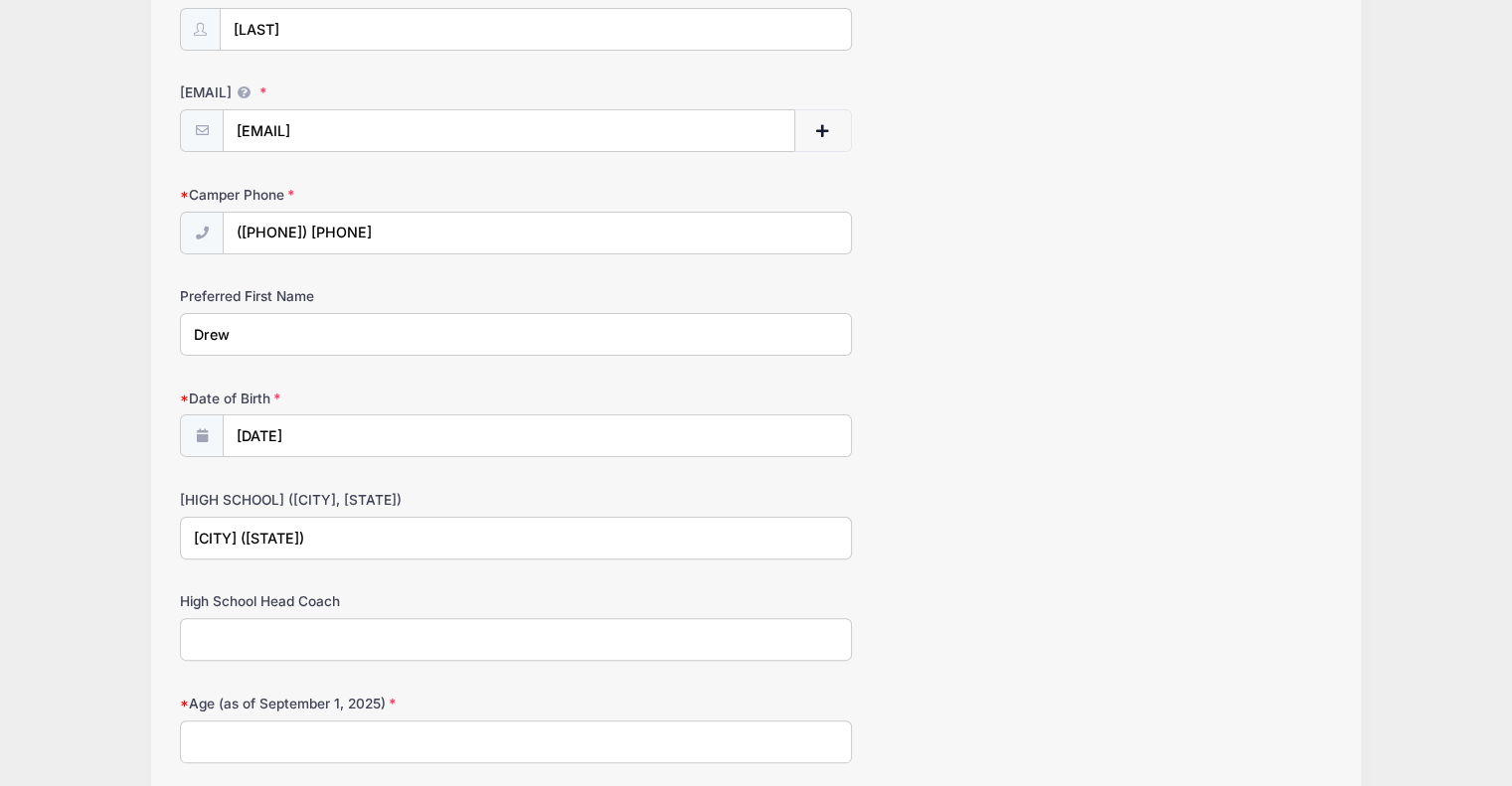 scroll, scrollTop: 397, scrollLeft: 0, axis: vertical 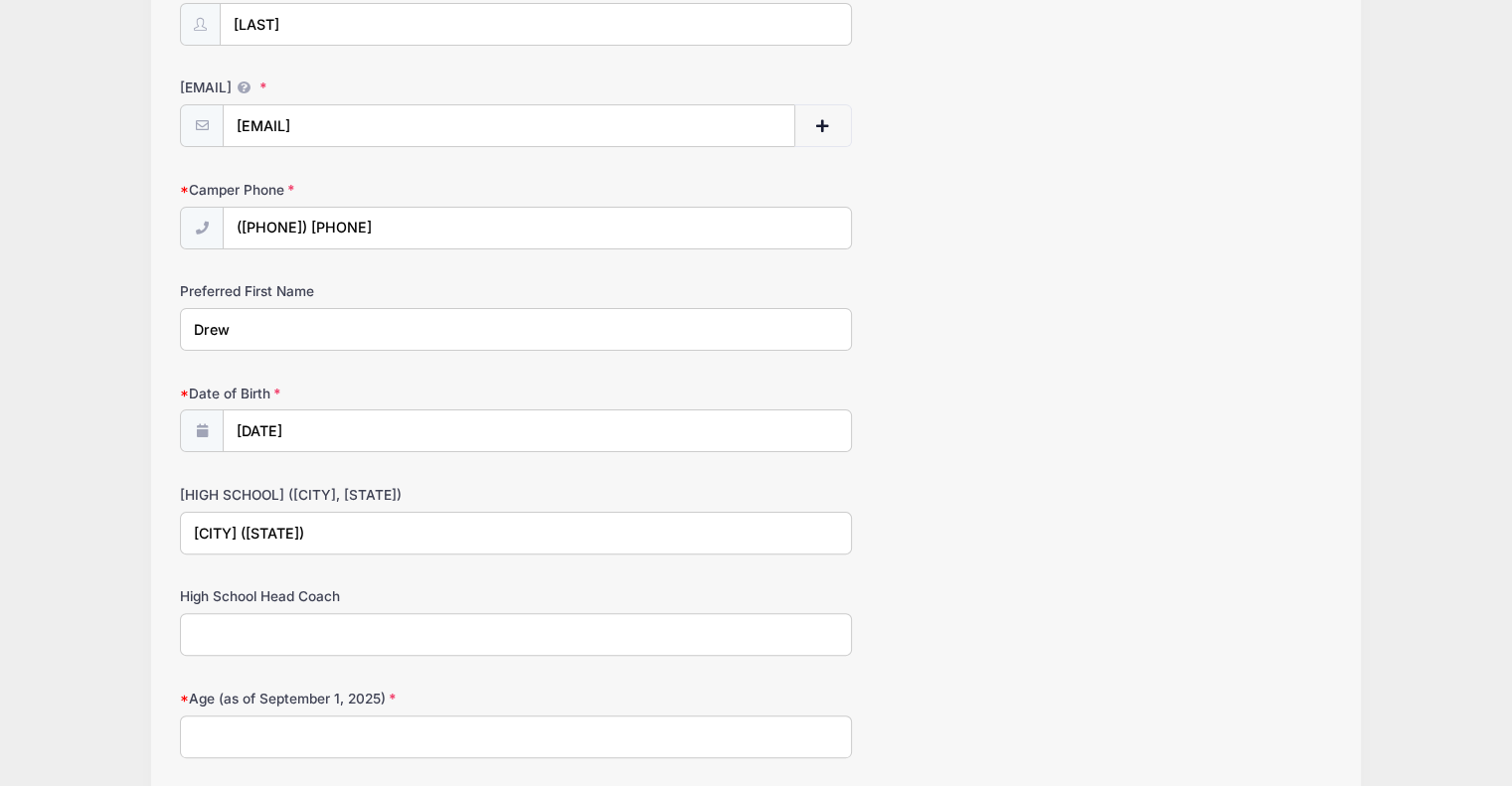 type on "[CITY] ([STATE])" 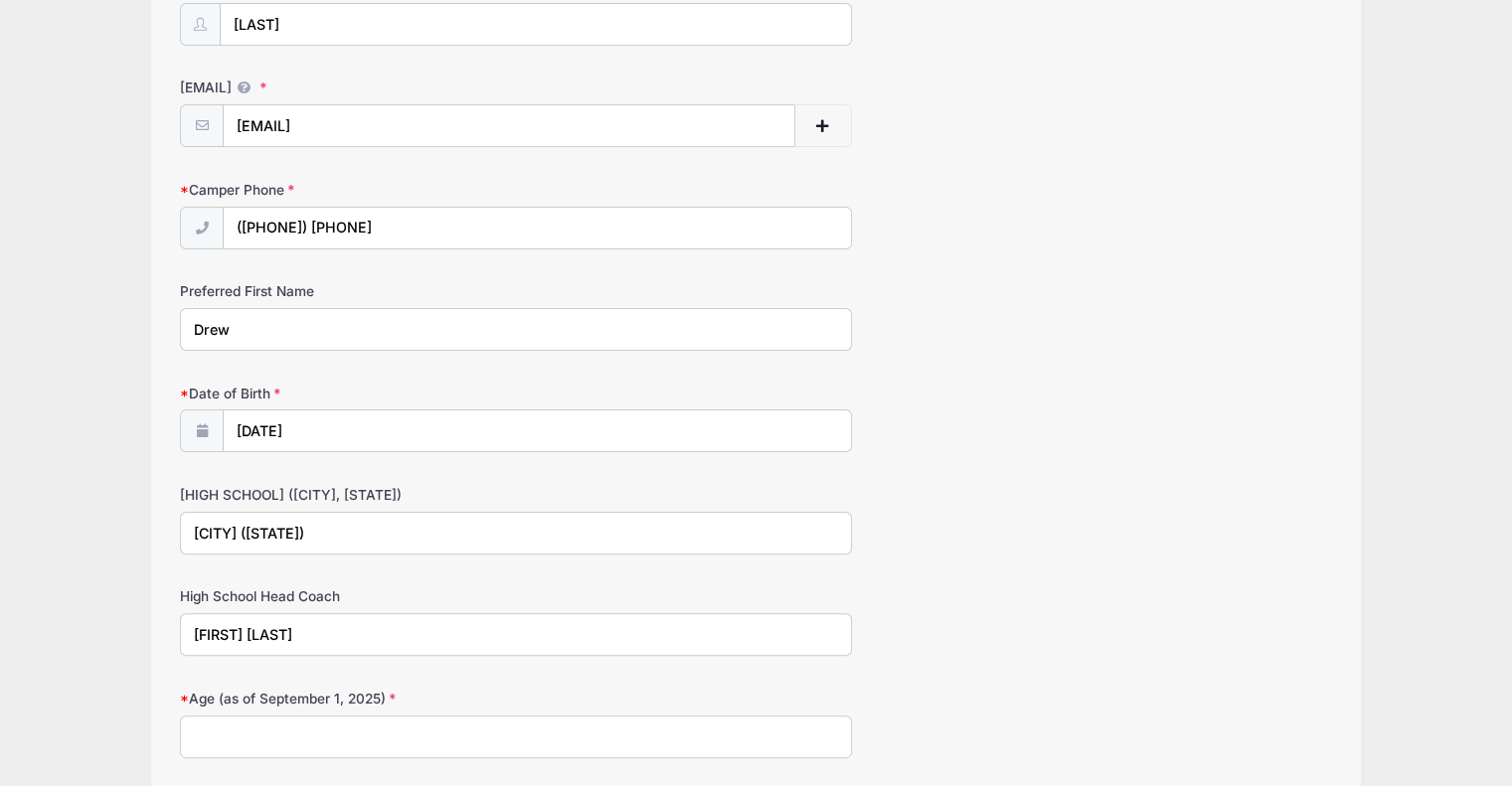 type on "[FIRST] [LAST]" 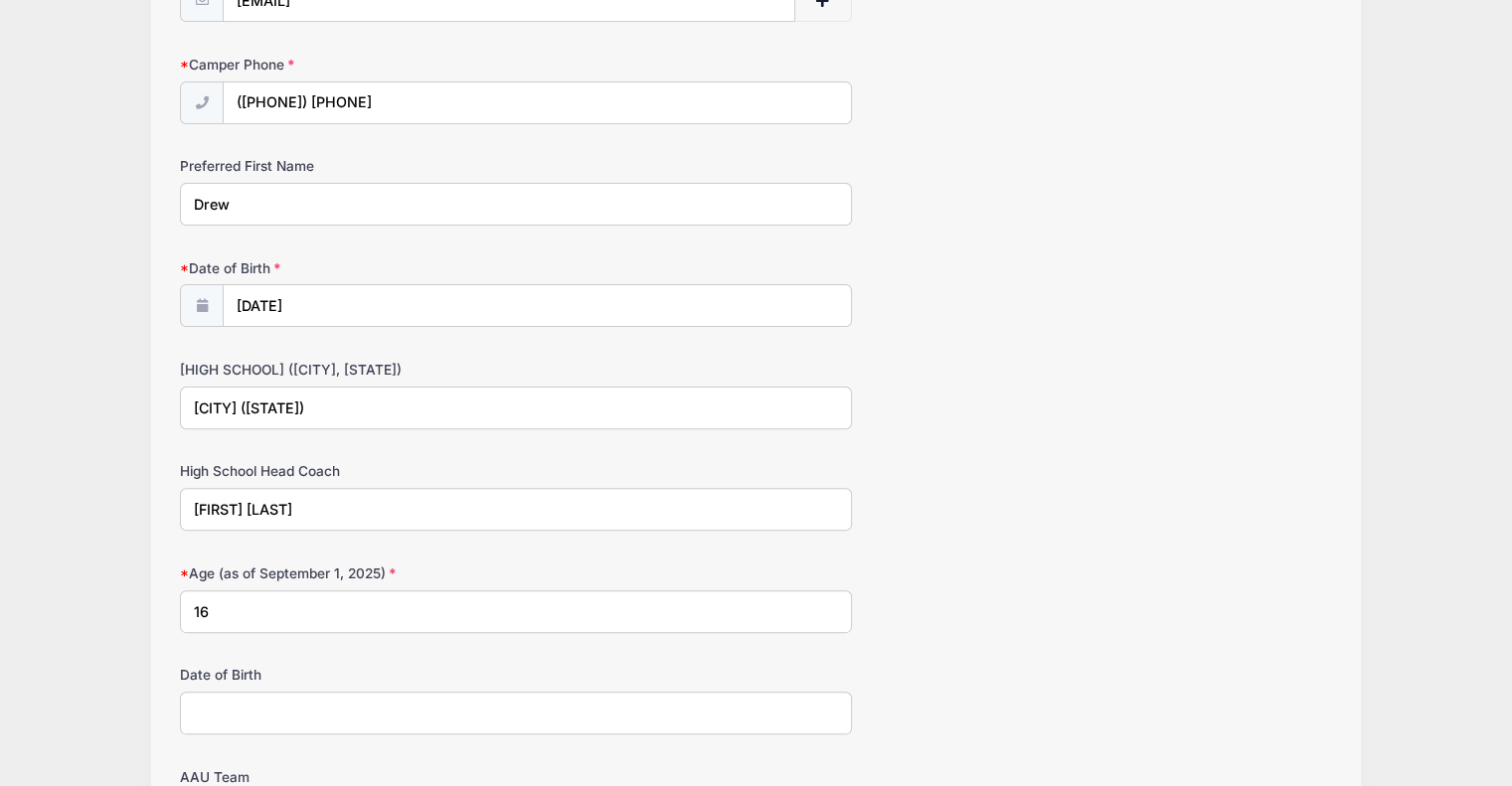 scroll, scrollTop: 596, scrollLeft: 0, axis: vertical 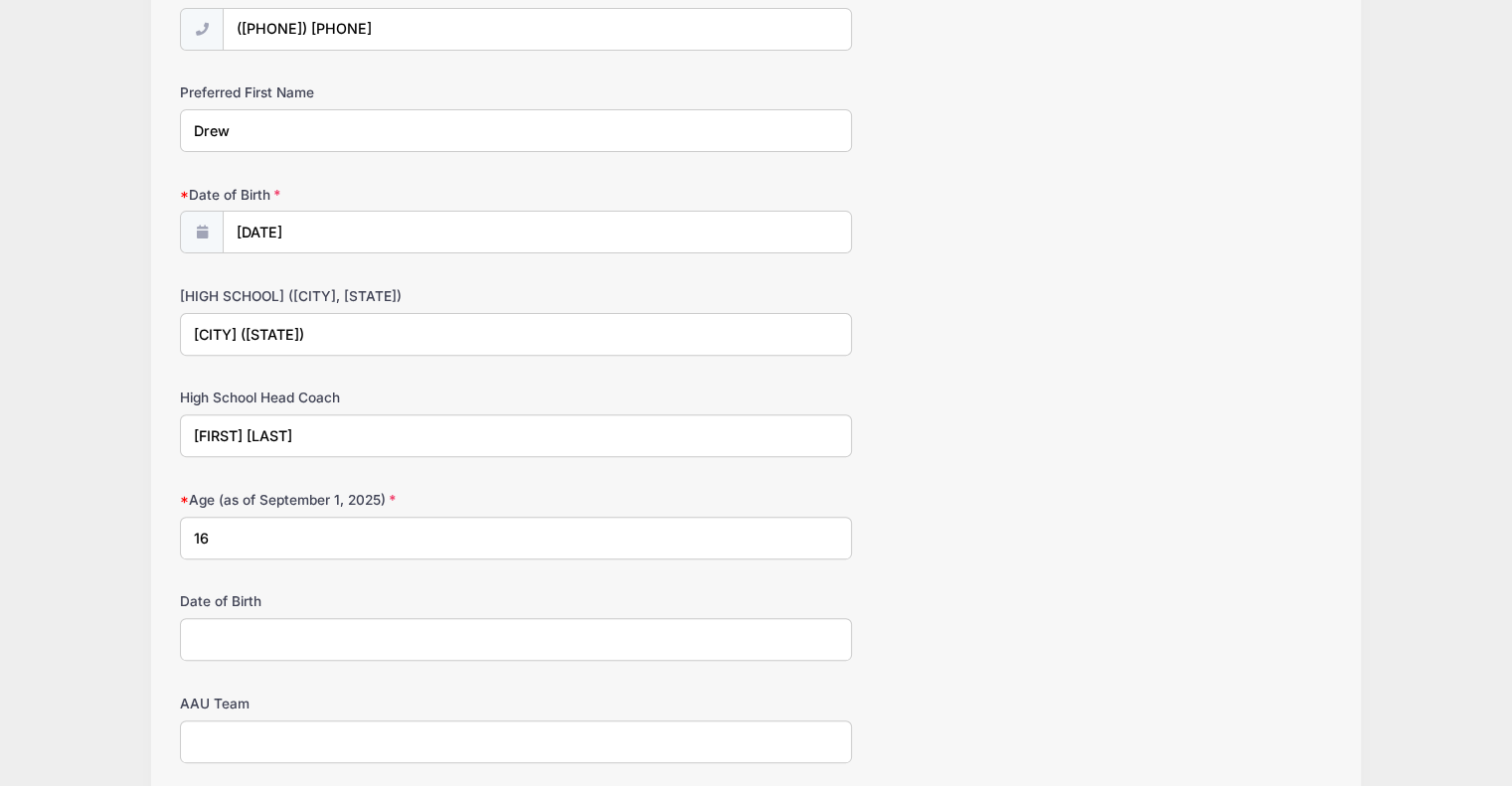type on "16" 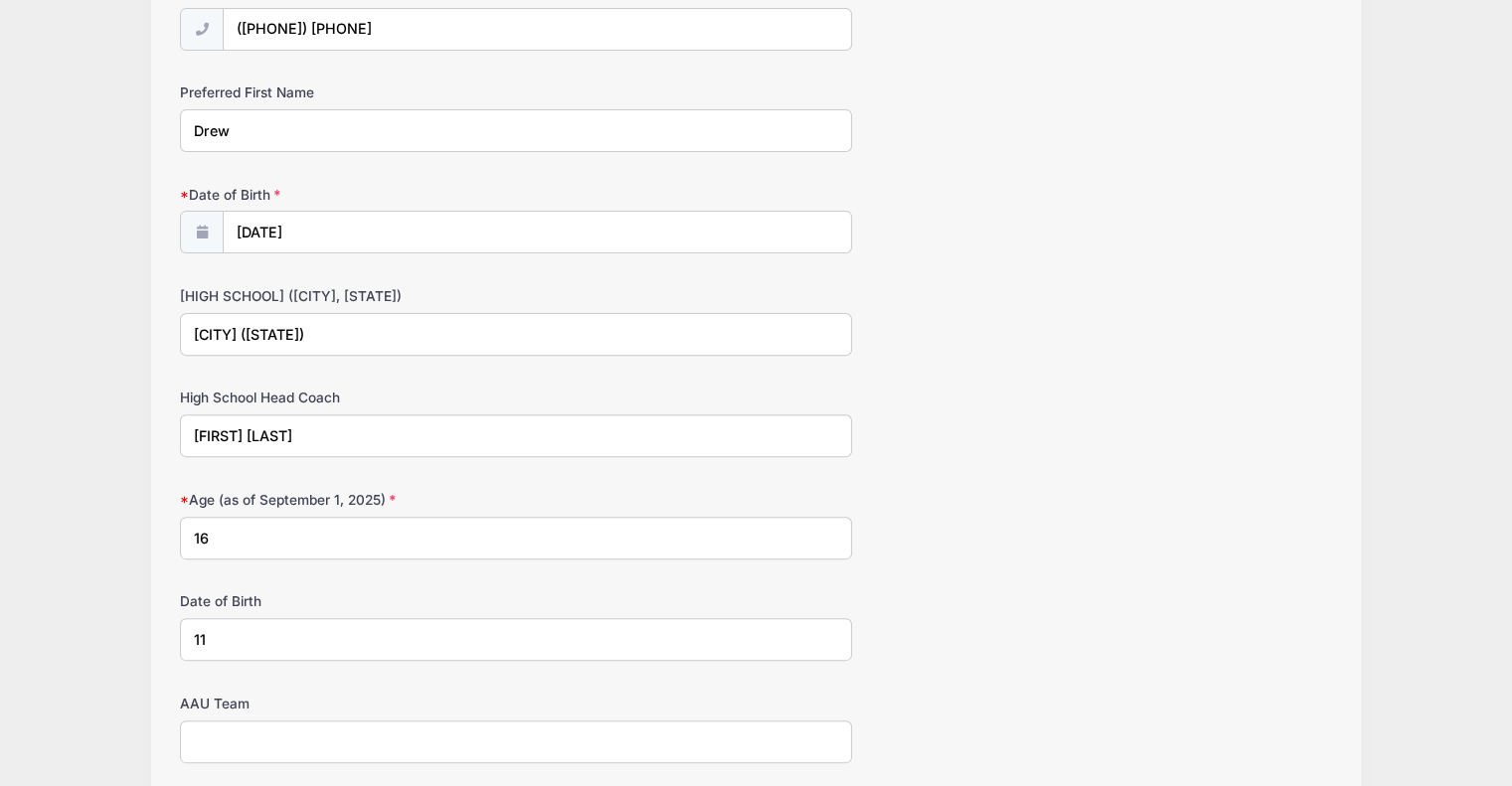type on "11" 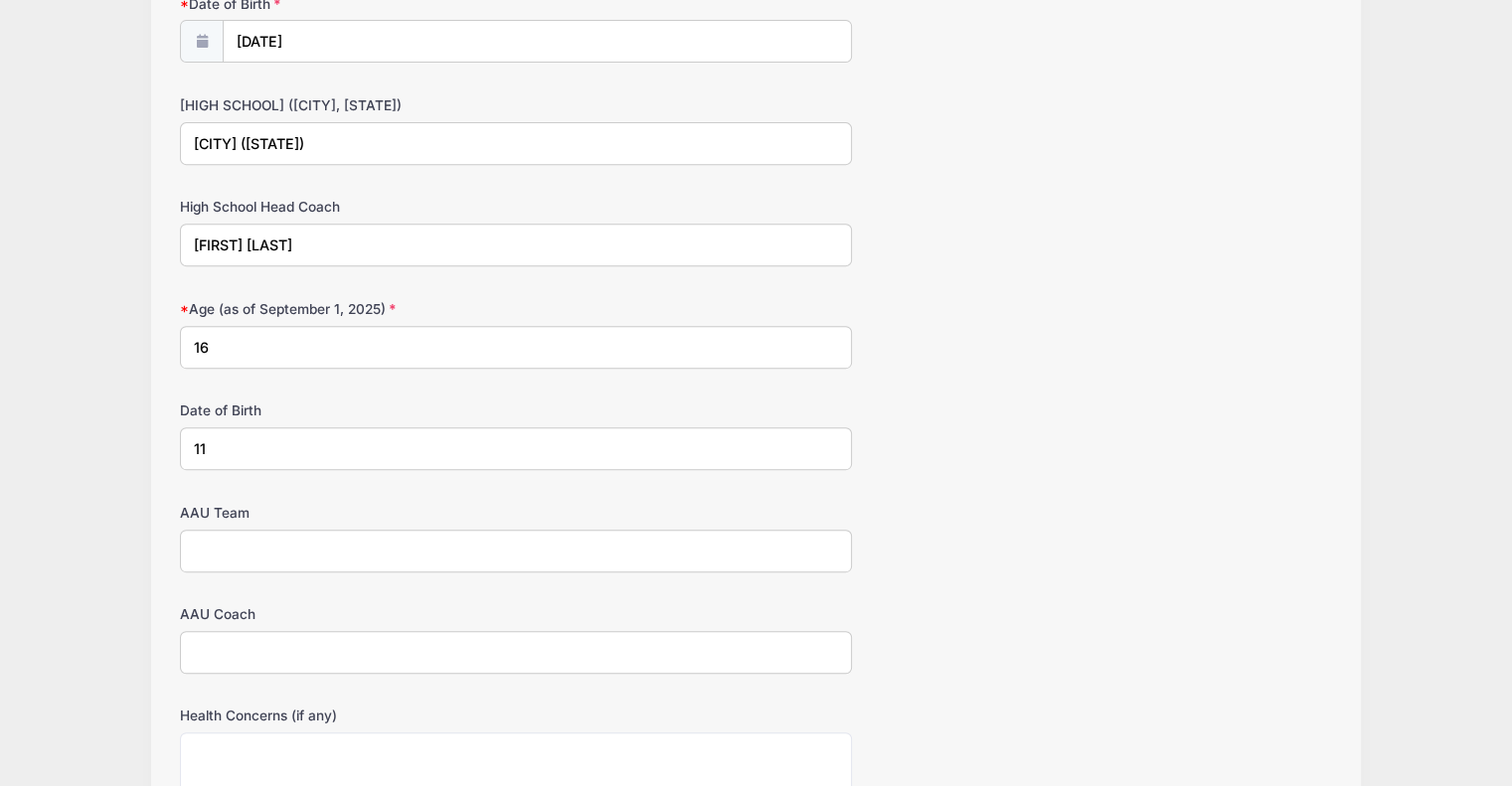 scroll, scrollTop: 795, scrollLeft: 0, axis: vertical 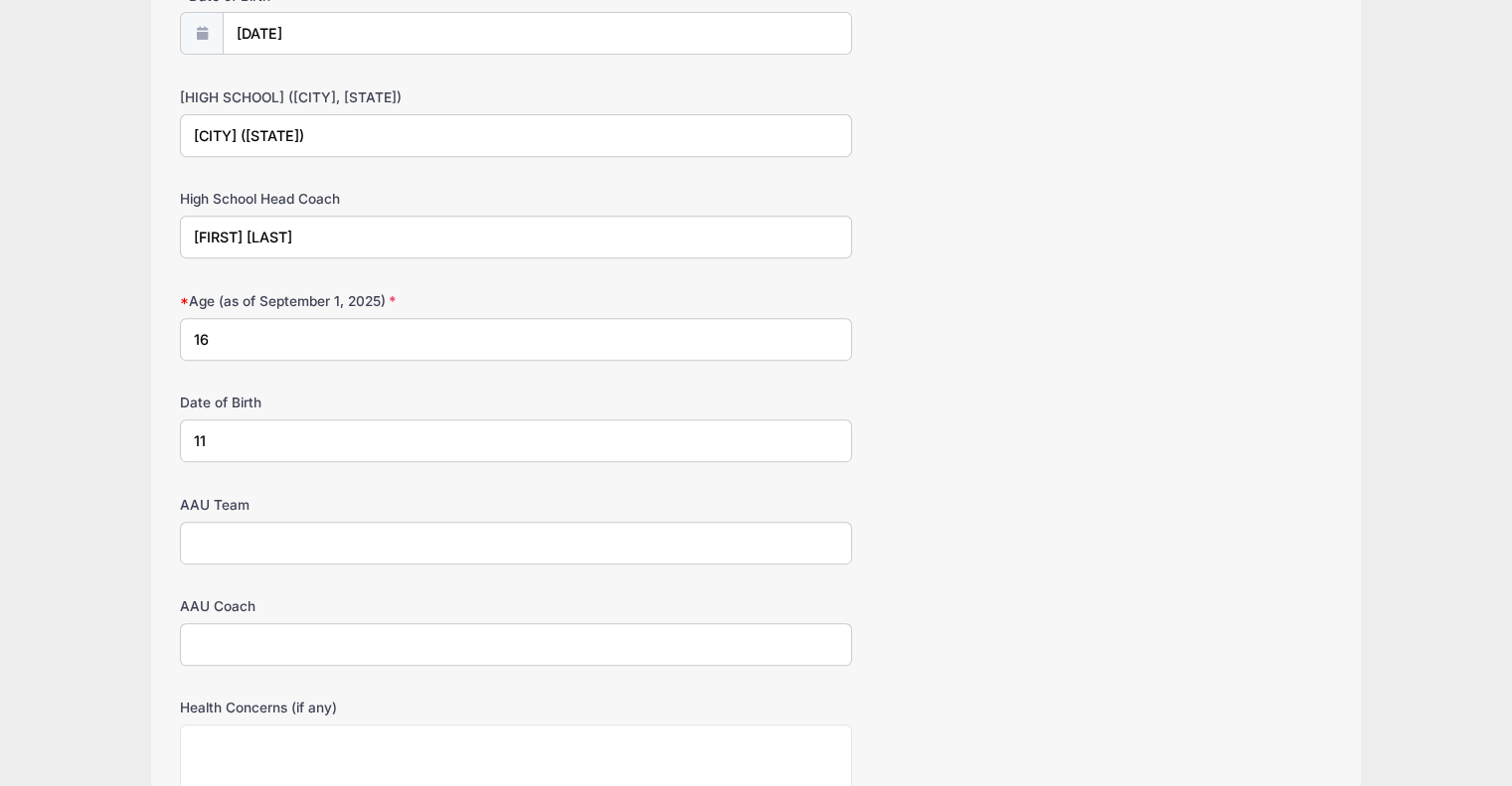 click on "AAU Team" at bounding box center (516, 543) 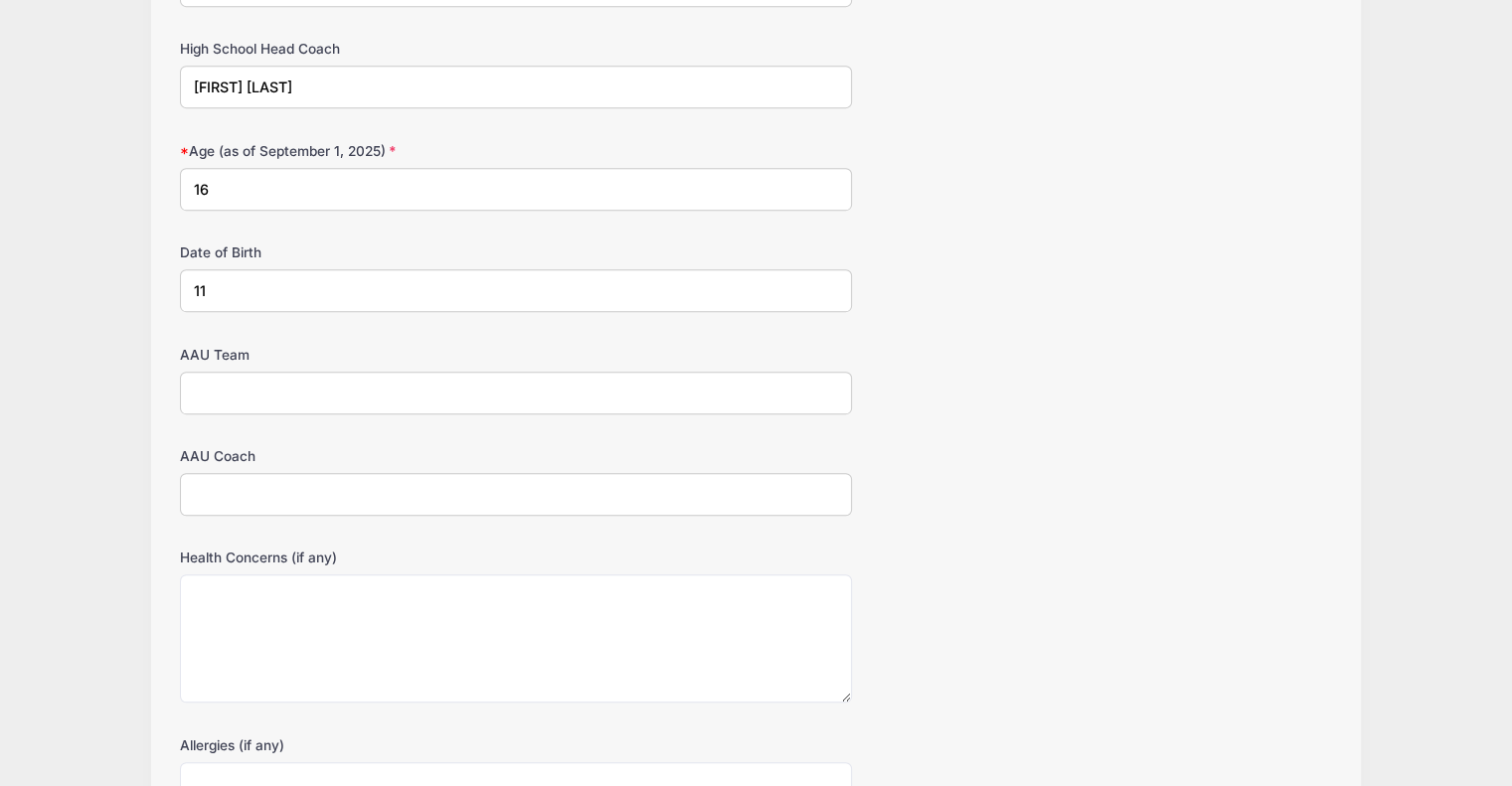 scroll, scrollTop: 994, scrollLeft: 0, axis: vertical 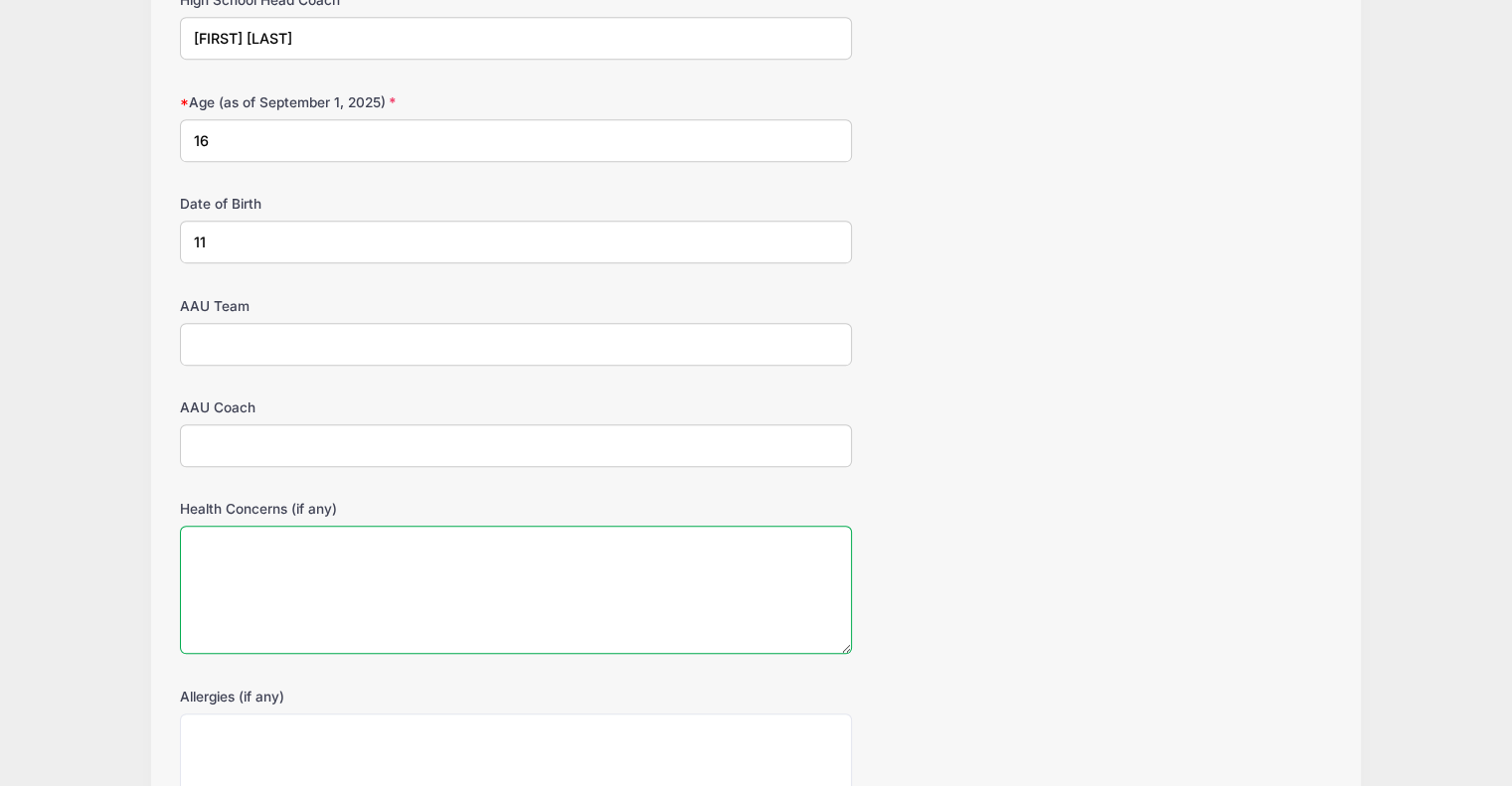 click on "Health Concerns (if any)" at bounding box center (516, 589) 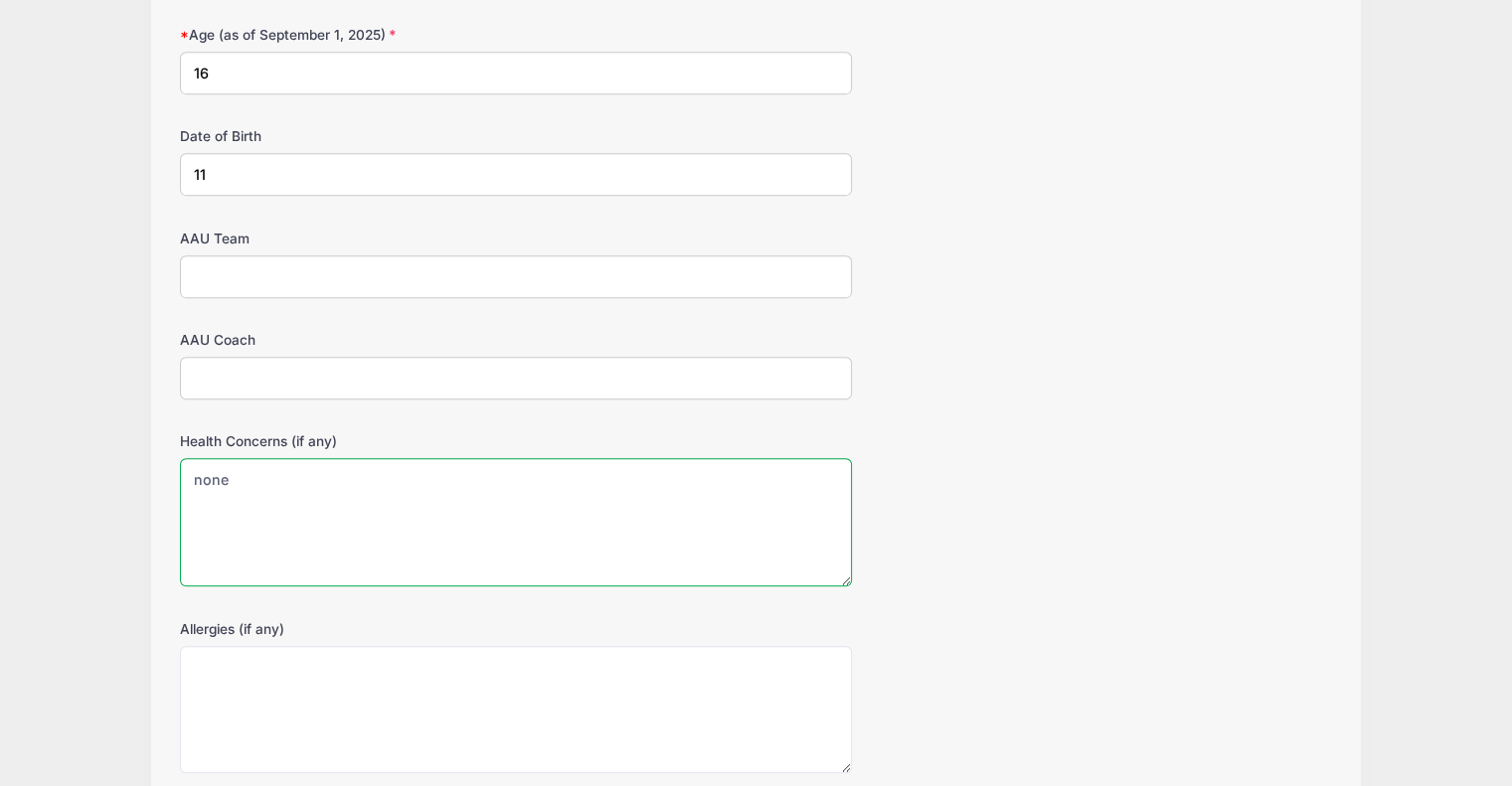 scroll, scrollTop: 1192, scrollLeft: 0, axis: vertical 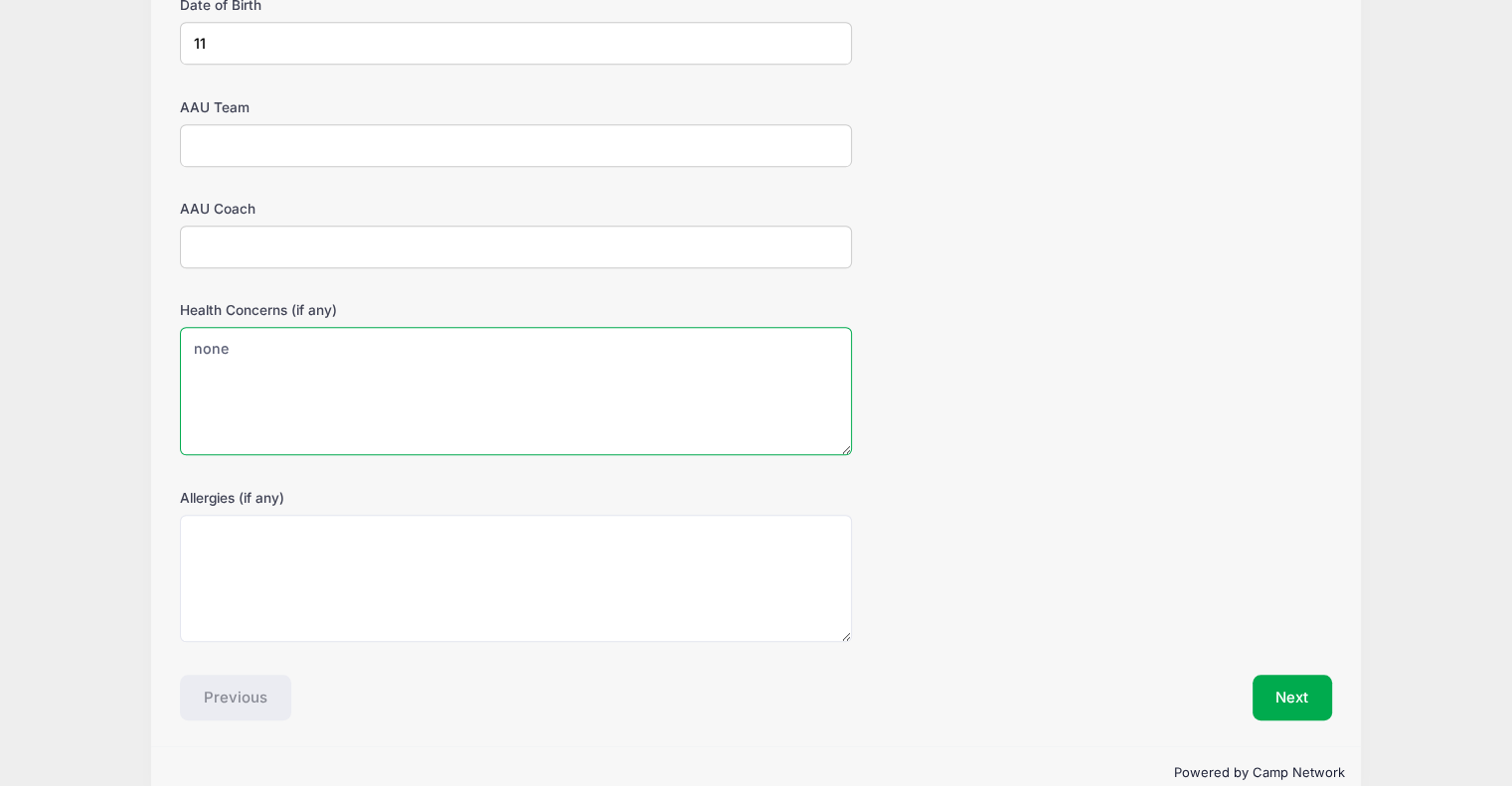 type on "none" 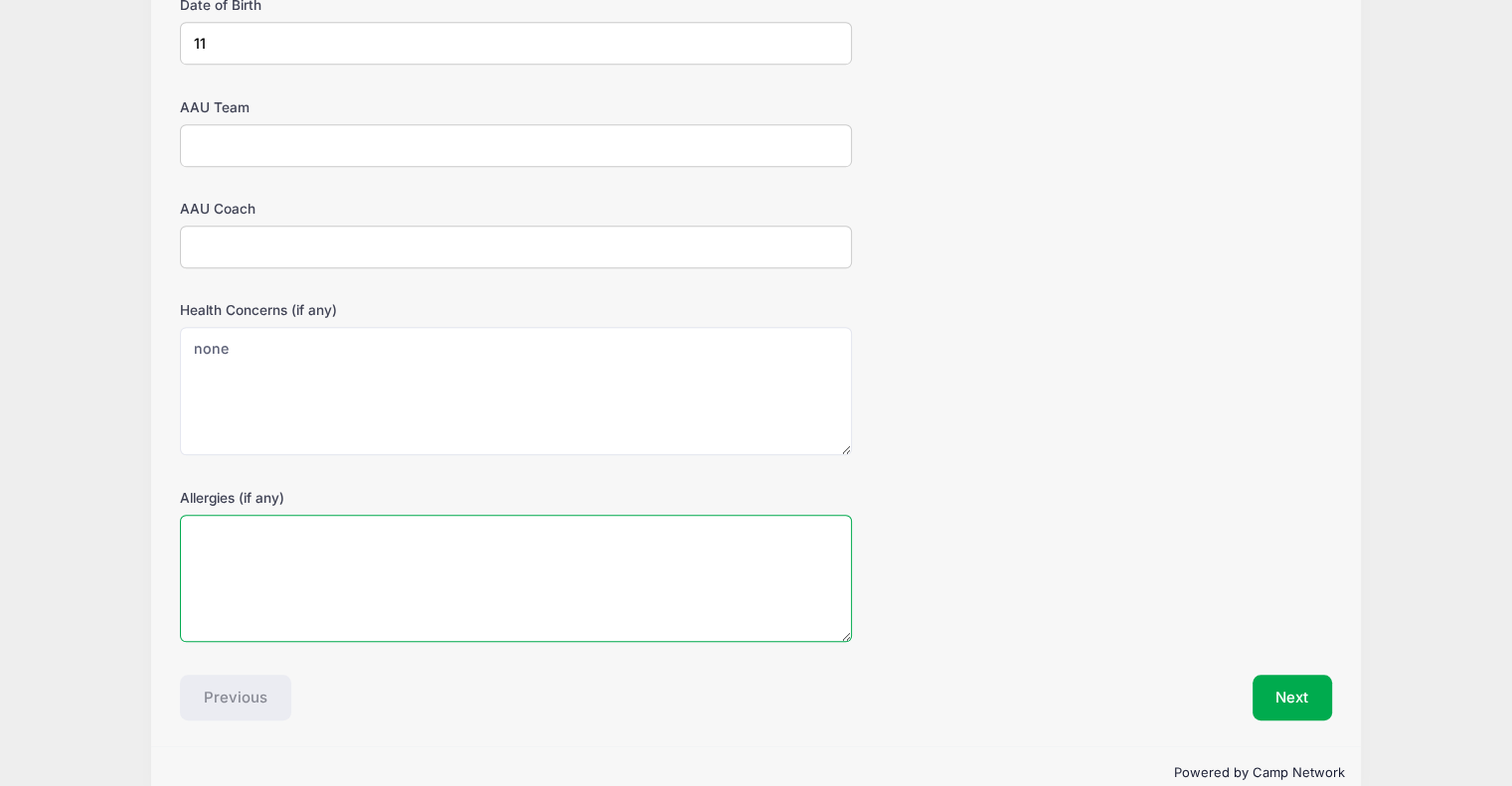 click on "Allergies (if any)" at bounding box center [516, 578] 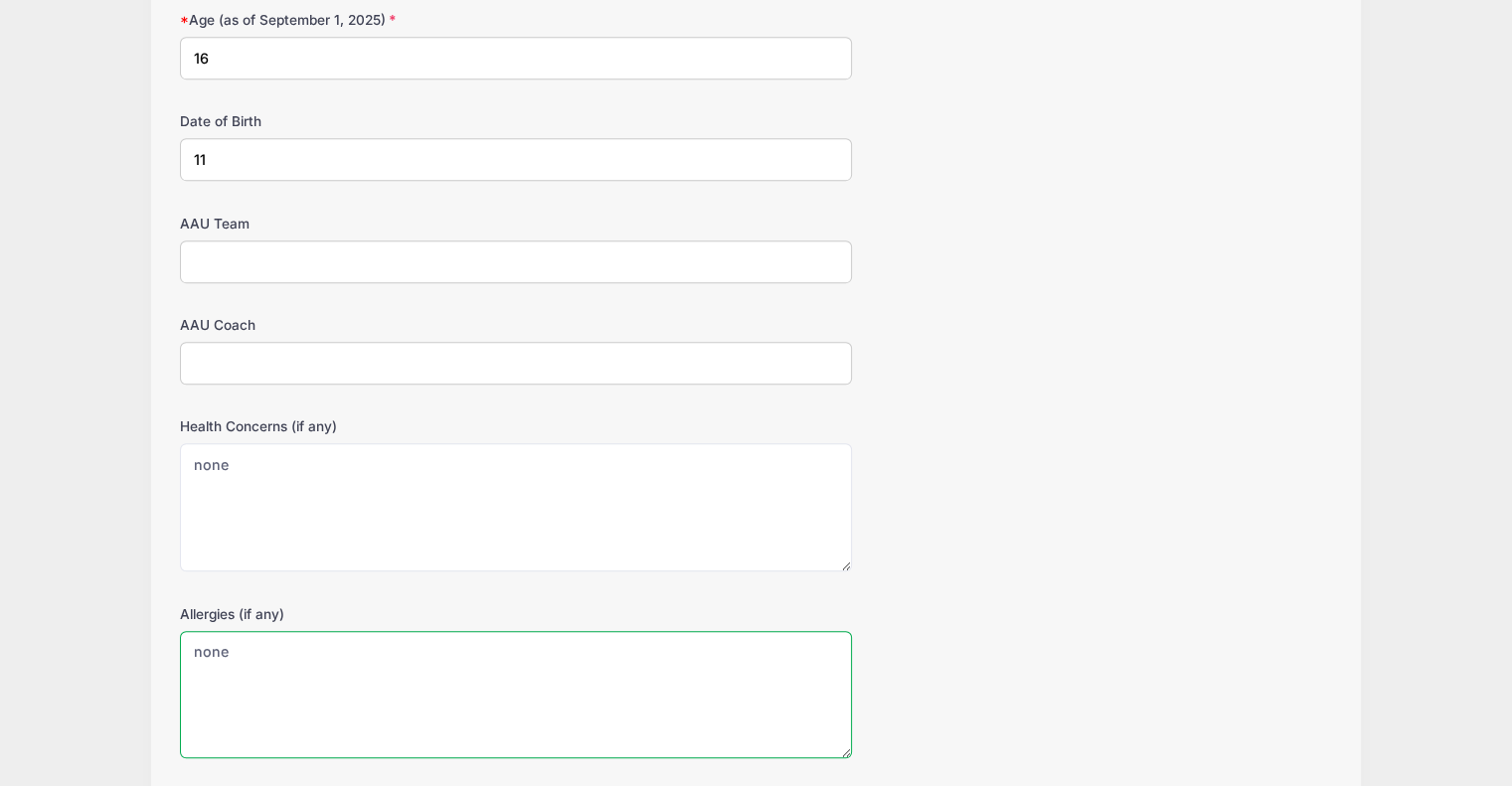 scroll, scrollTop: 994, scrollLeft: 0, axis: vertical 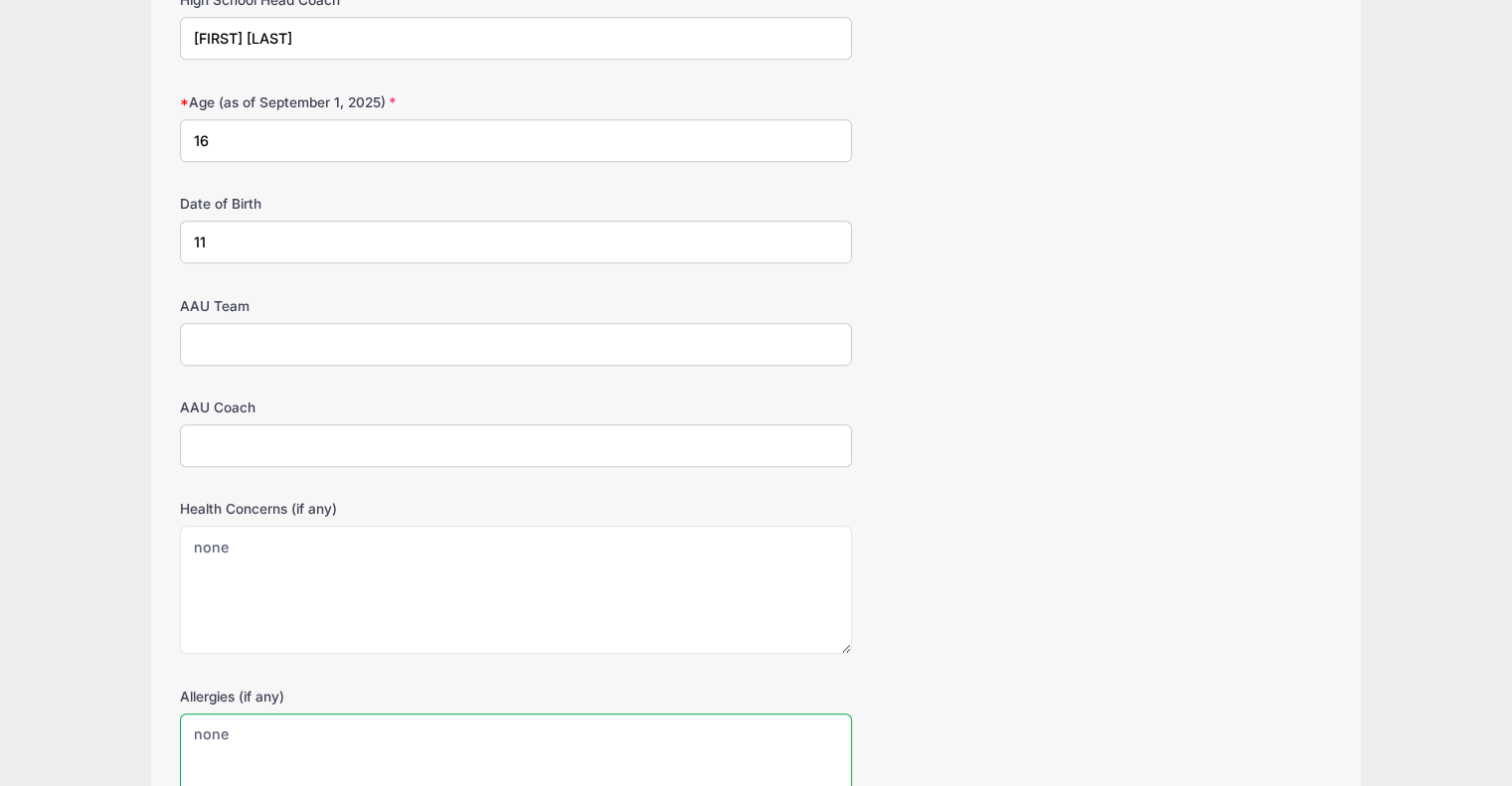 type on "none" 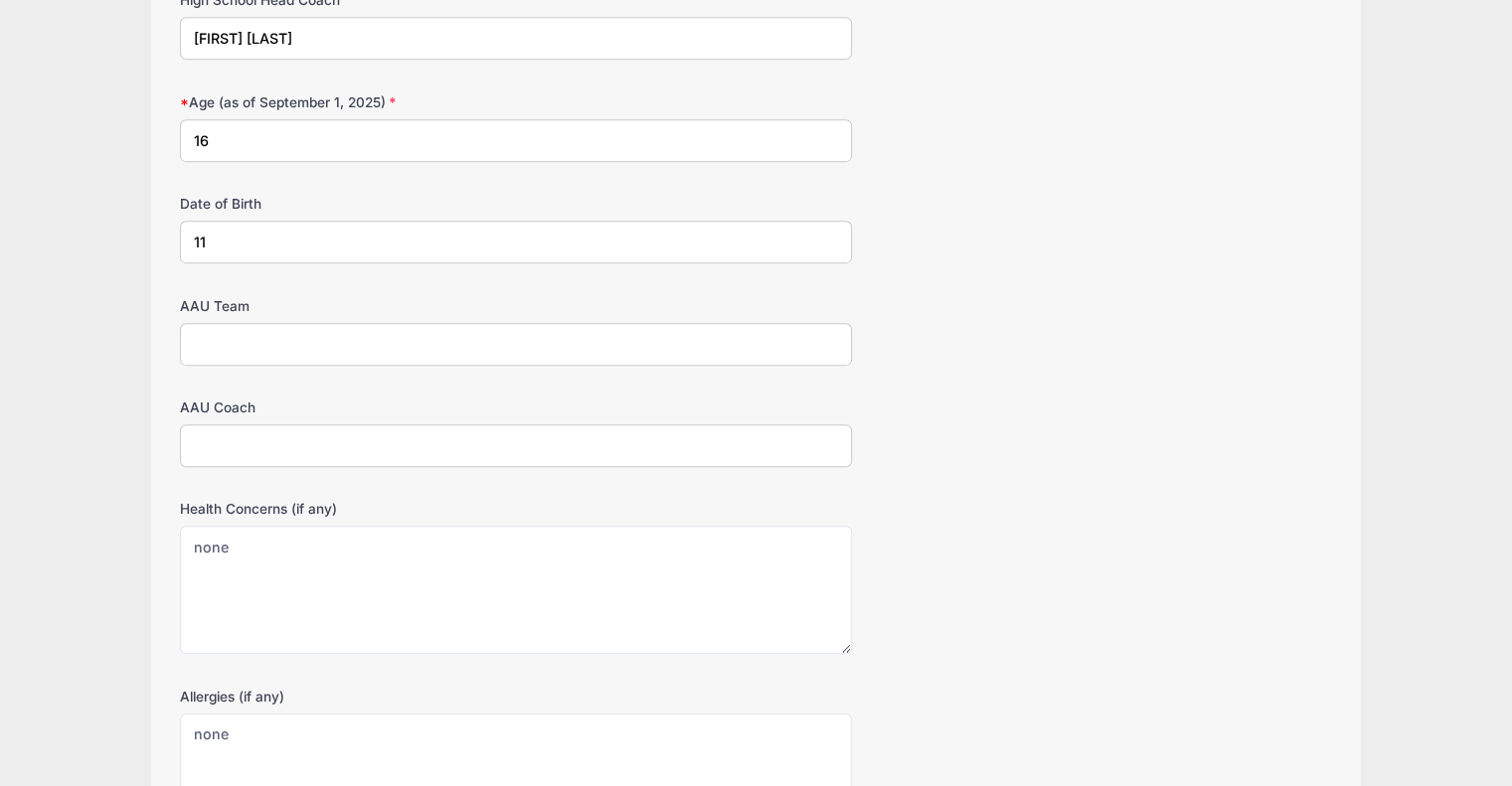 click on "AAU Team" at bounding box center (516, 344) 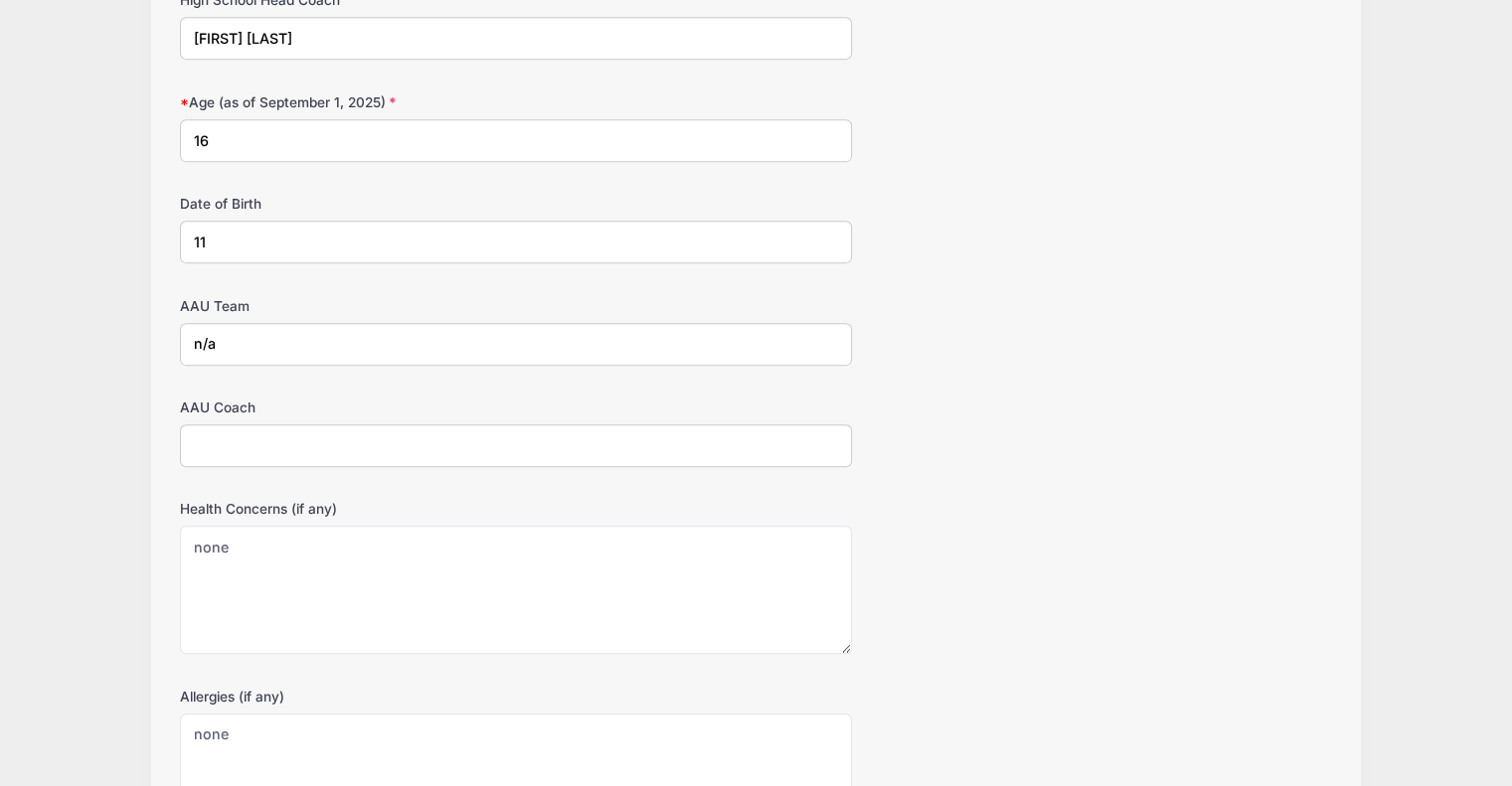 type on "n/a" 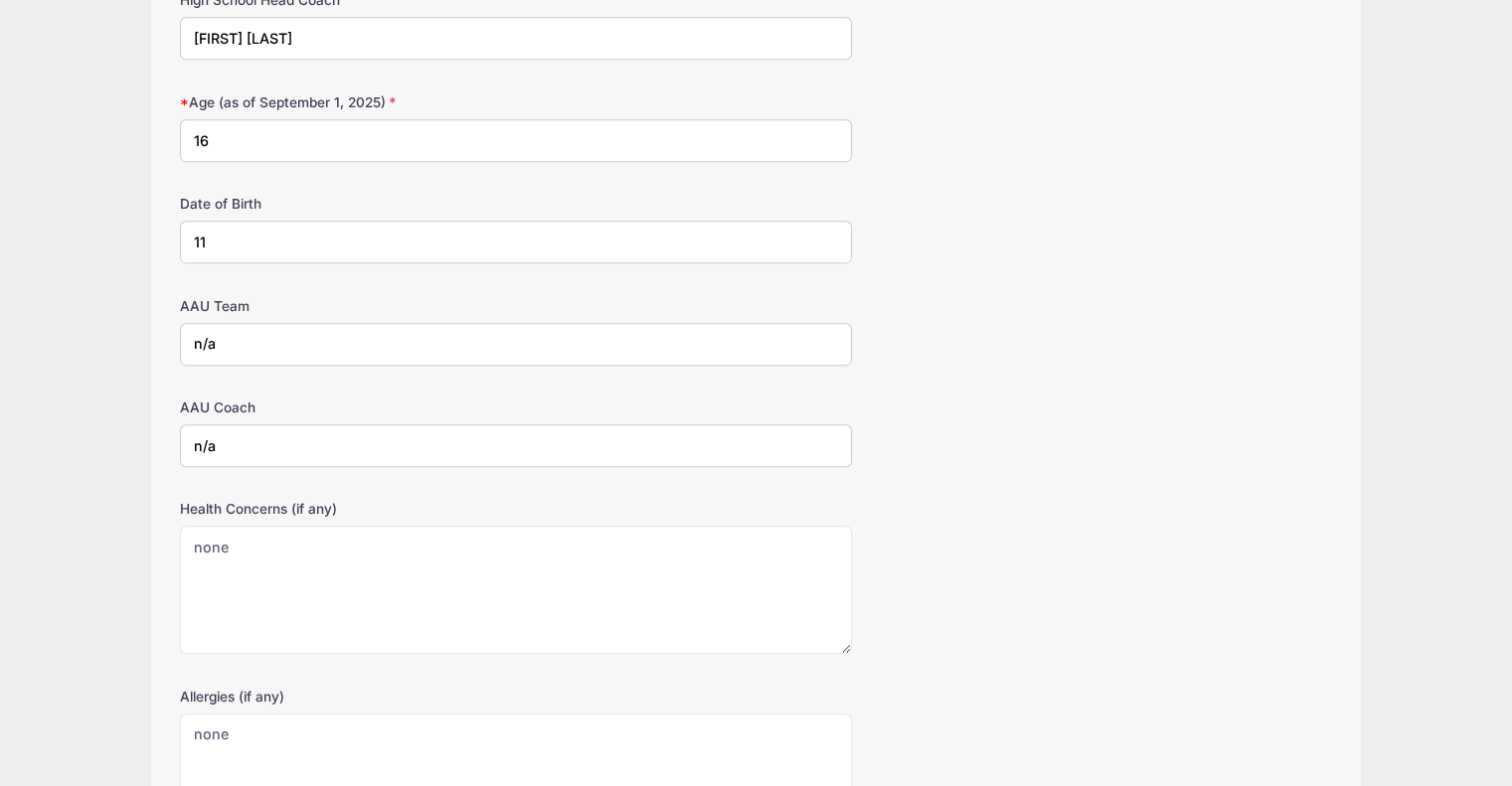 type on "n/a" 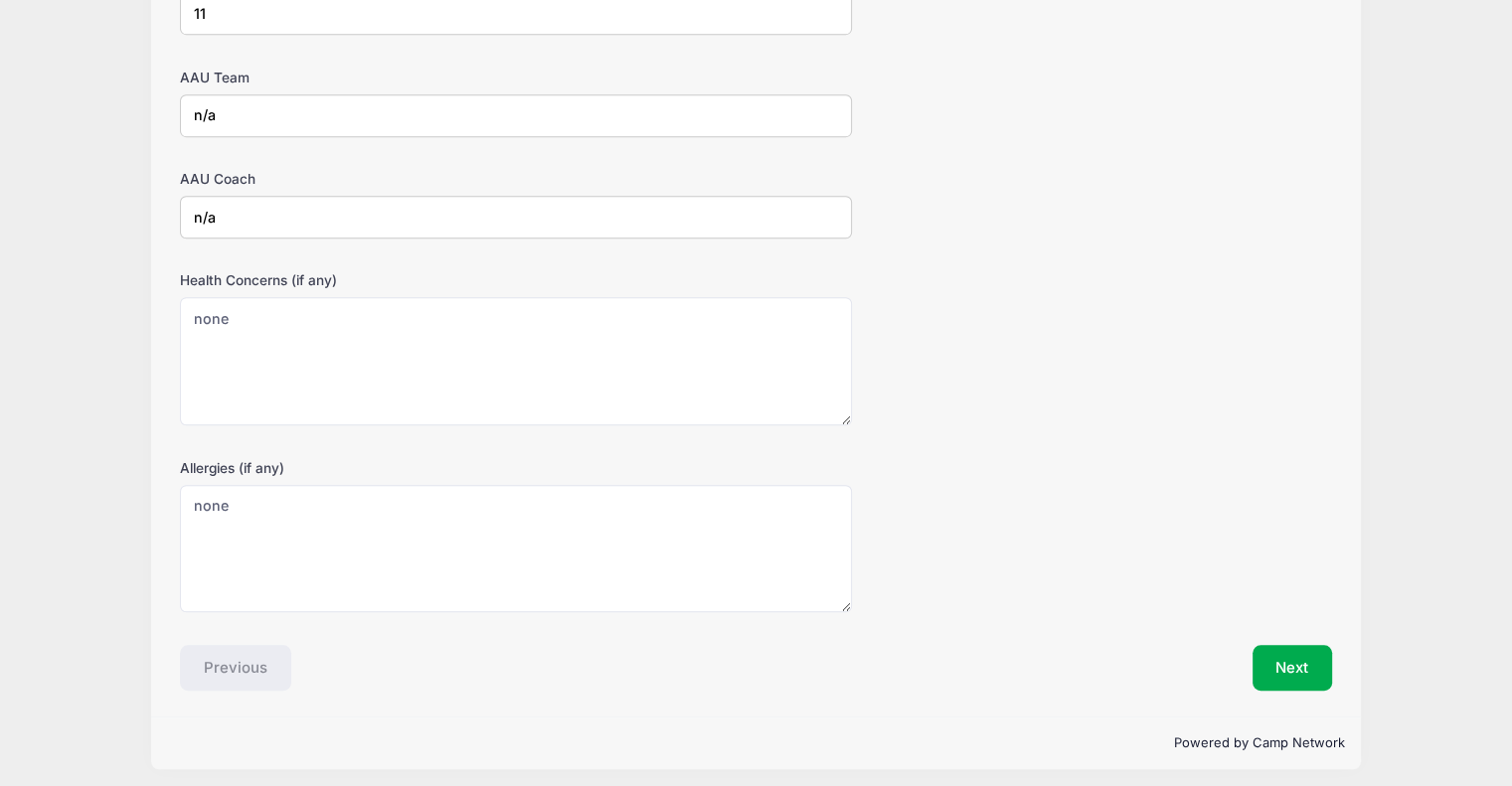 scroll, scrollTop: 1224, scrollLeft: 0, axis: vertical 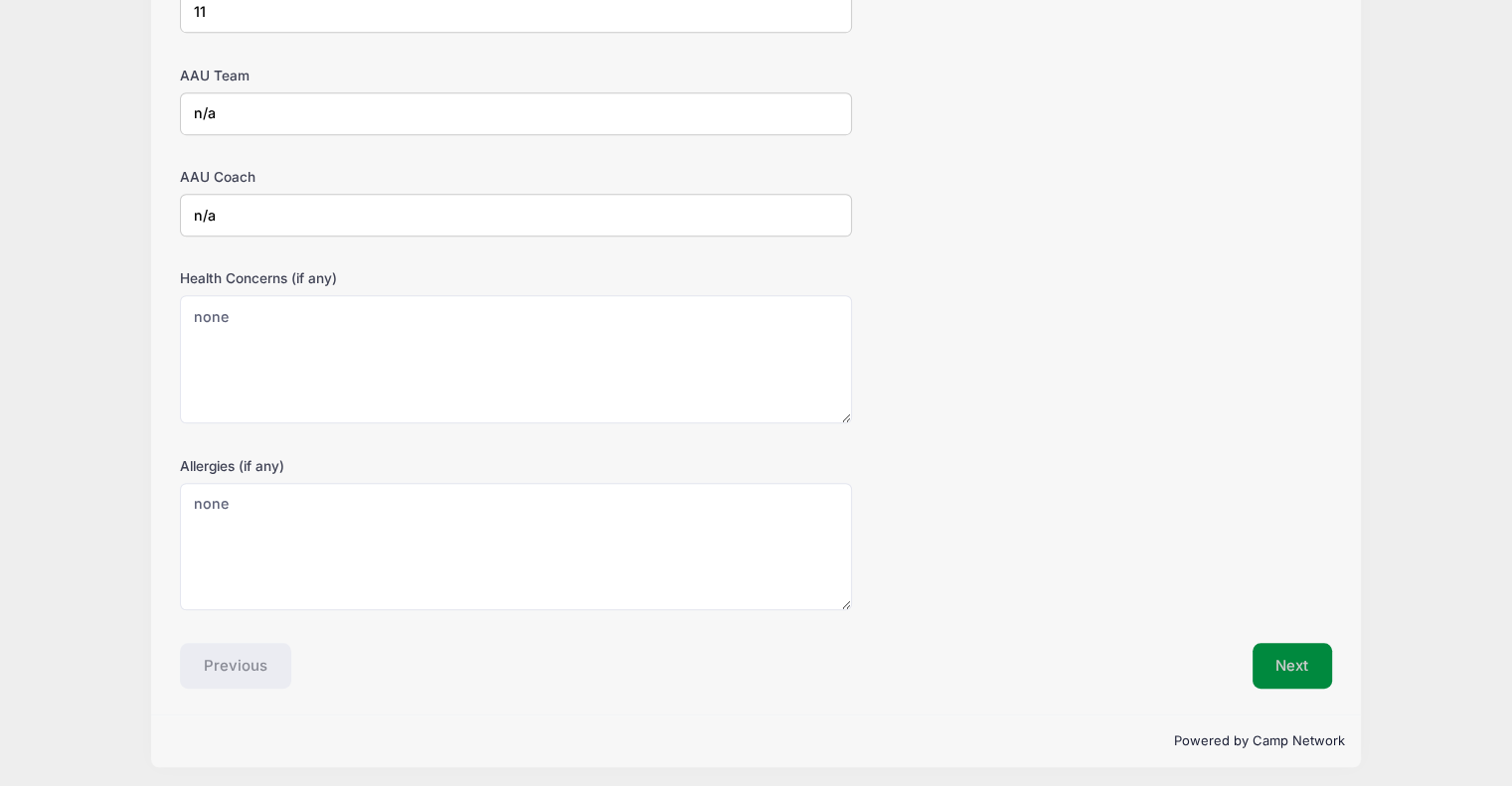 click on "Next" at bounding box center (1292, 666) 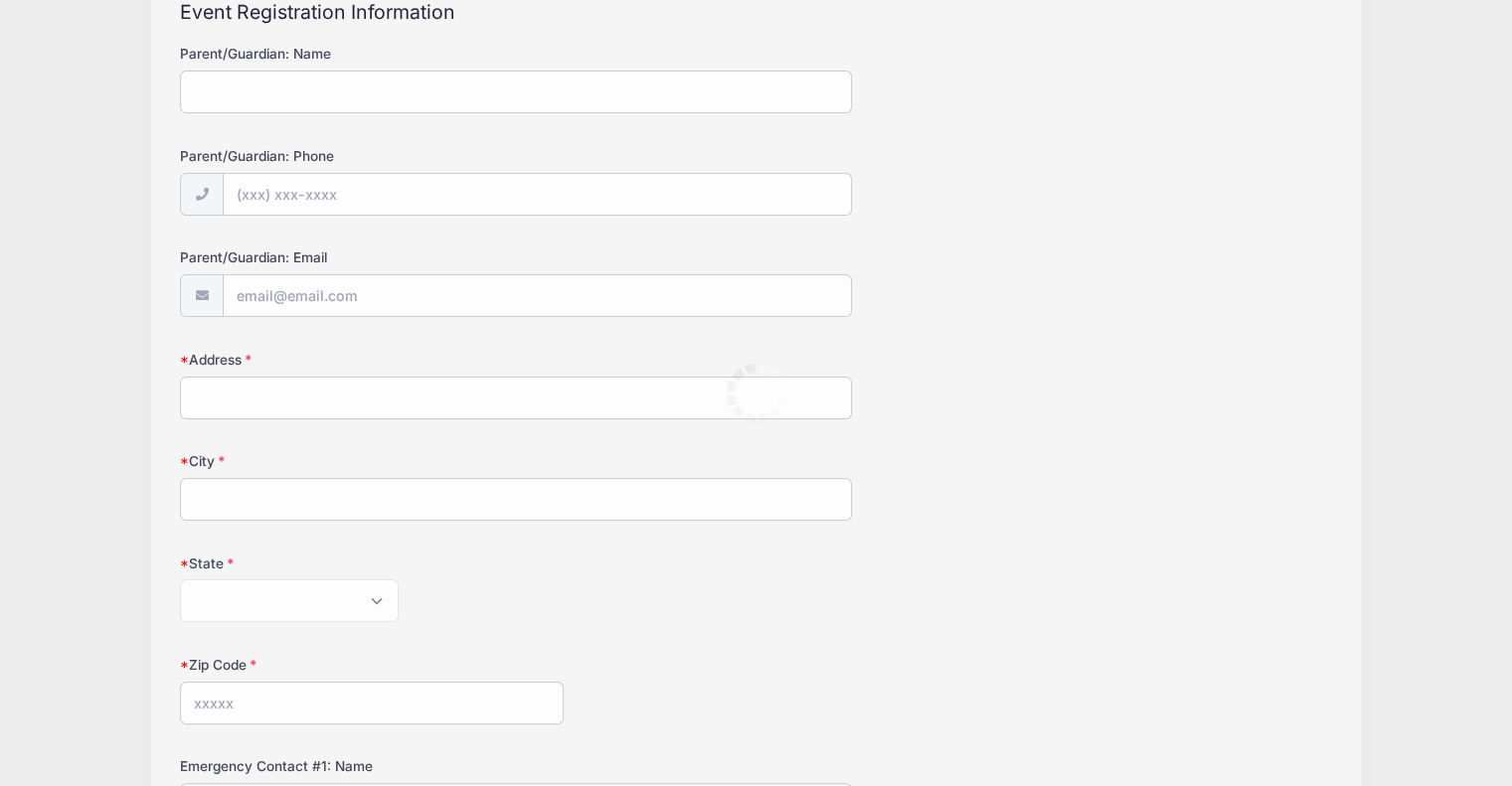 scroll, scrollTop: 0, scrollLeft: 0, axis: both 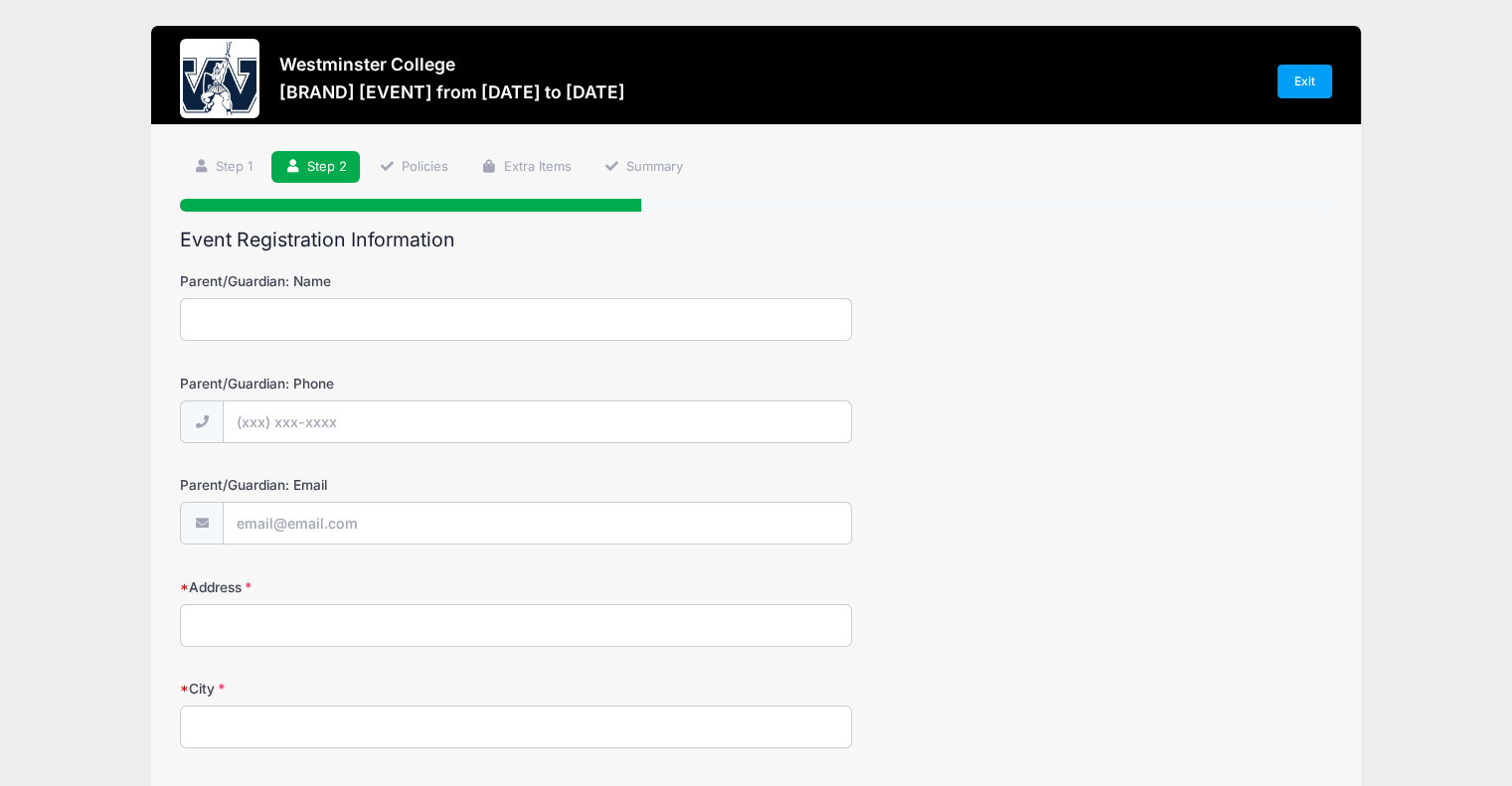 click on "Parent/Guardian: Name" at bounding box center [516, 319] 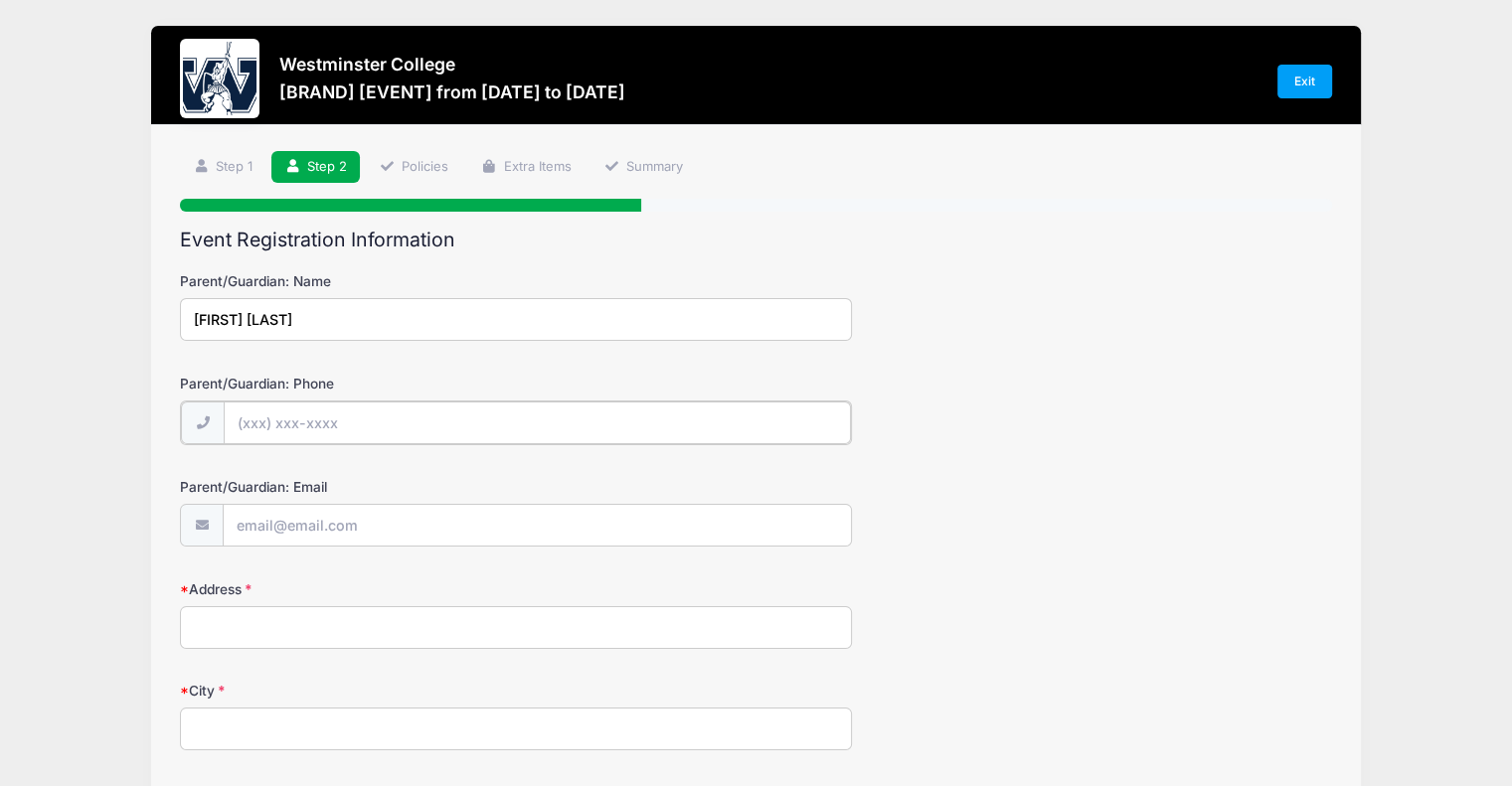click on "Parent/Guardian: Phone" at bounding box center (537, 422) 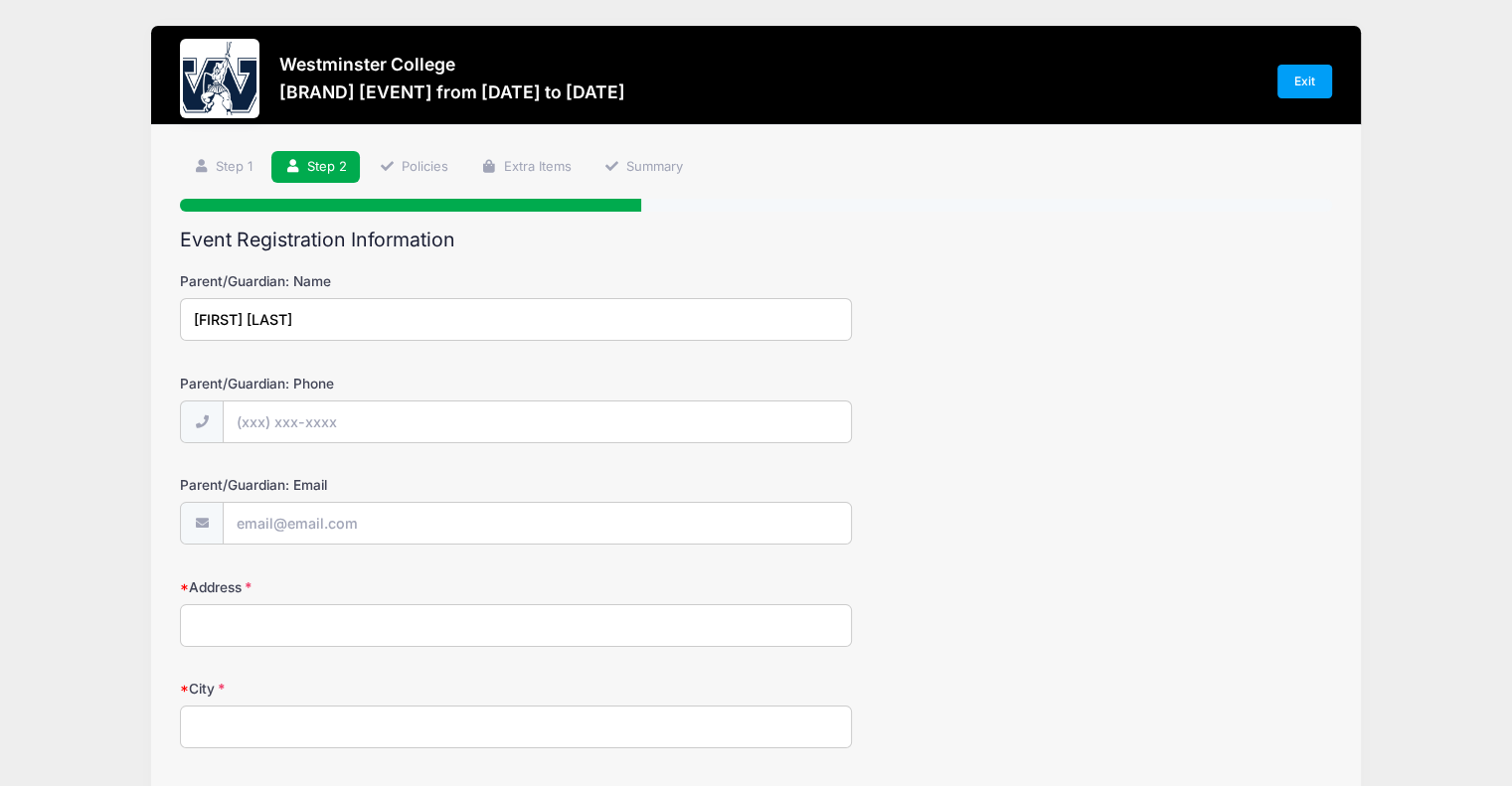 click on "[FIRST] [LAST]" at bounding box center (516, 319) 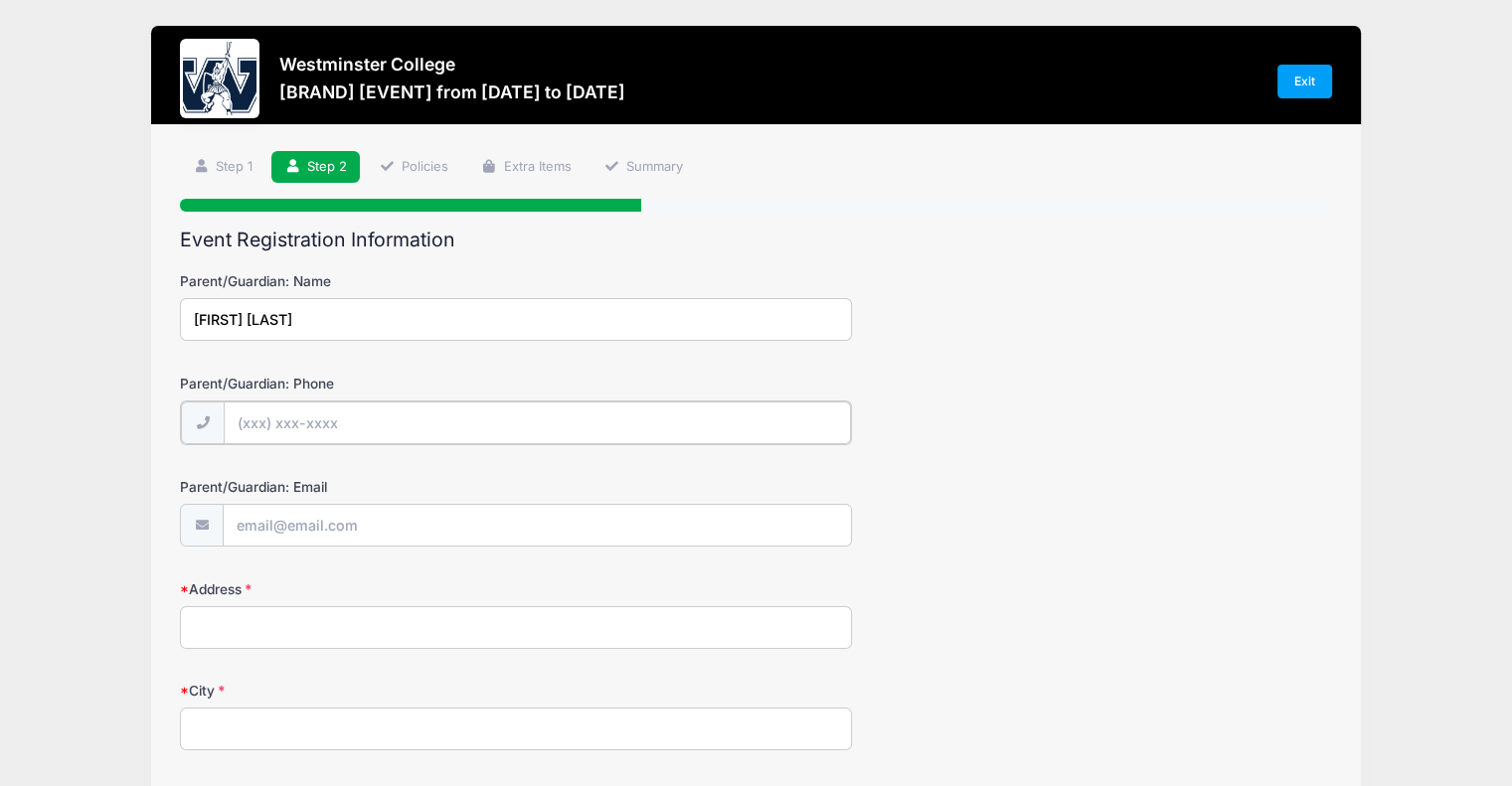 click on "Parent/Guardian: Phone" at bounding box center (537, 422) 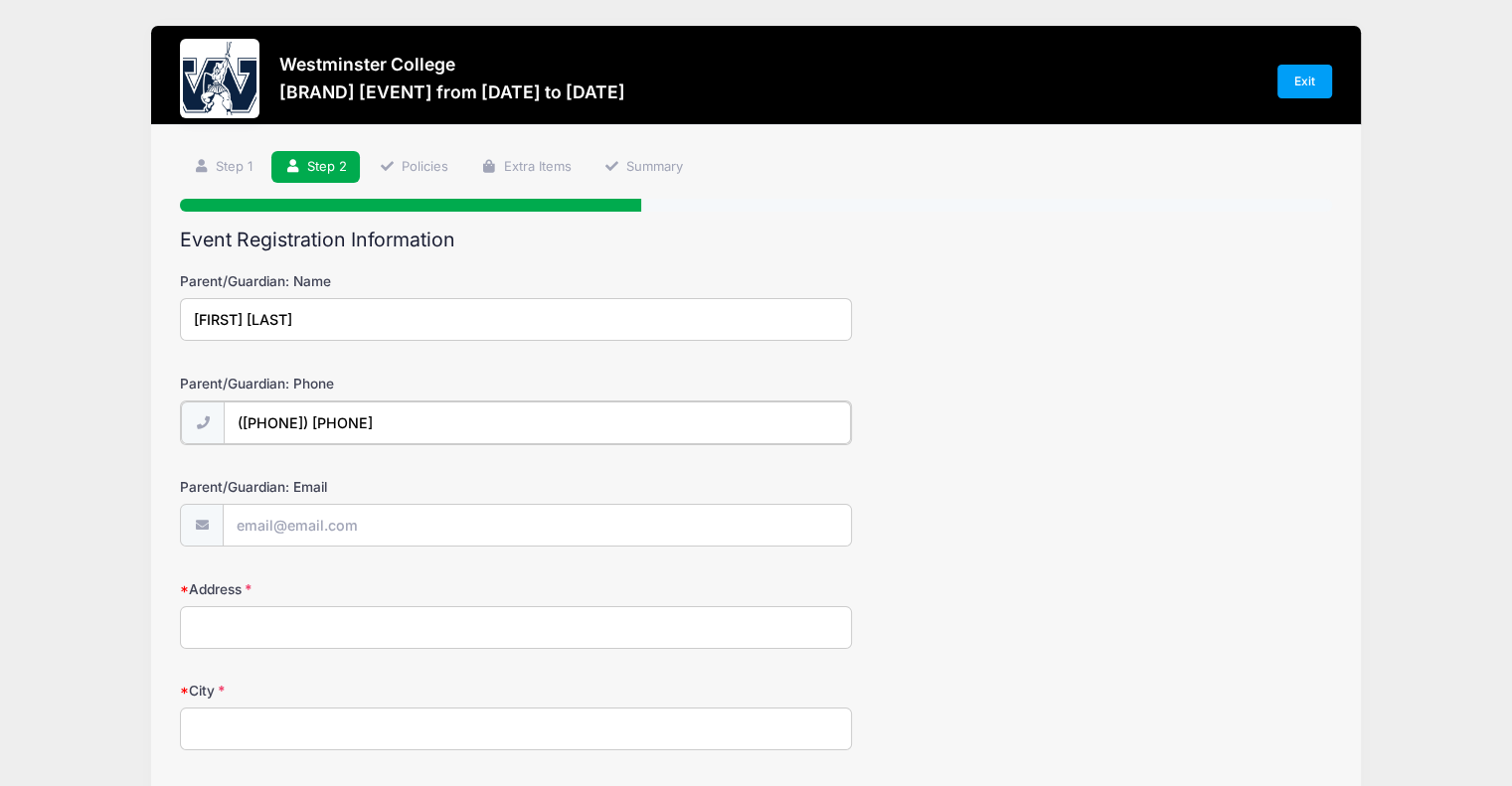 type on "([PHONE]) [PHONE]" 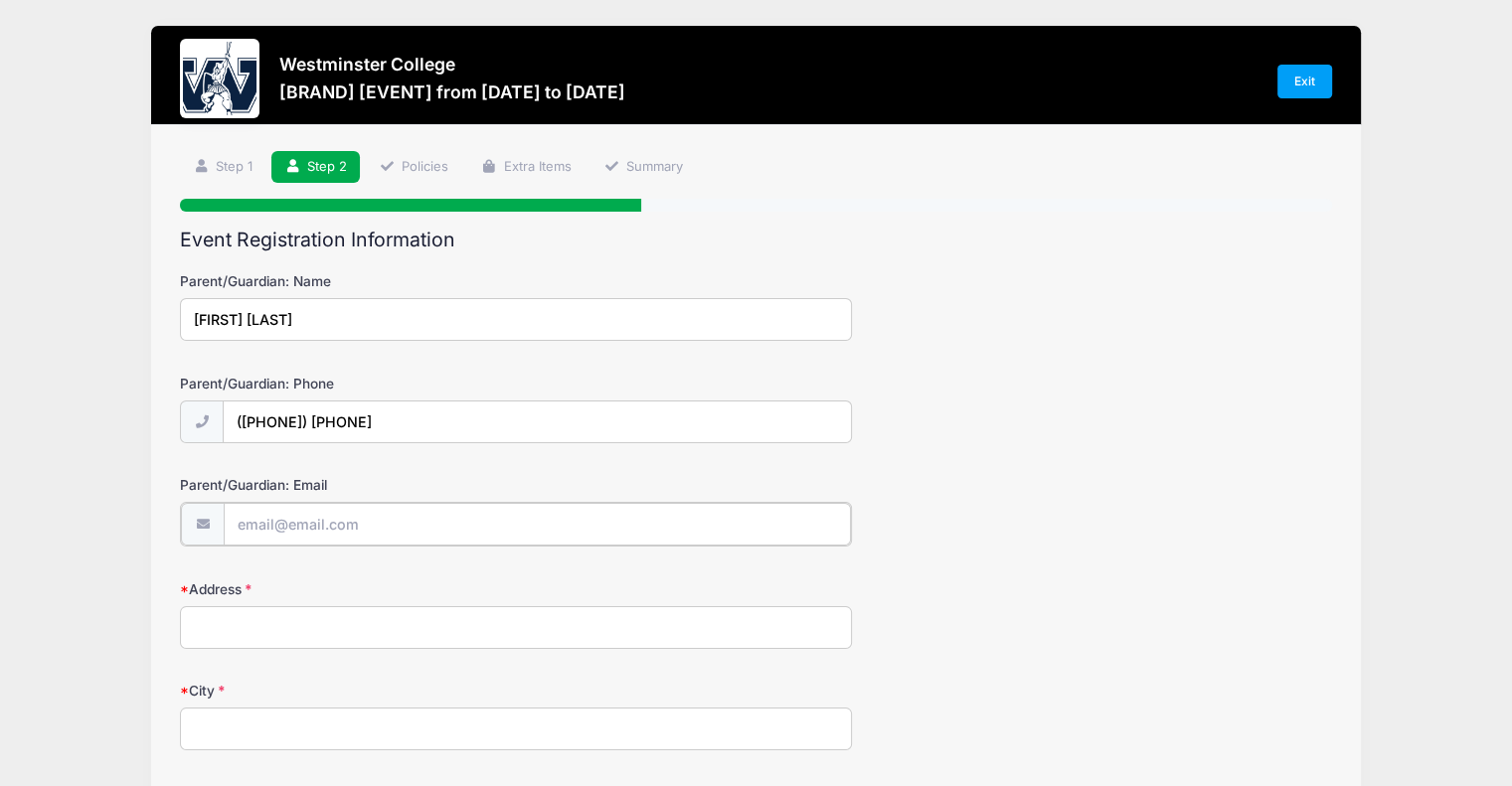 click on "Parent/Guardian: Email" at bounding box center (537, 524) 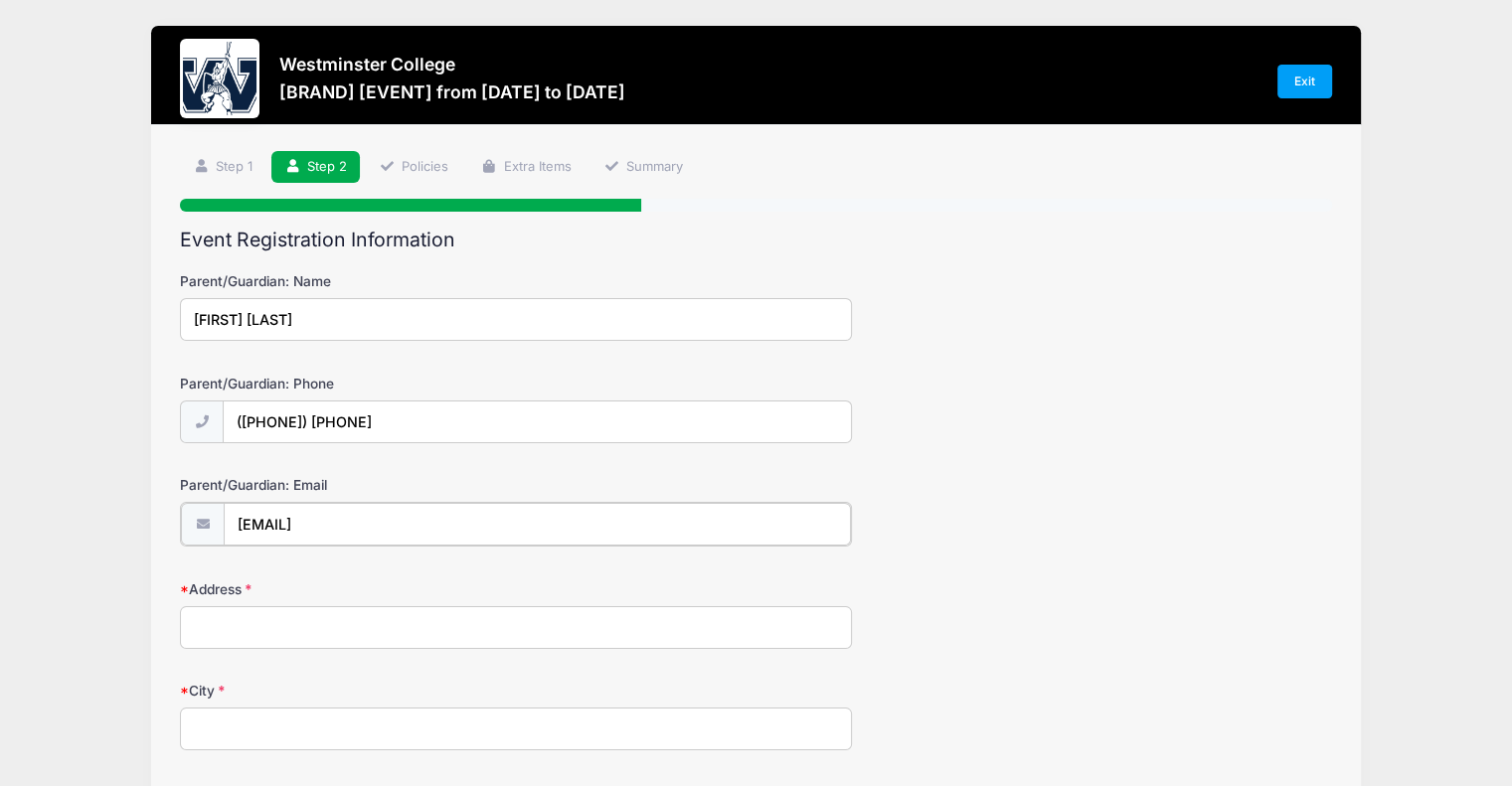 type on "[EMAIL]" 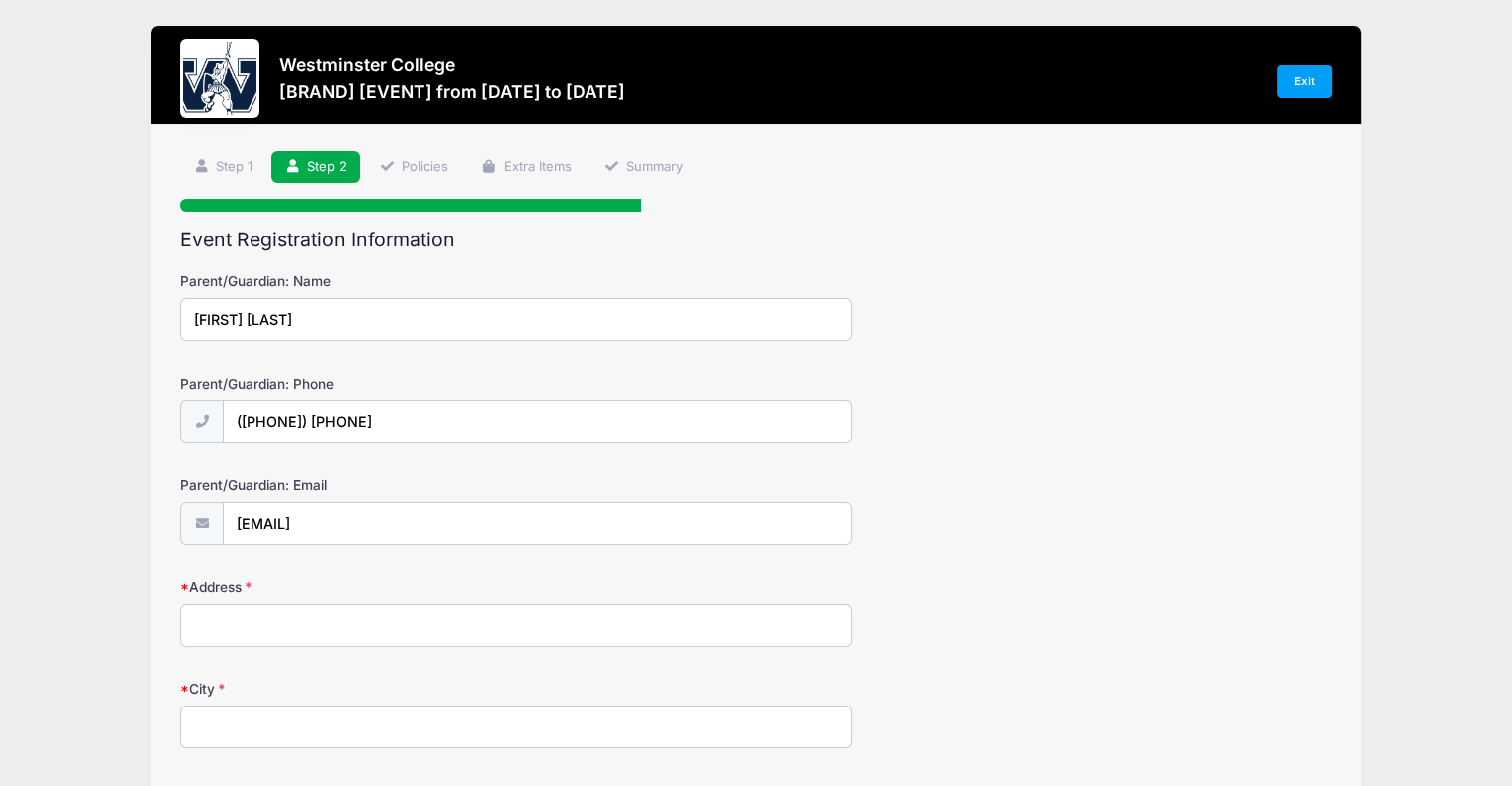 click on "Address" at bounding box center (516, 625) 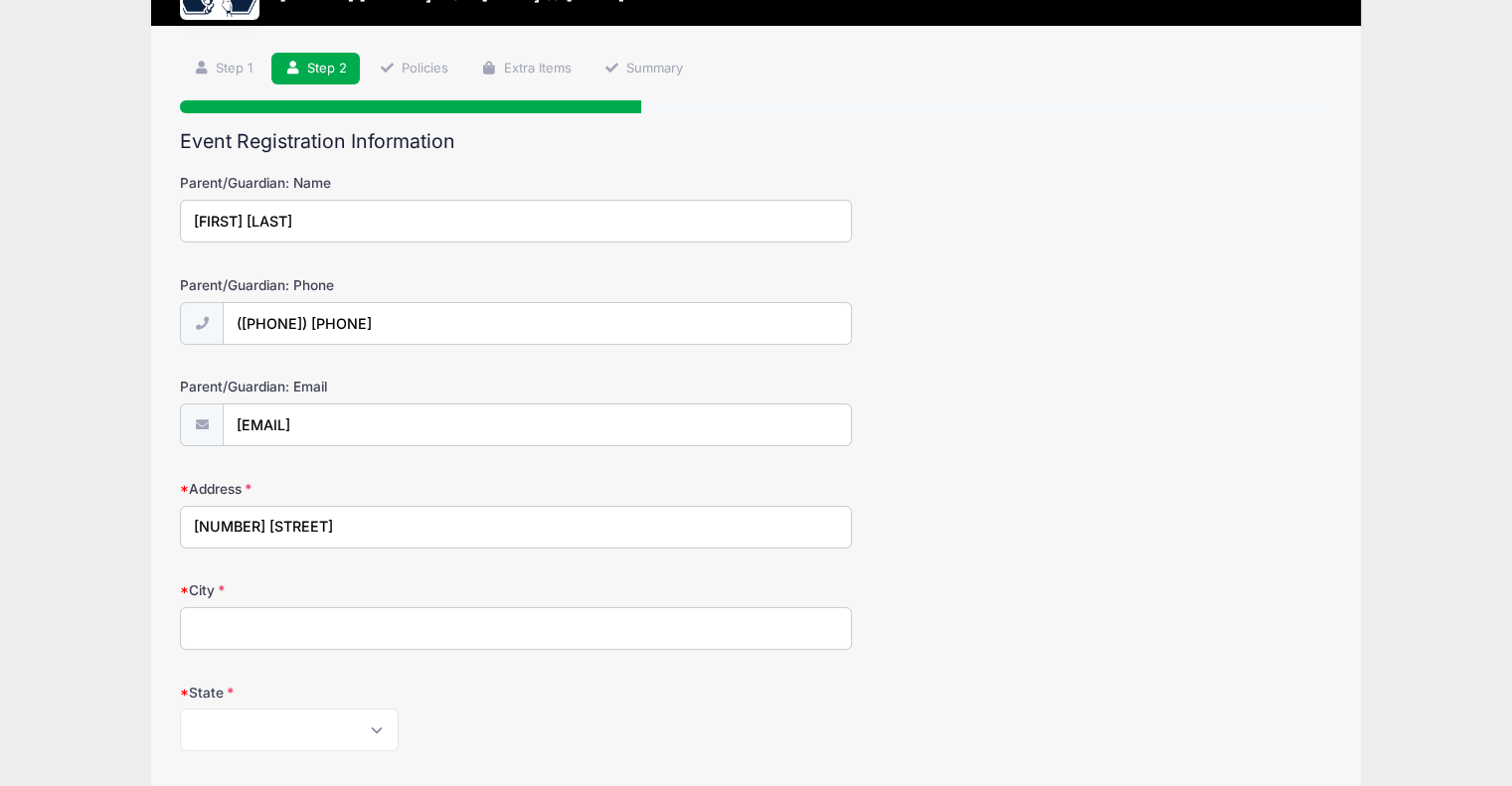 scroll, scrollTop: 99, scrollLeft: 0, axis: vertical 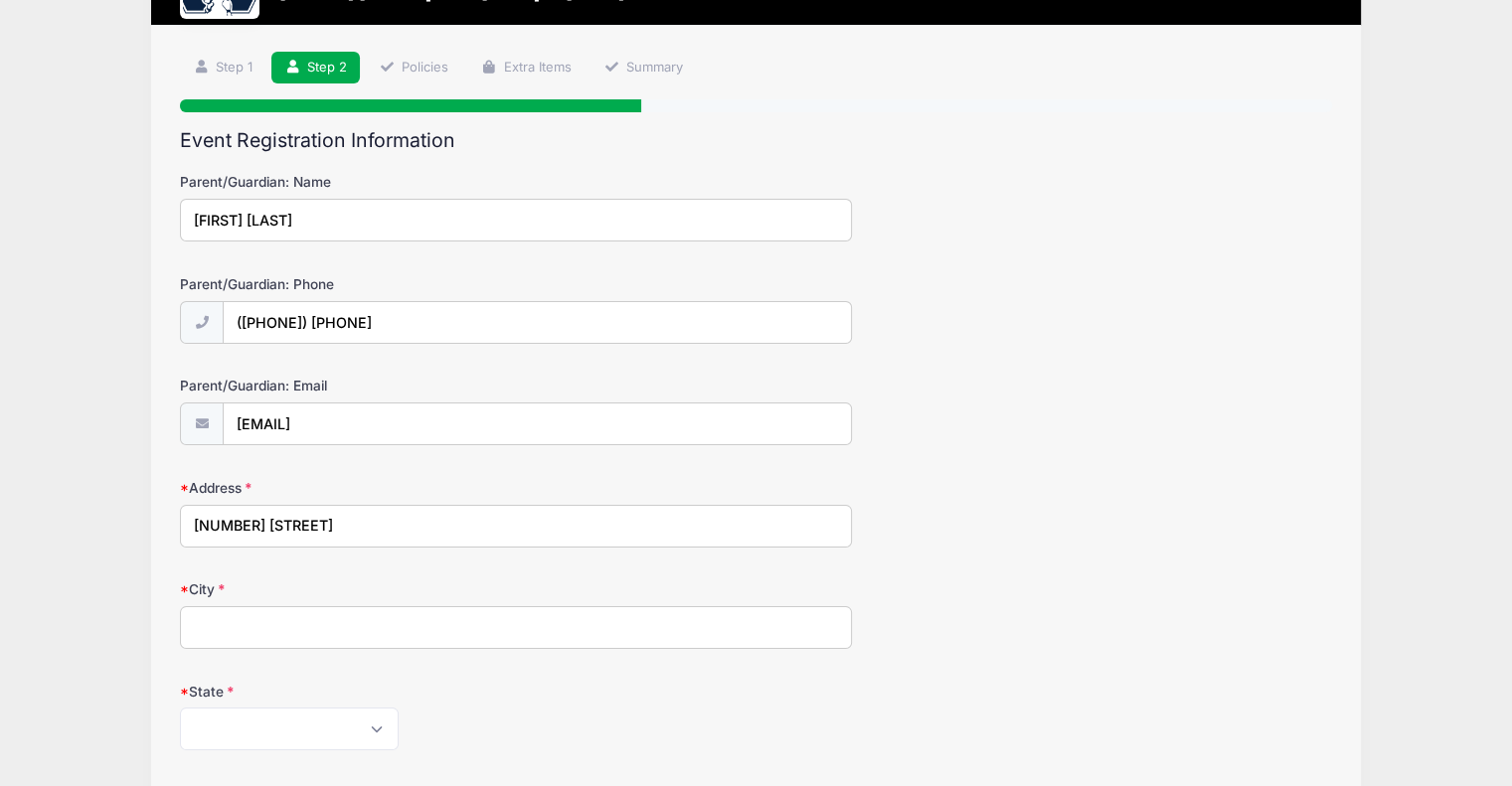 type on "[NUMBER] [STREET]" 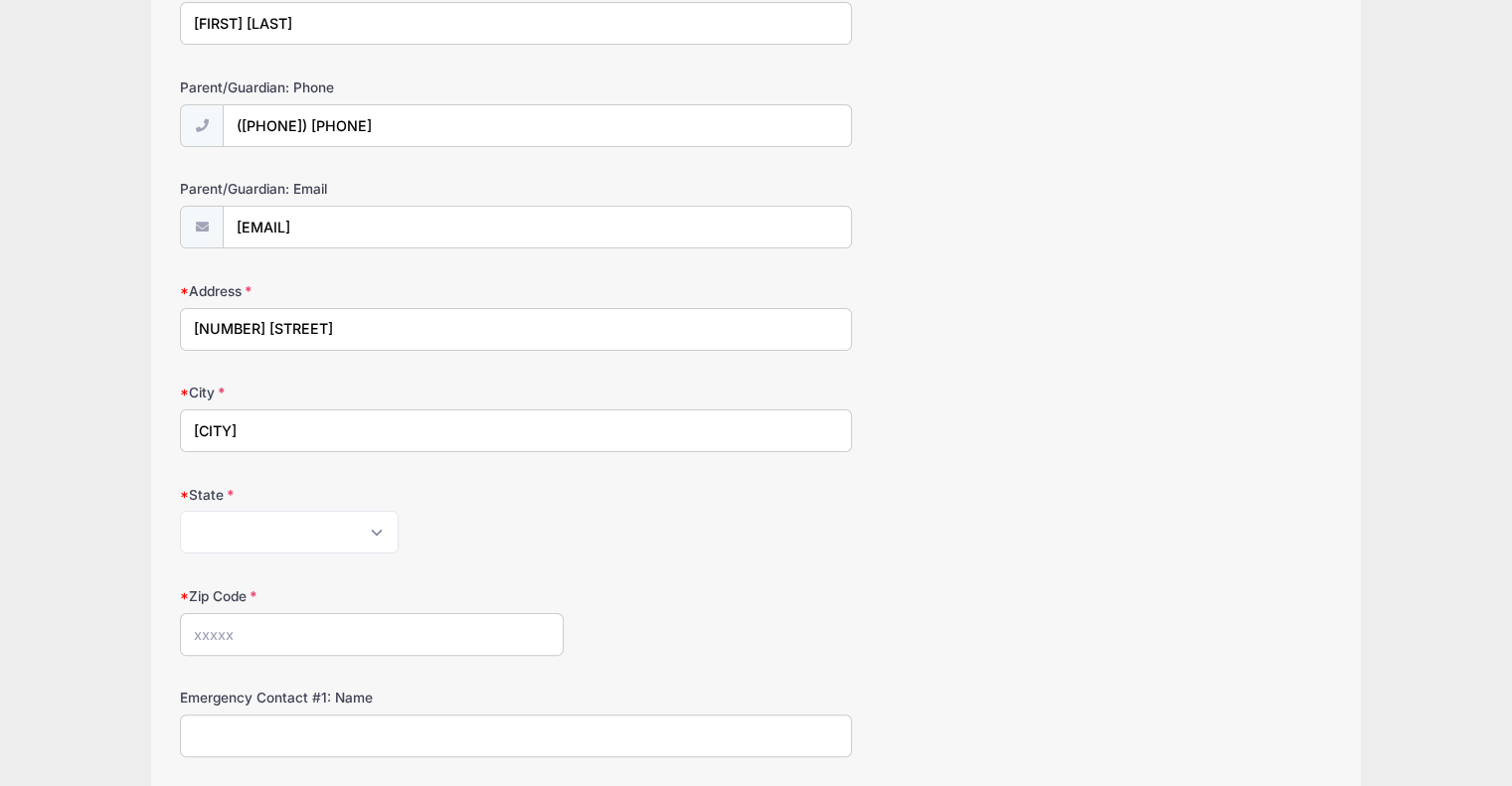 scroll, scrollTop: 298, scrollLeft: 0, axis: vertical 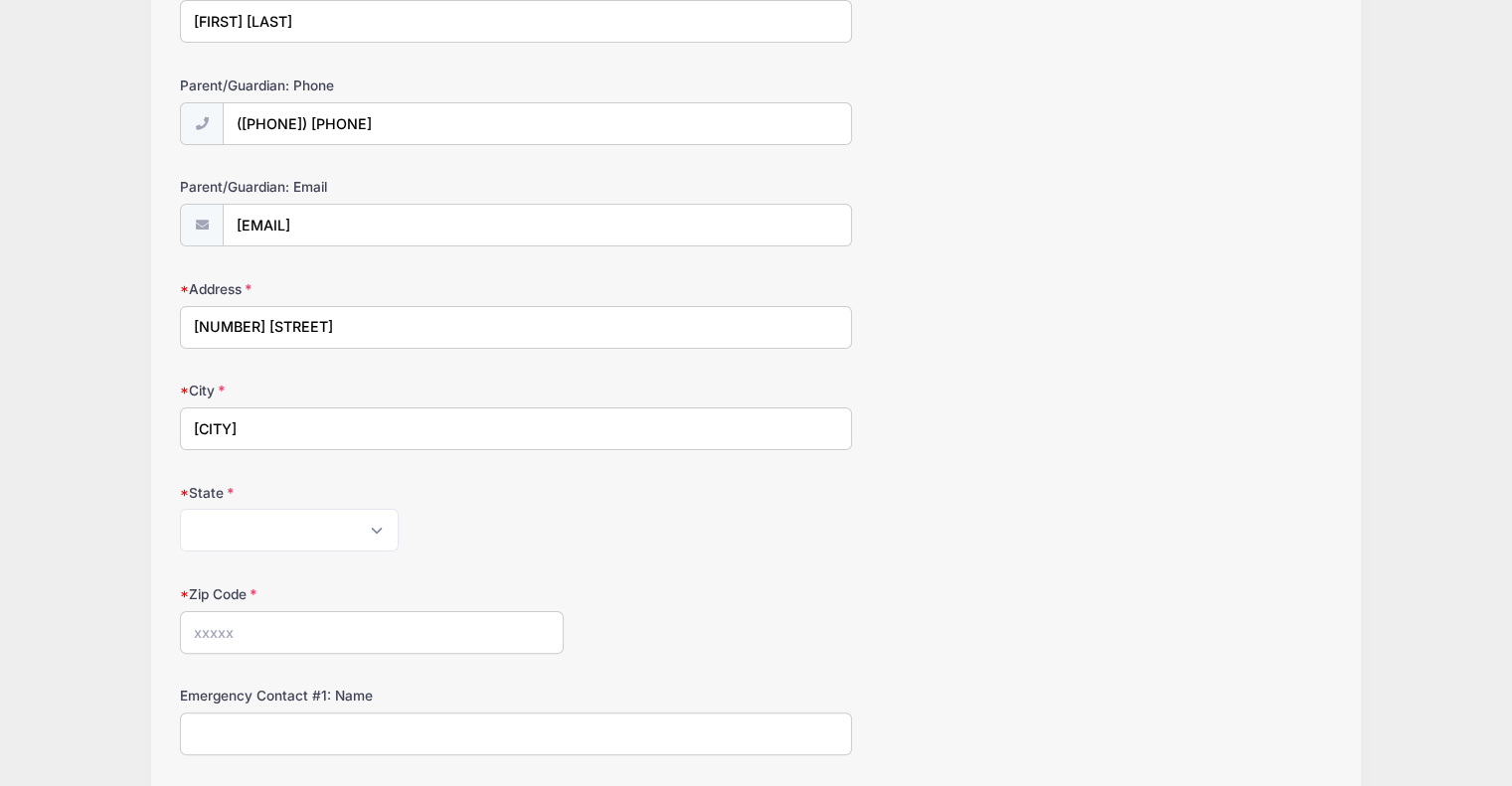 type on "[CITY]" 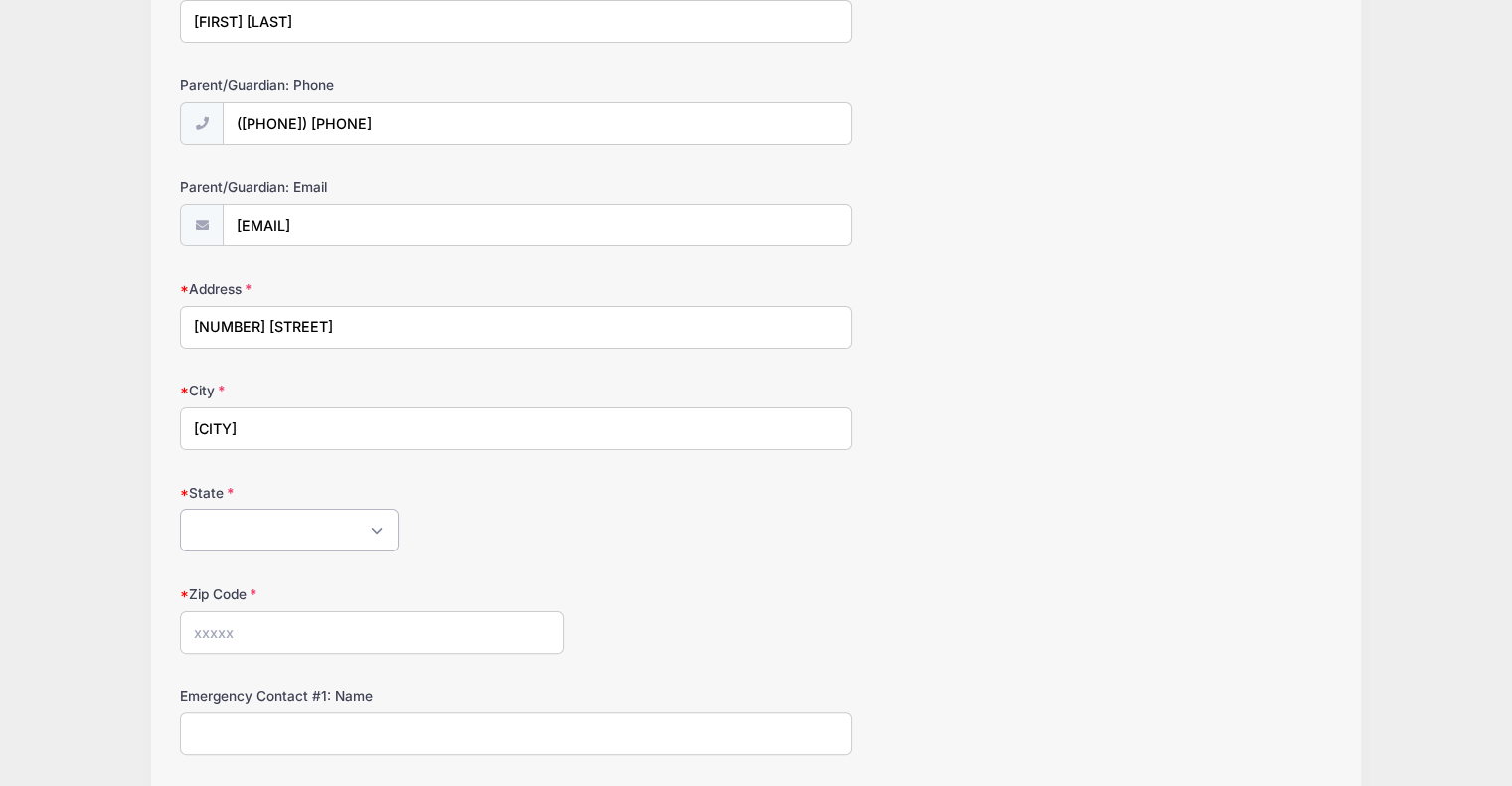 click on "Alabama Alaska American Samoa Arizona Arkansas Armed Forces Africa Armed Forces Americas Armed Forces Canada Armed Forces Europe Armed Forces Middle East Armed Forces Pacific California Colorado Connecticut Delaware District of Columbia Federated States Of Micronesia Florida Georgia Guam Hawaii Idaho Illinois Indiana Iowa Kansas Kentucky Louisiana Maine Marshall Islands Maryland Massachusetts Michigan Minnesota Mississippi Missouri Montana Nebraska Nevada New Hampshire New Jersey New Mexico New York North Carolina North Dakota Northern Mariana Islands Ohio Oklahoma Oregon Palau Pennsylvania Puerto Rico Rhode Island South Carolina South Dakota Tennessee Texas Utah Vermont Virgin Islands Virginia Washington West Virginia Wisconsin Wyoming Other-Canada Other" at bounding box center [289, 530] 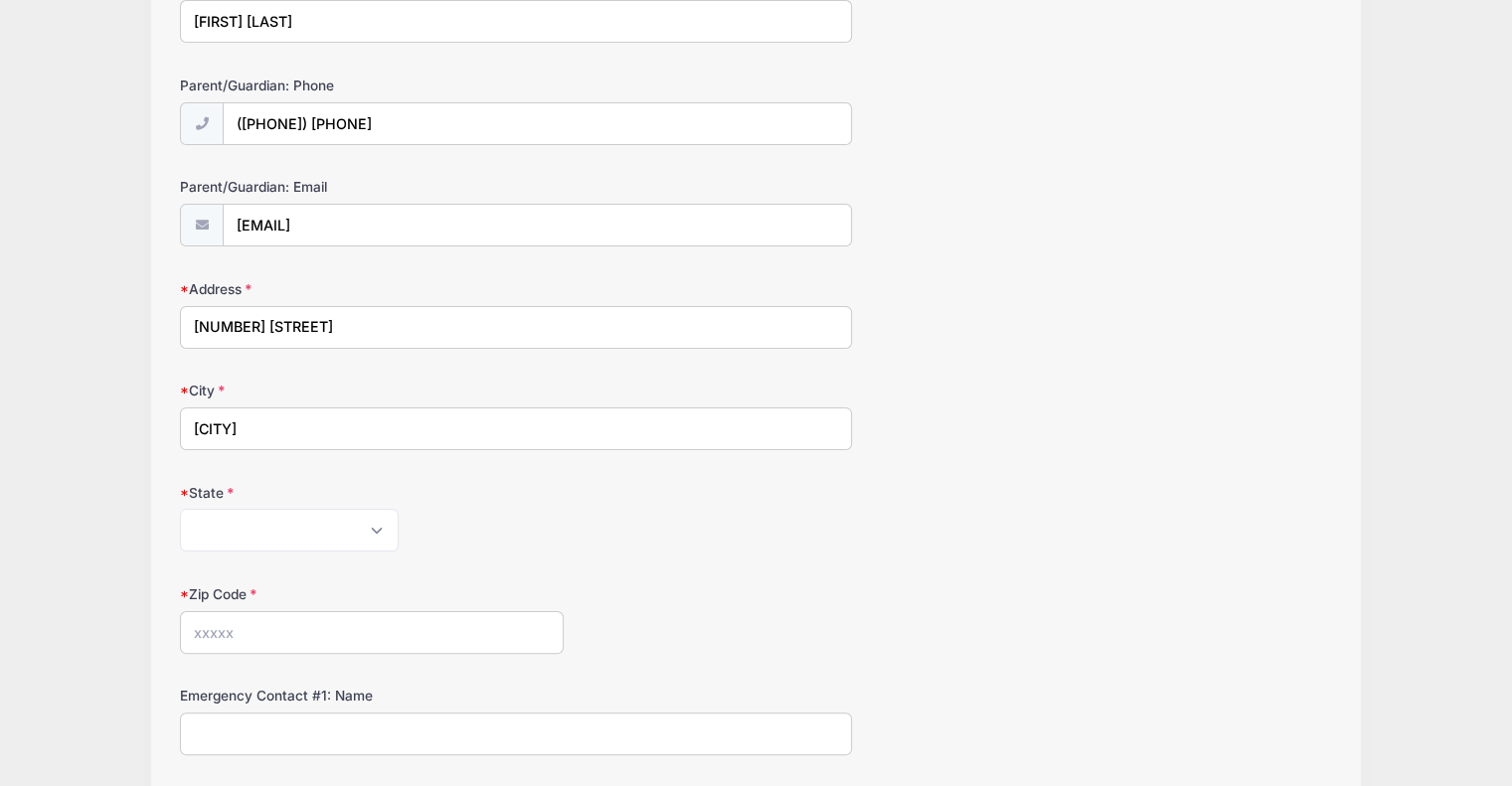 click on "Zip Code" at bounding box center [372, 632] 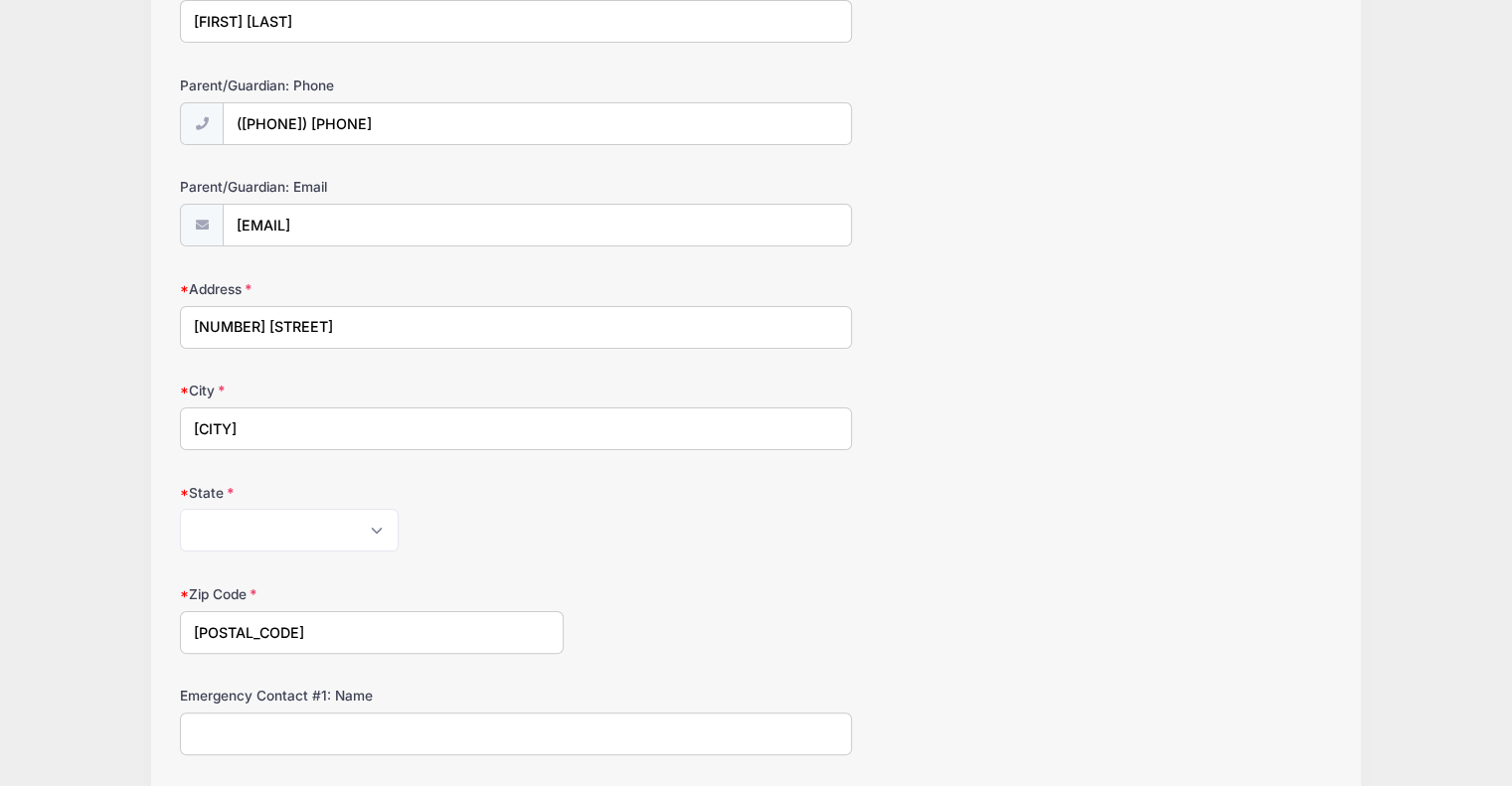 type on "[POSTAL_CODE]" 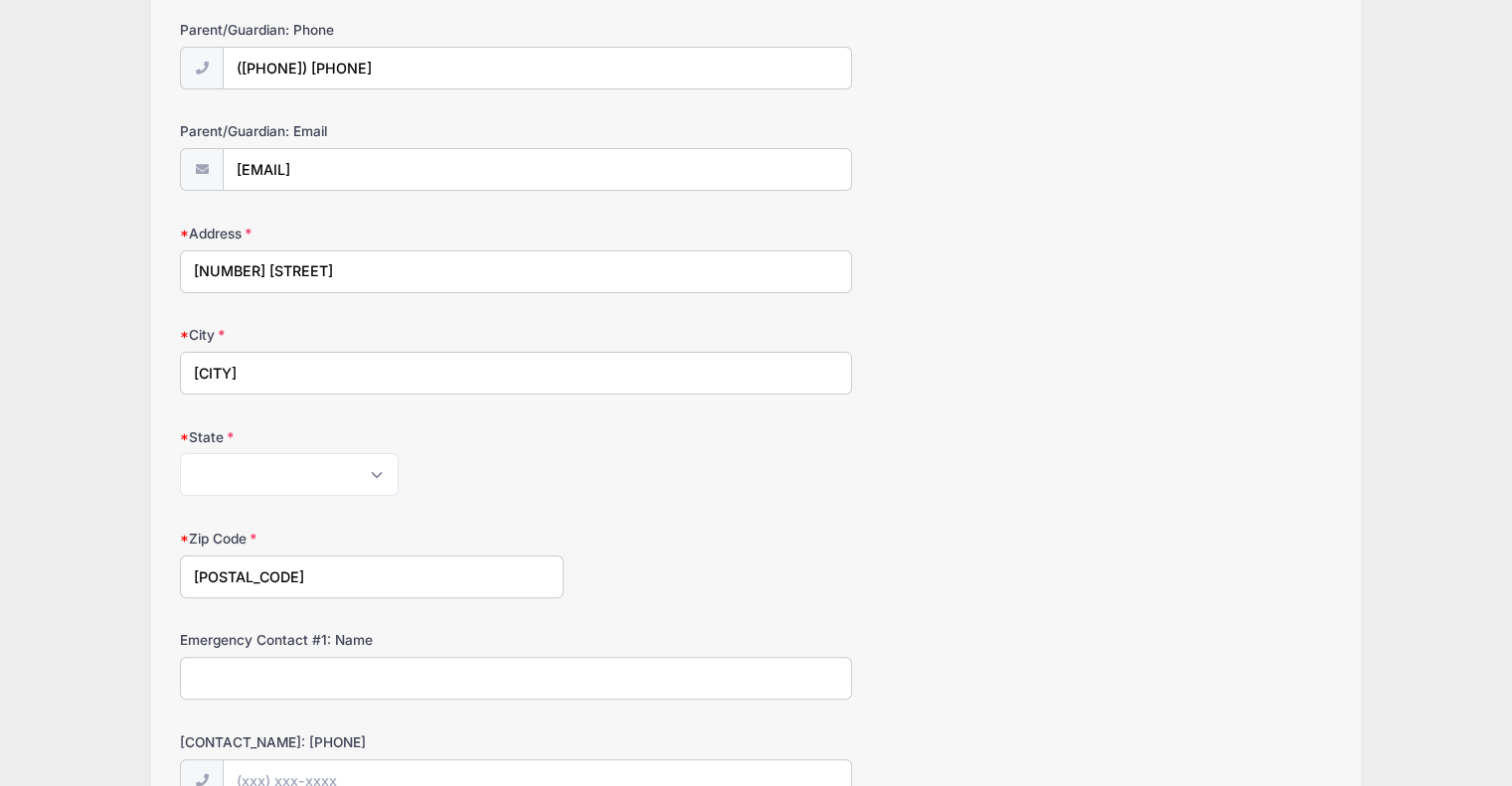 scroll, scrollTop: 497, scrollLeft: 0, axis: vertical 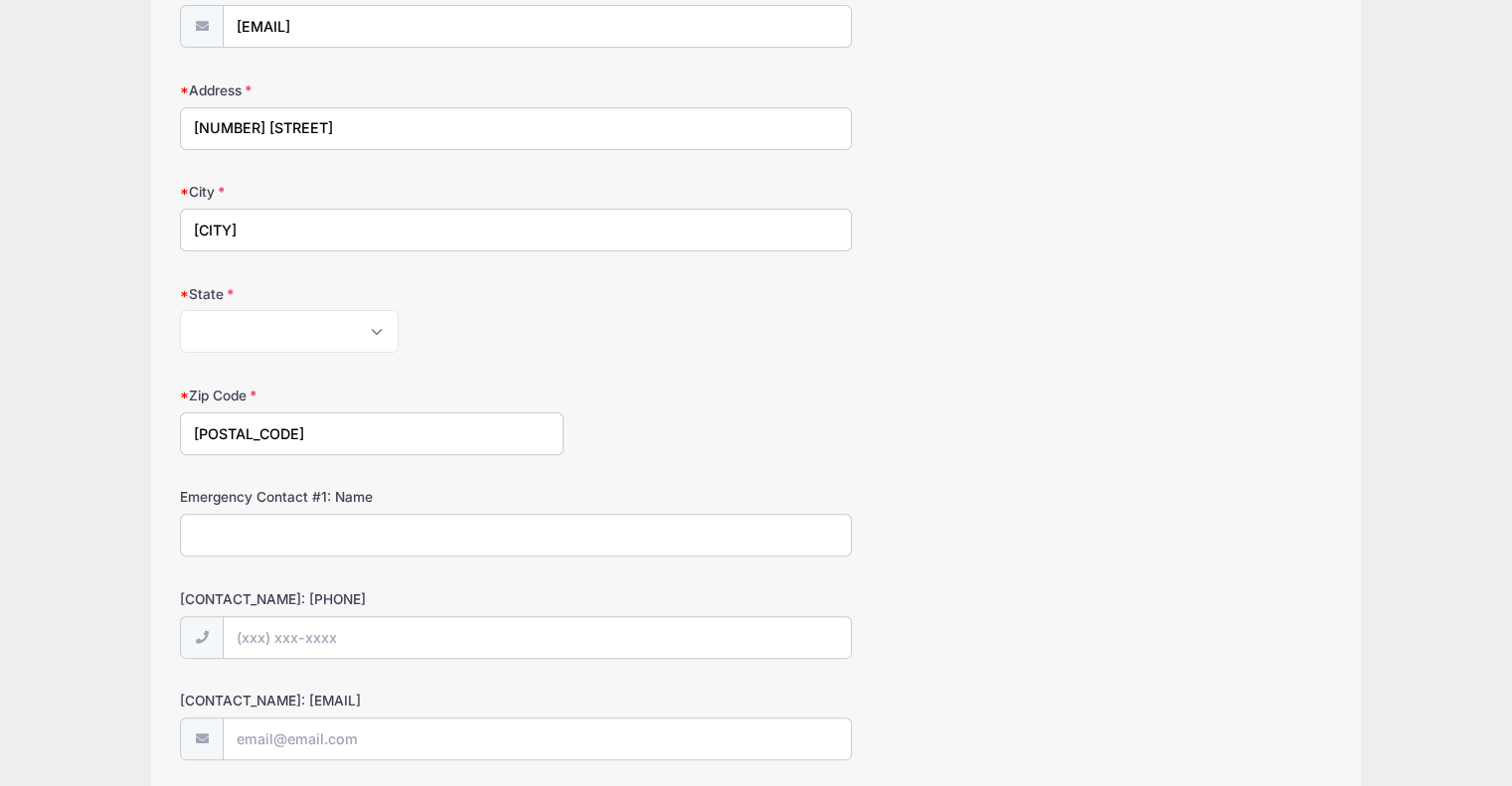 click on "Emergency Contact #1: Name" at bounding box center (756, 522) 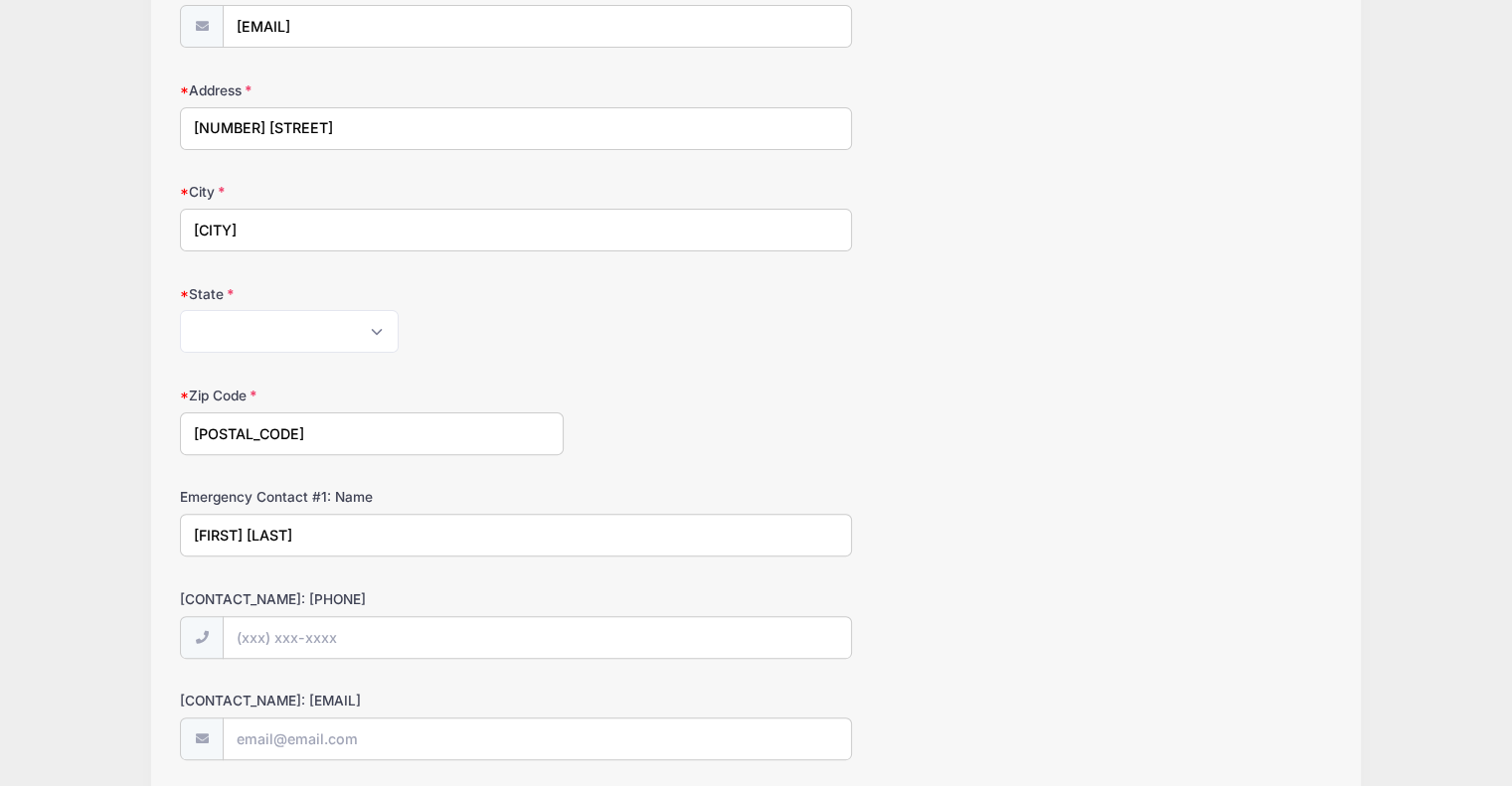 type on "[FIRST] [LAST]" 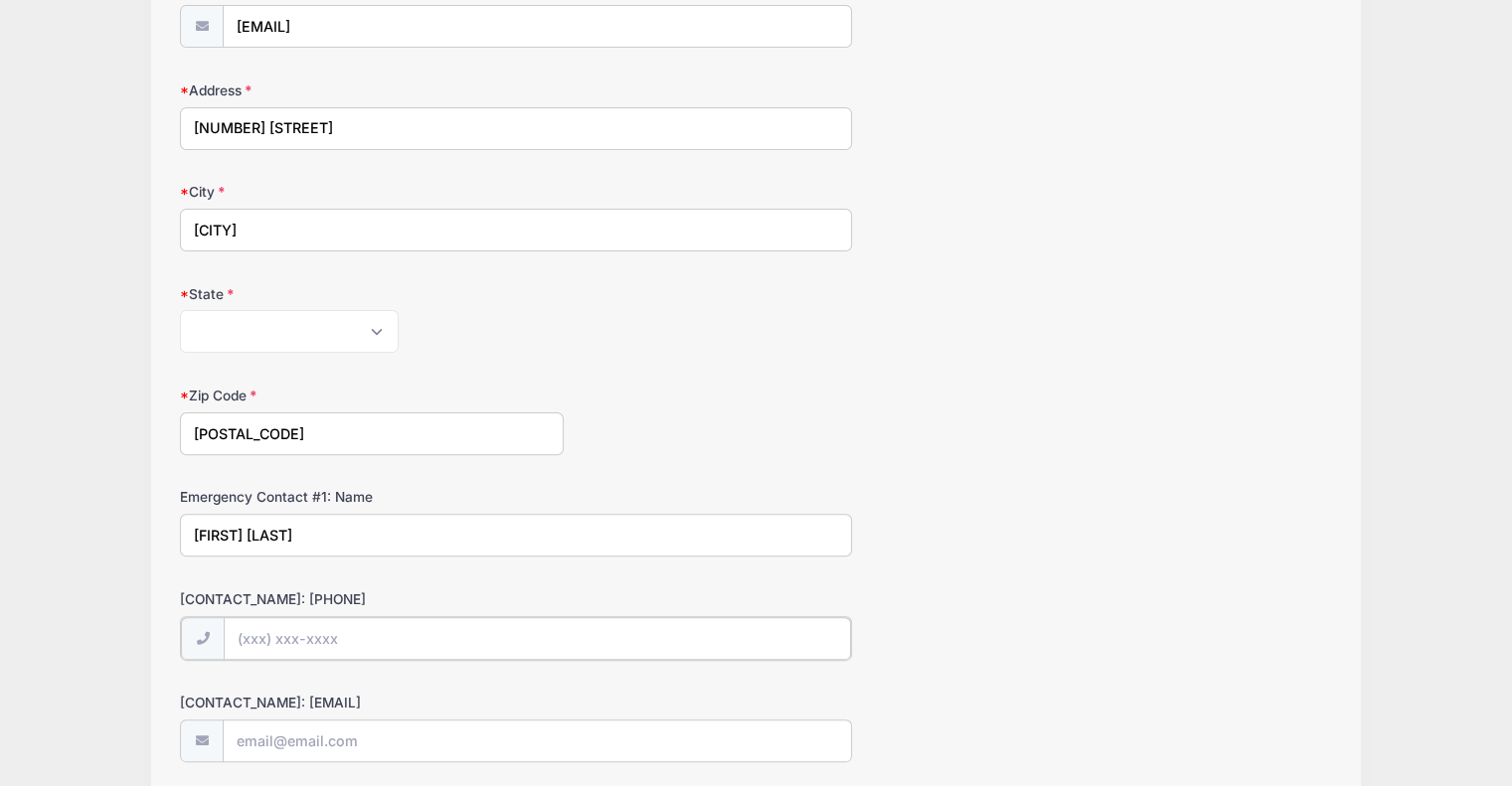 click on "[CONTACT_NAME]: [PHONE]" at bounding box center [537, 638] 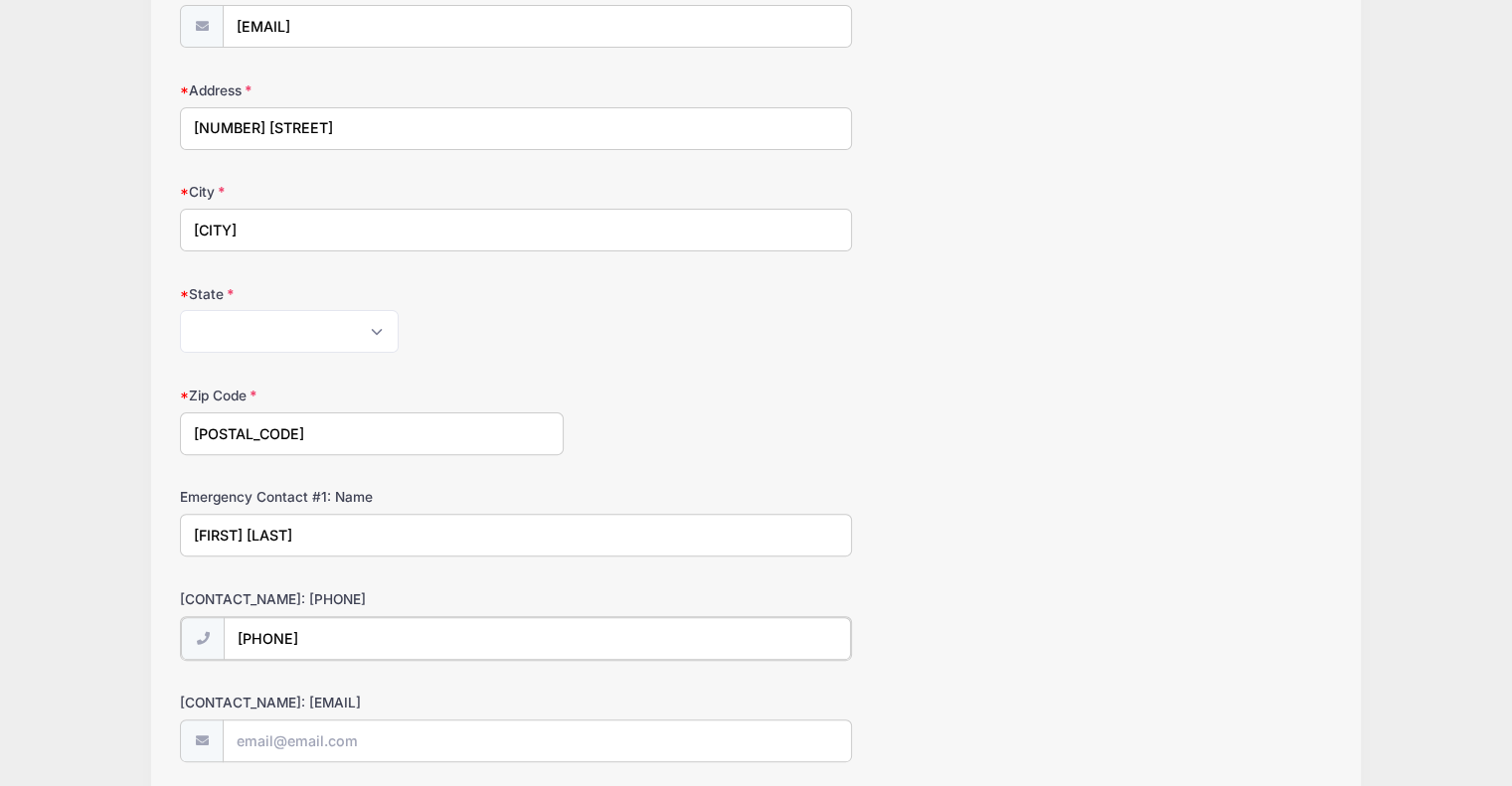 type on "[PHONE]" 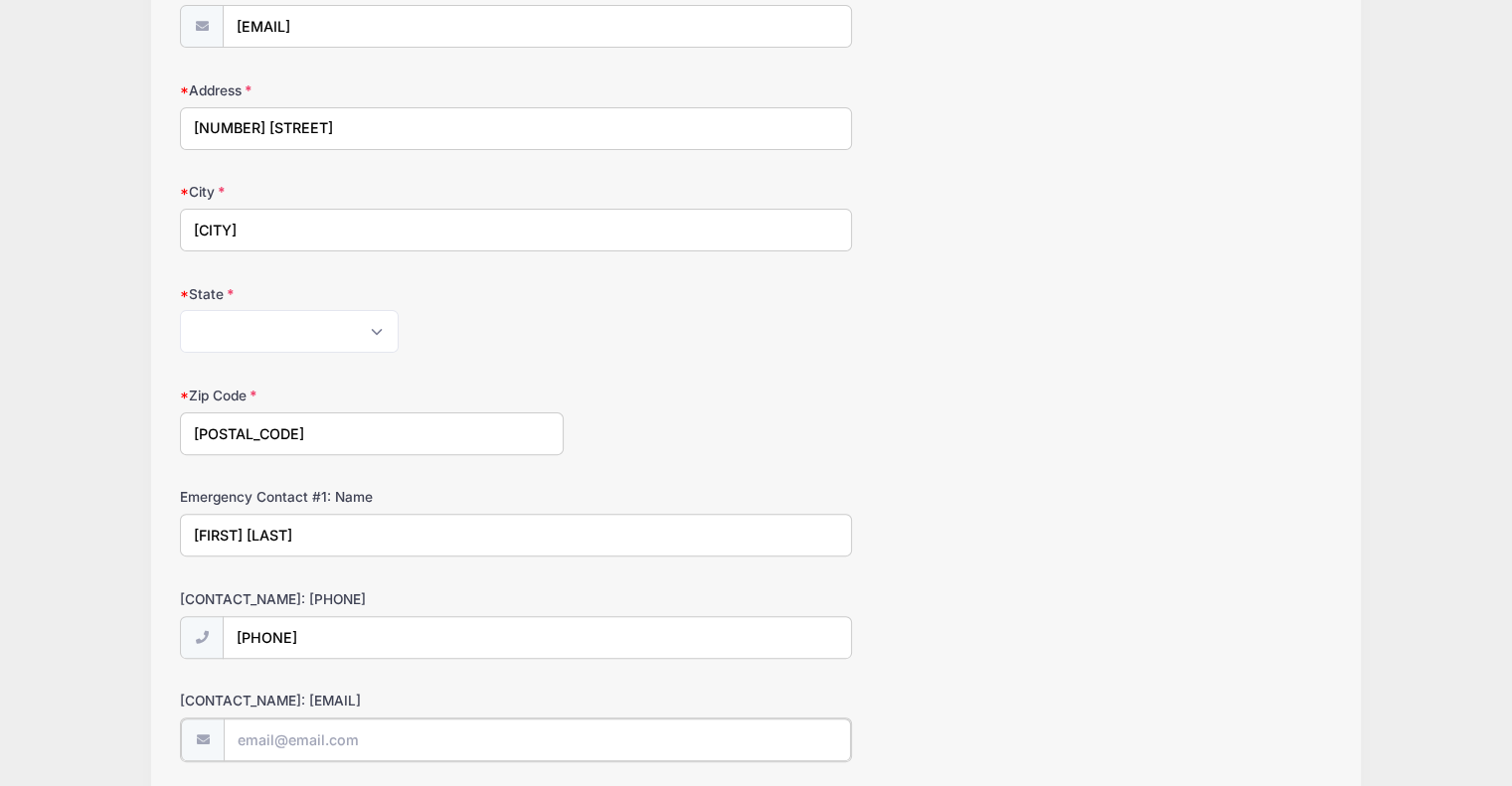 click on "[CONTACT_NAME]: [EMAIL]" at bounding box center [537, 739] 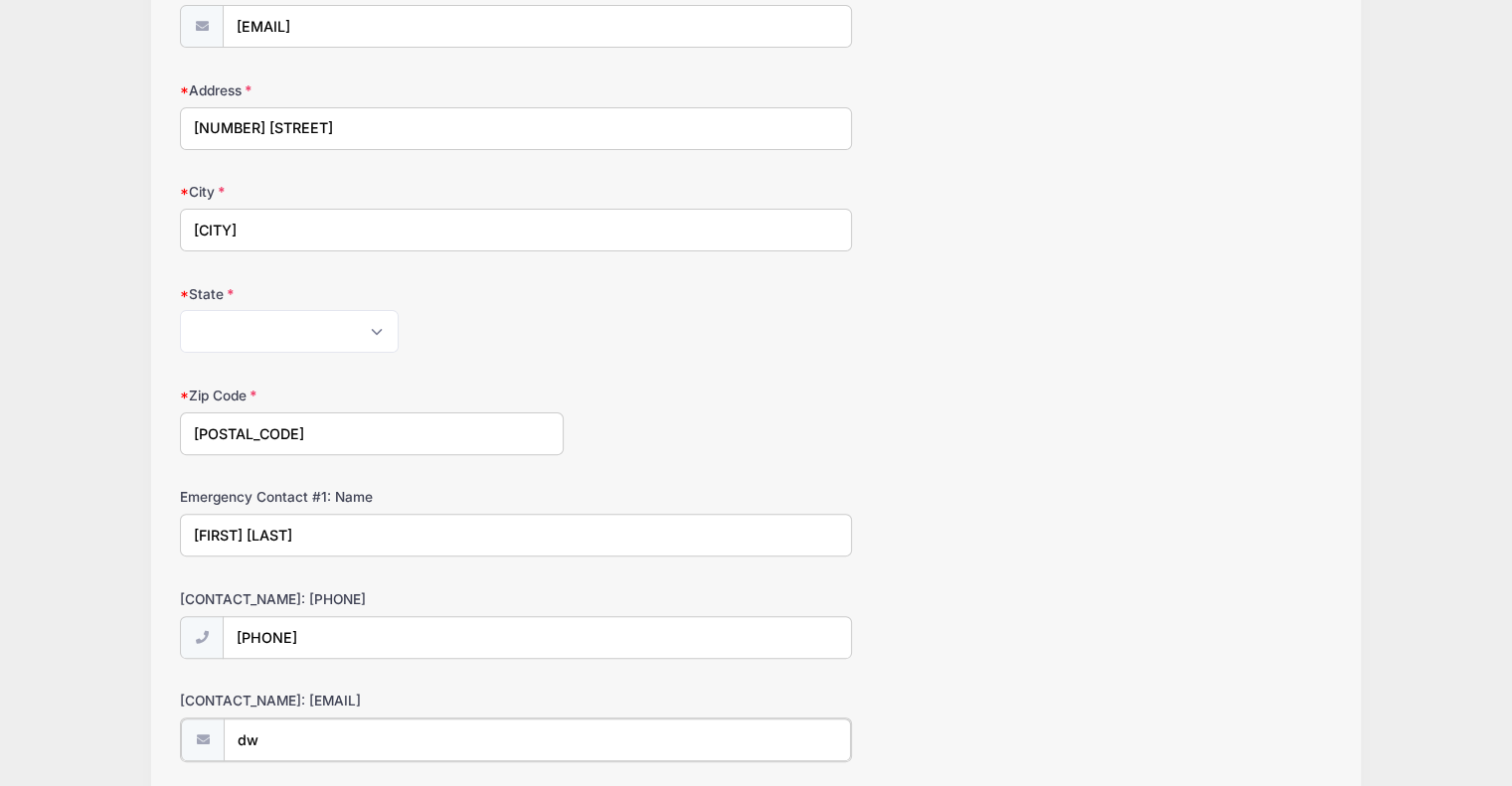 type on "d" 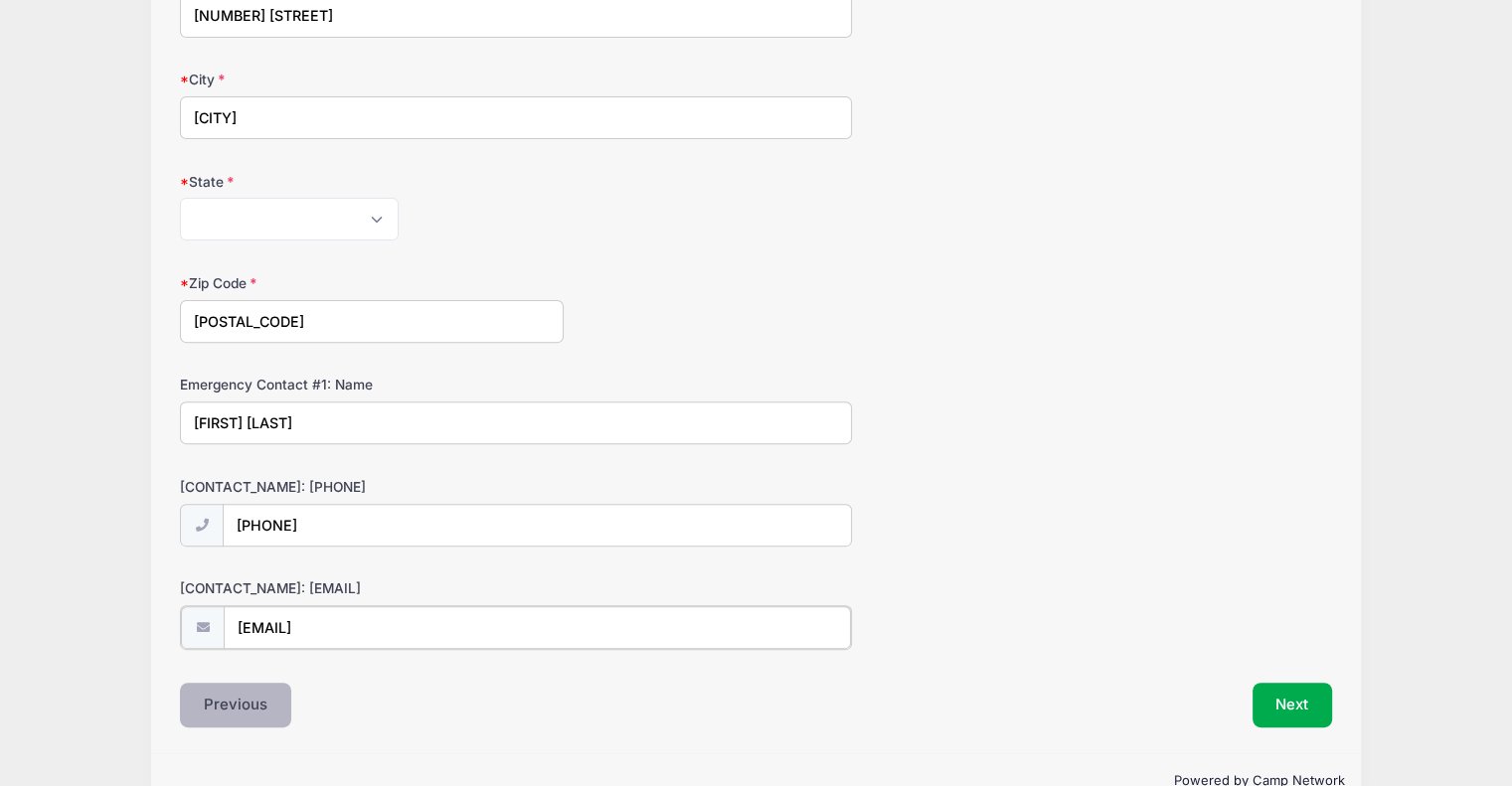 scroll, scrollTop: 650, scrollLeft: 0, axis: vertical 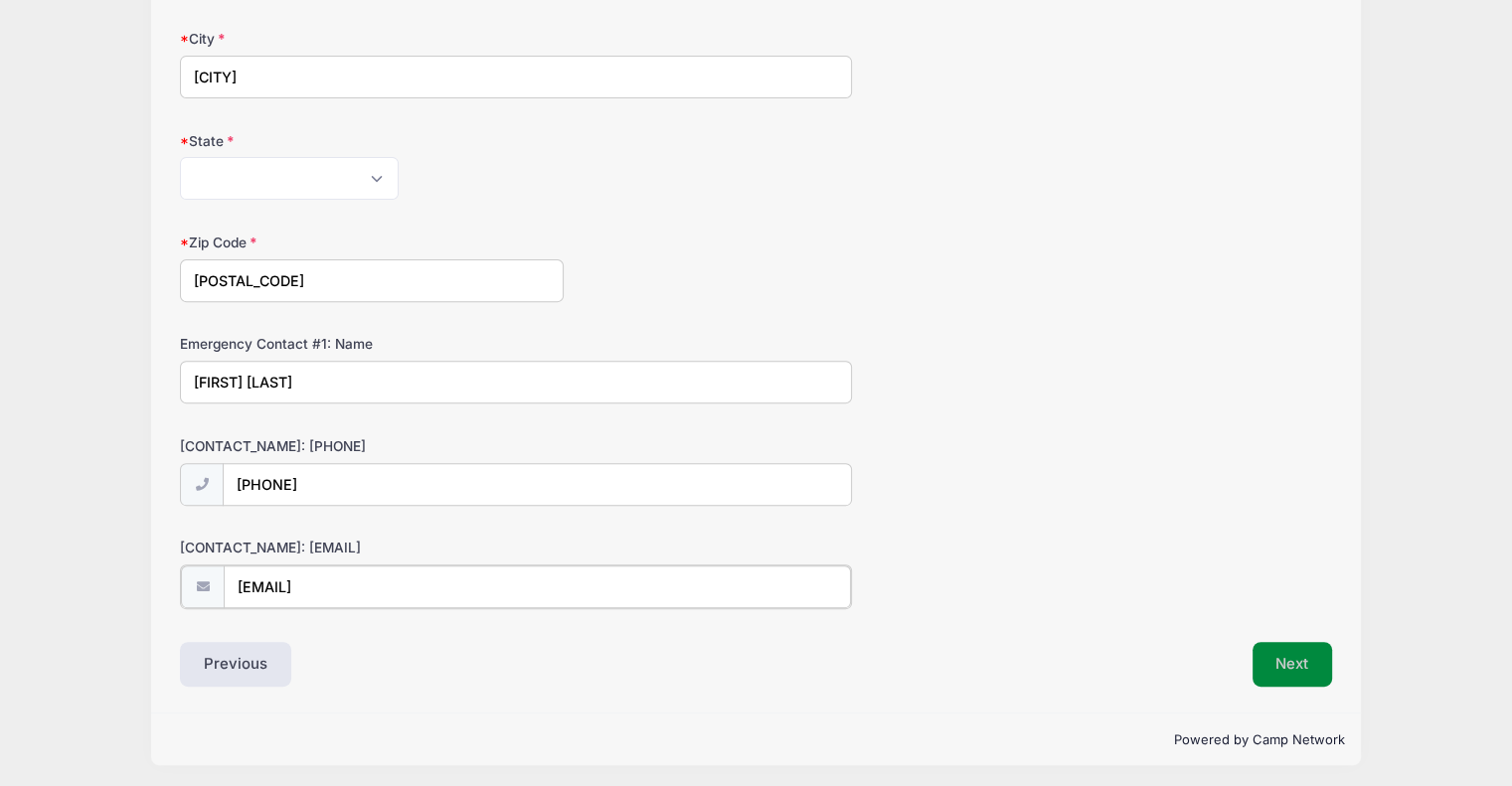 type on "[EMAIL]" 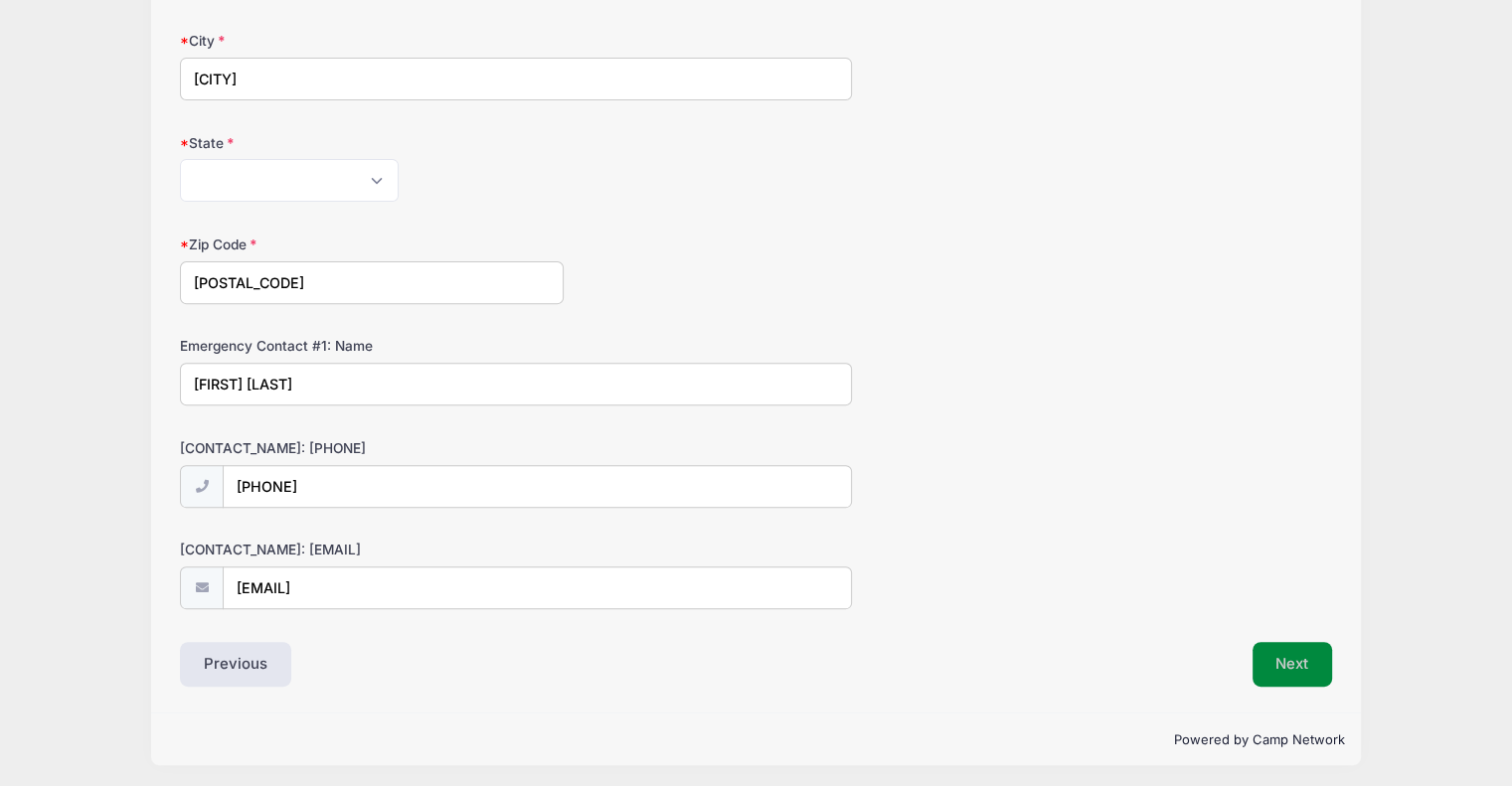 click on "Next" at bounding box center [1292, 665] 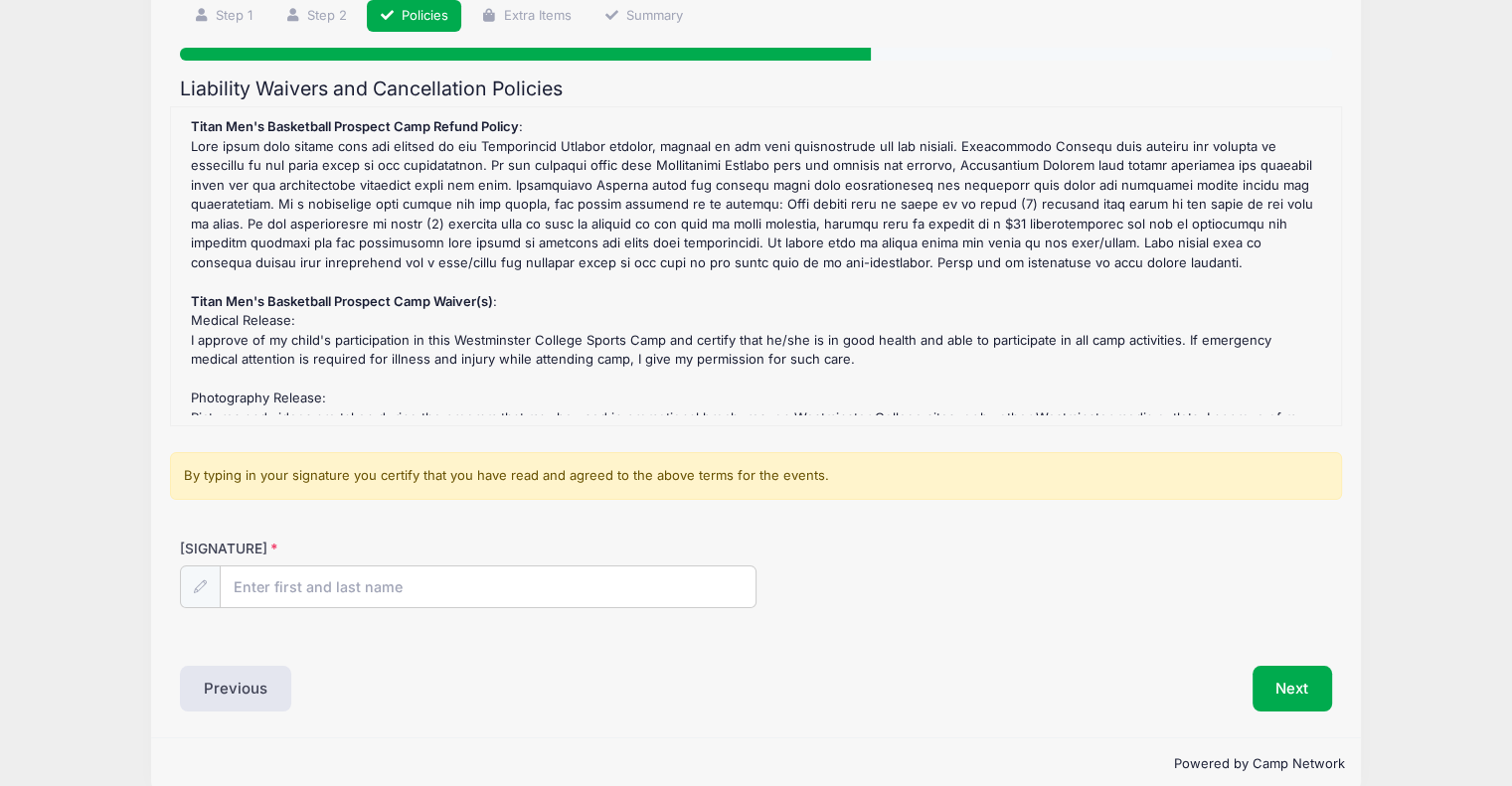 scroll, scrollTop: 0, scrollLeft: 0, axis: both 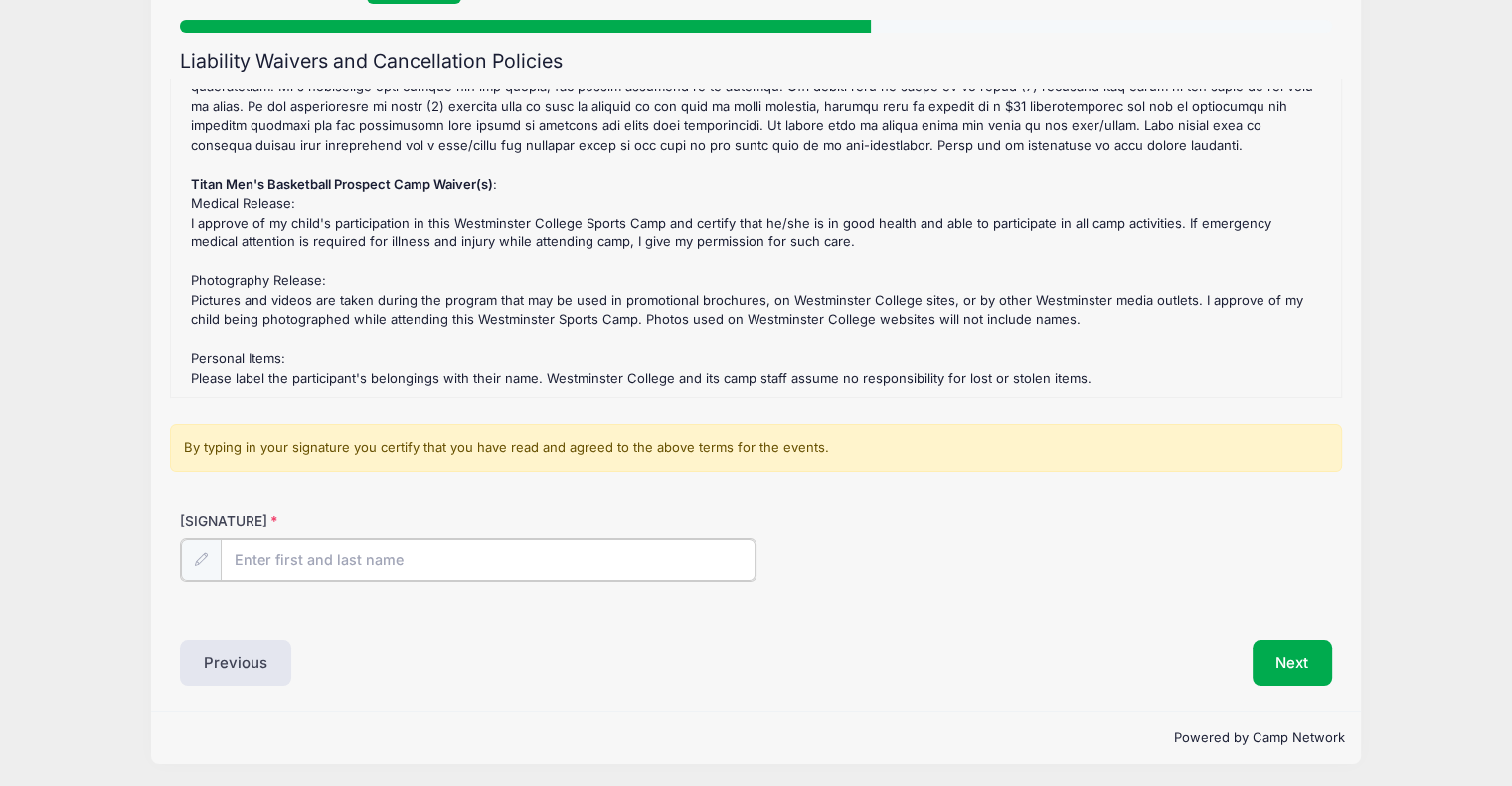 click on "[SIGNATURE]" at bounding box center (488, 559) 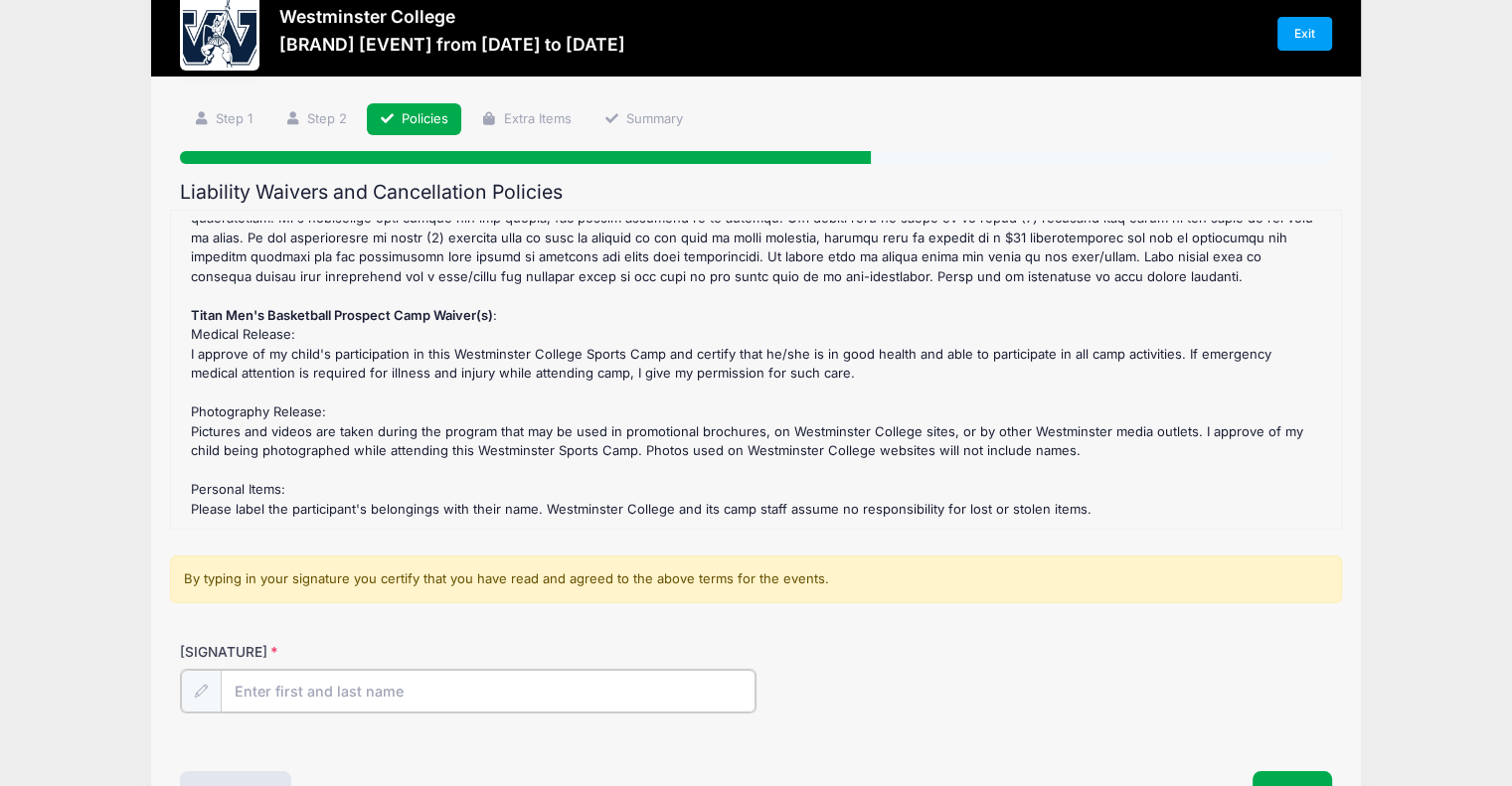 scroll, scrollTop: 0, scrollLeft: 0, axis: both 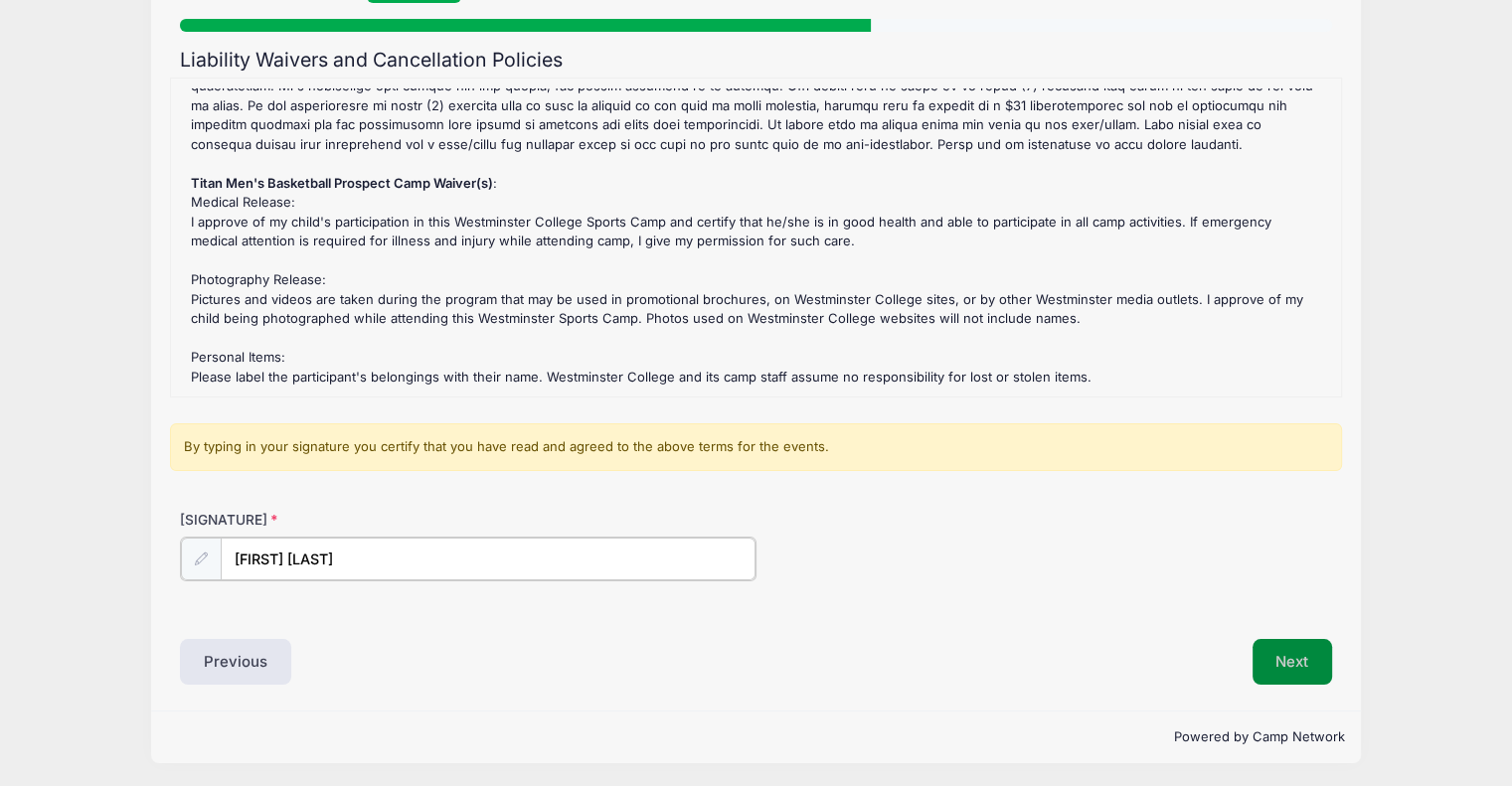 type on "[FIRST] [LAST]" 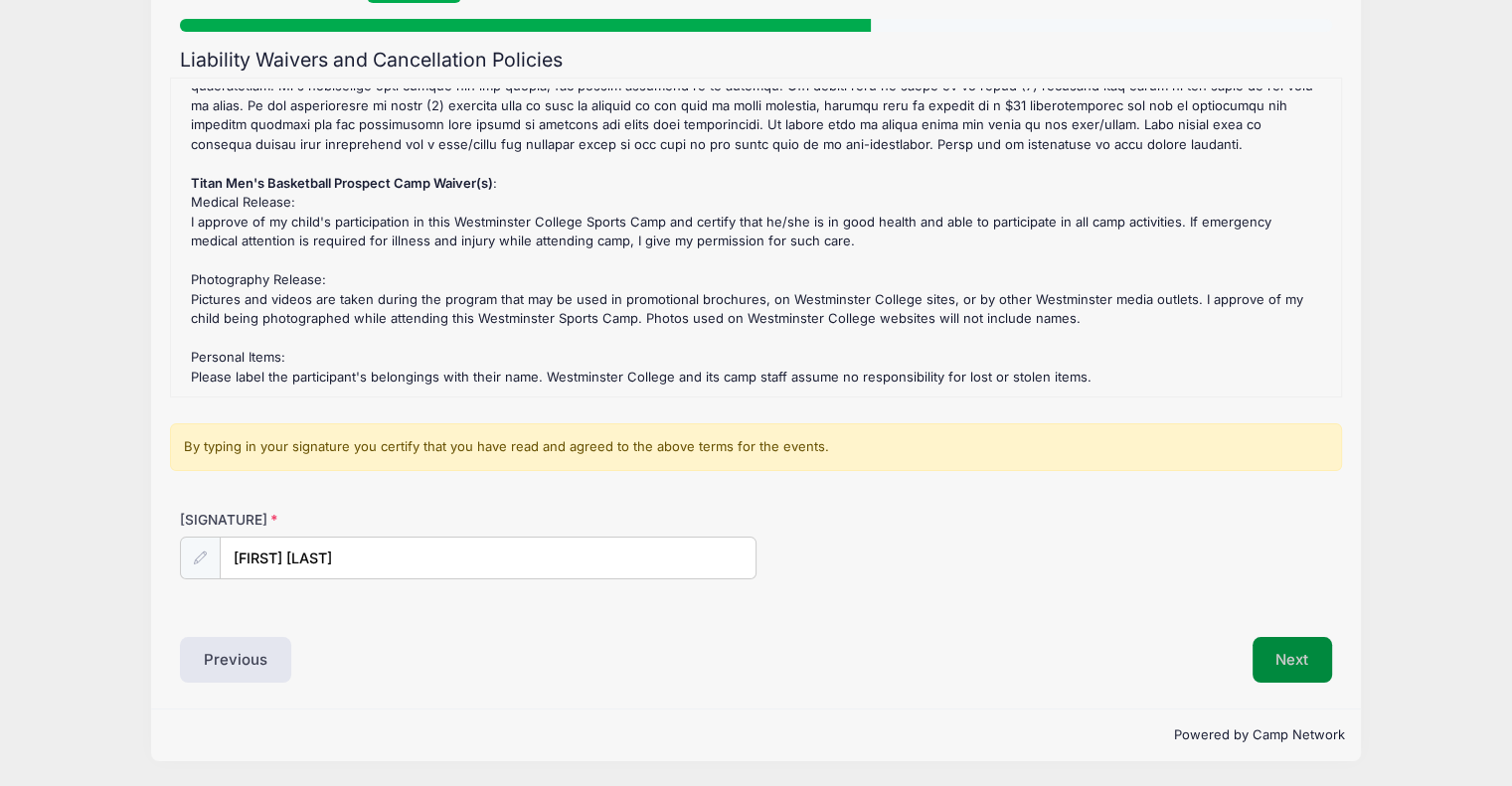 scroll, scrollTop: 179, scrollLeft: 0, axis: vertical 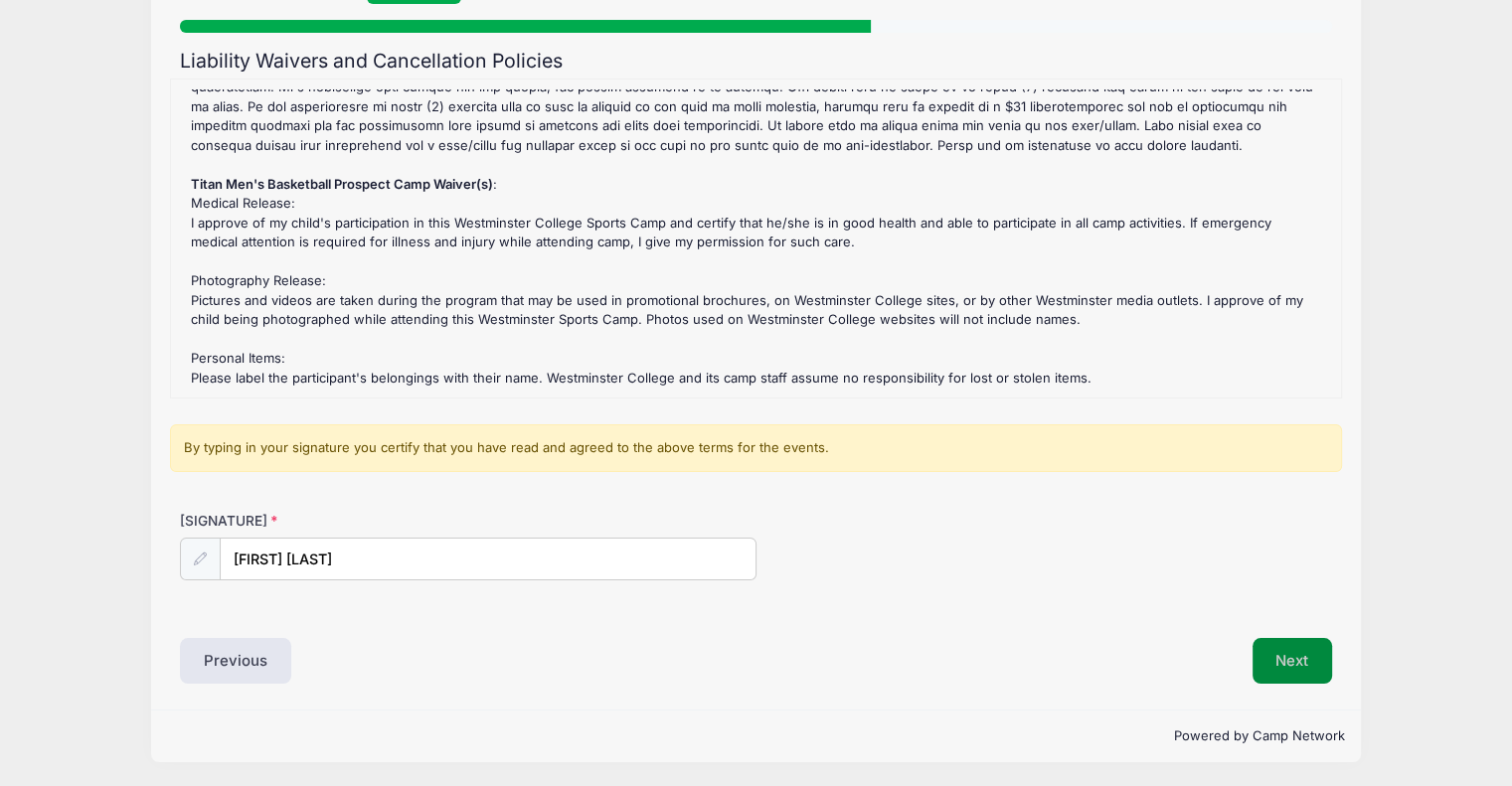 click on "Next" at bounding box center (1292, 661) 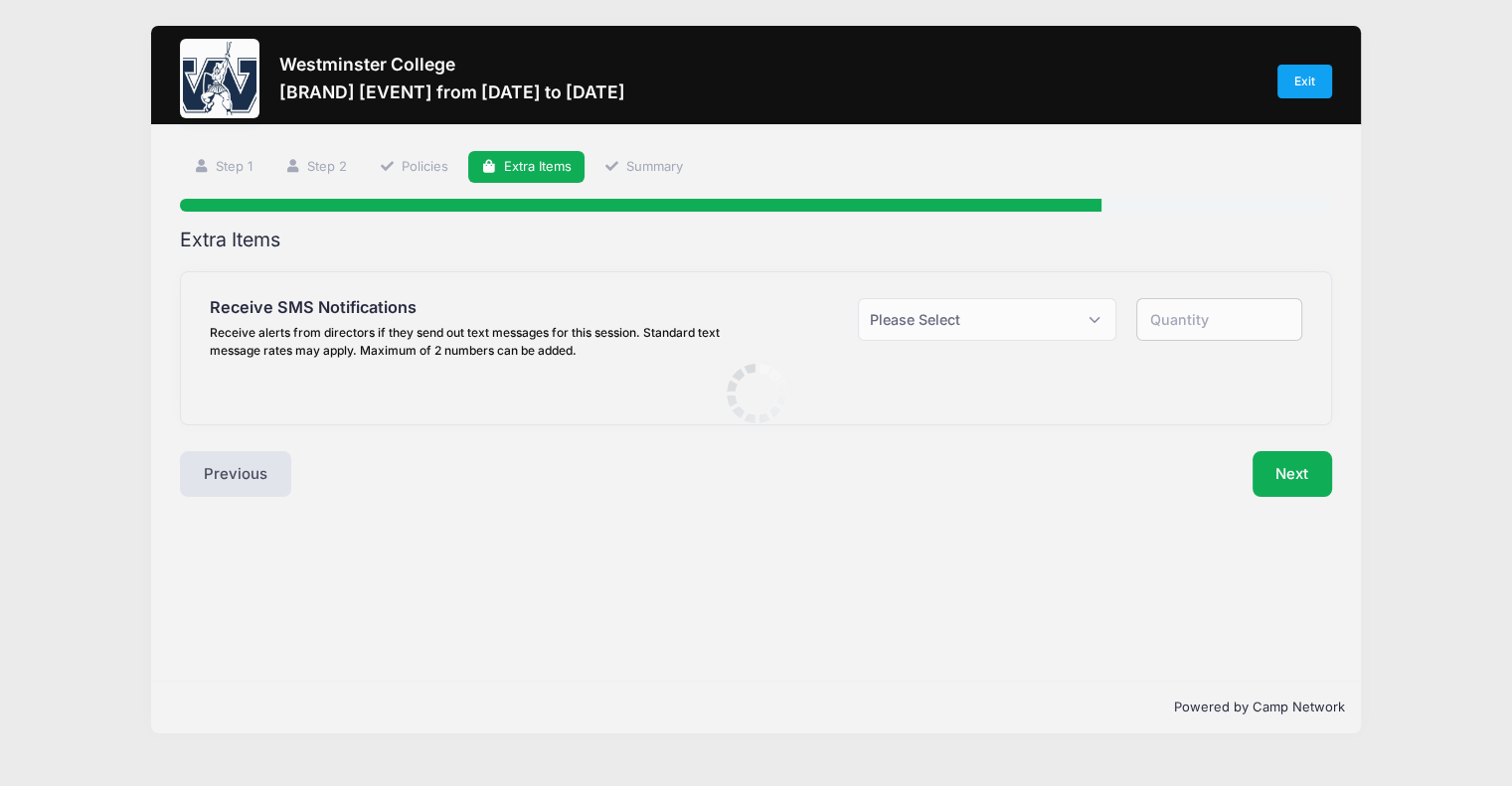 scroll, scrollTop: 0, scrollLeft: 0, axis: both 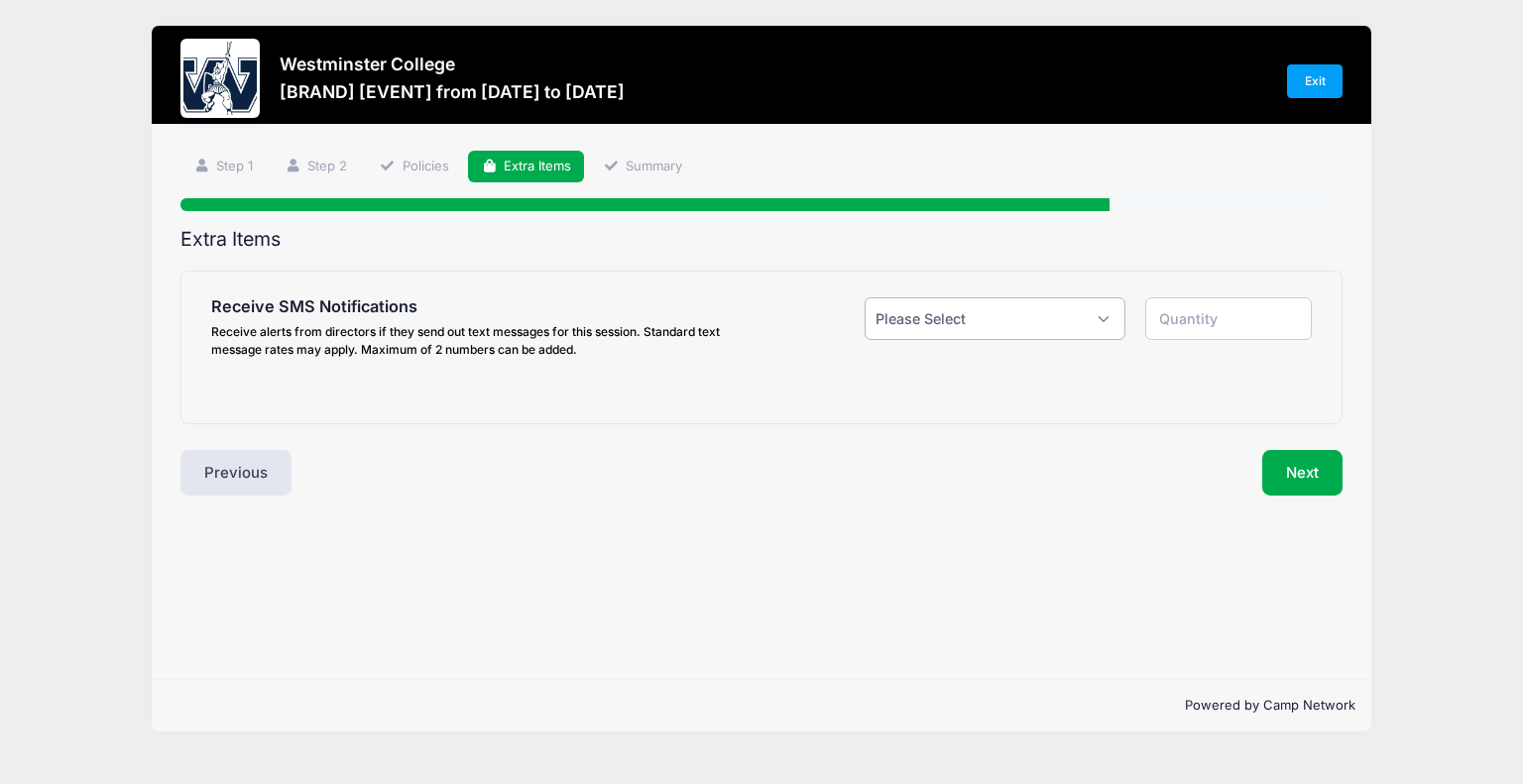 click on "Please Select Yes ($0.00)
No" at bounding box center (995, 318) 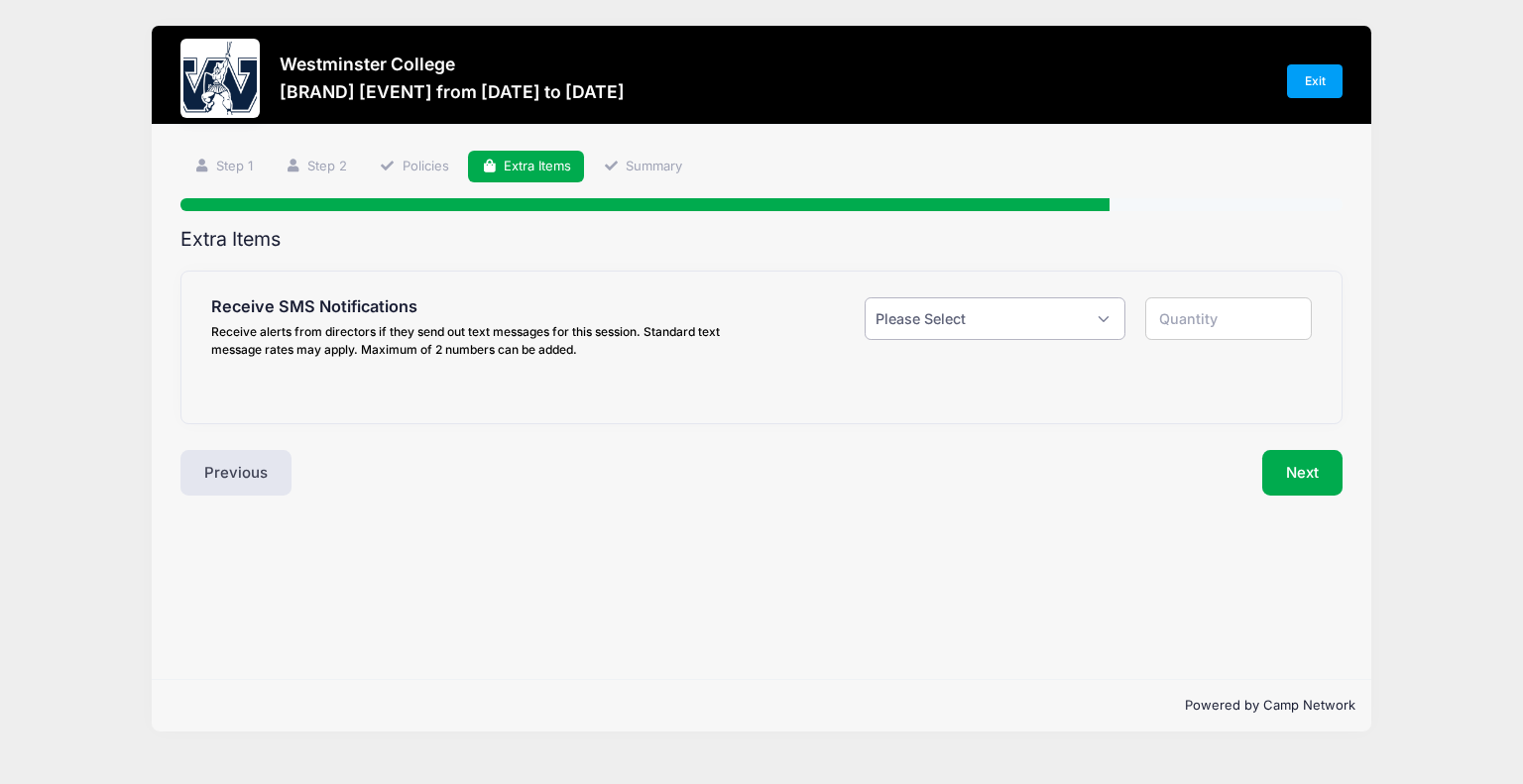 select on "1" 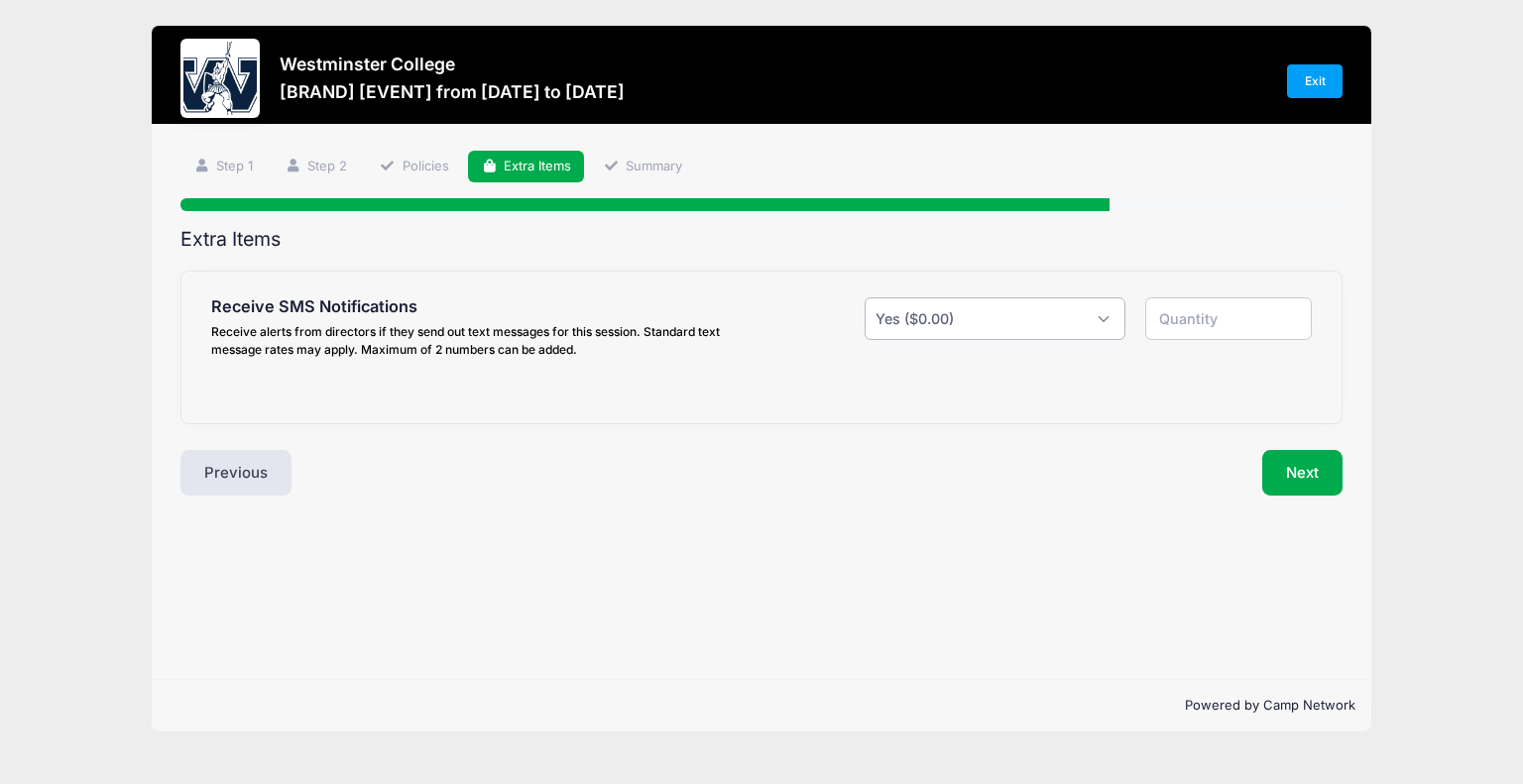 click on "Please Select Yes ($0.00)
No" at bounding box center (995, 318) 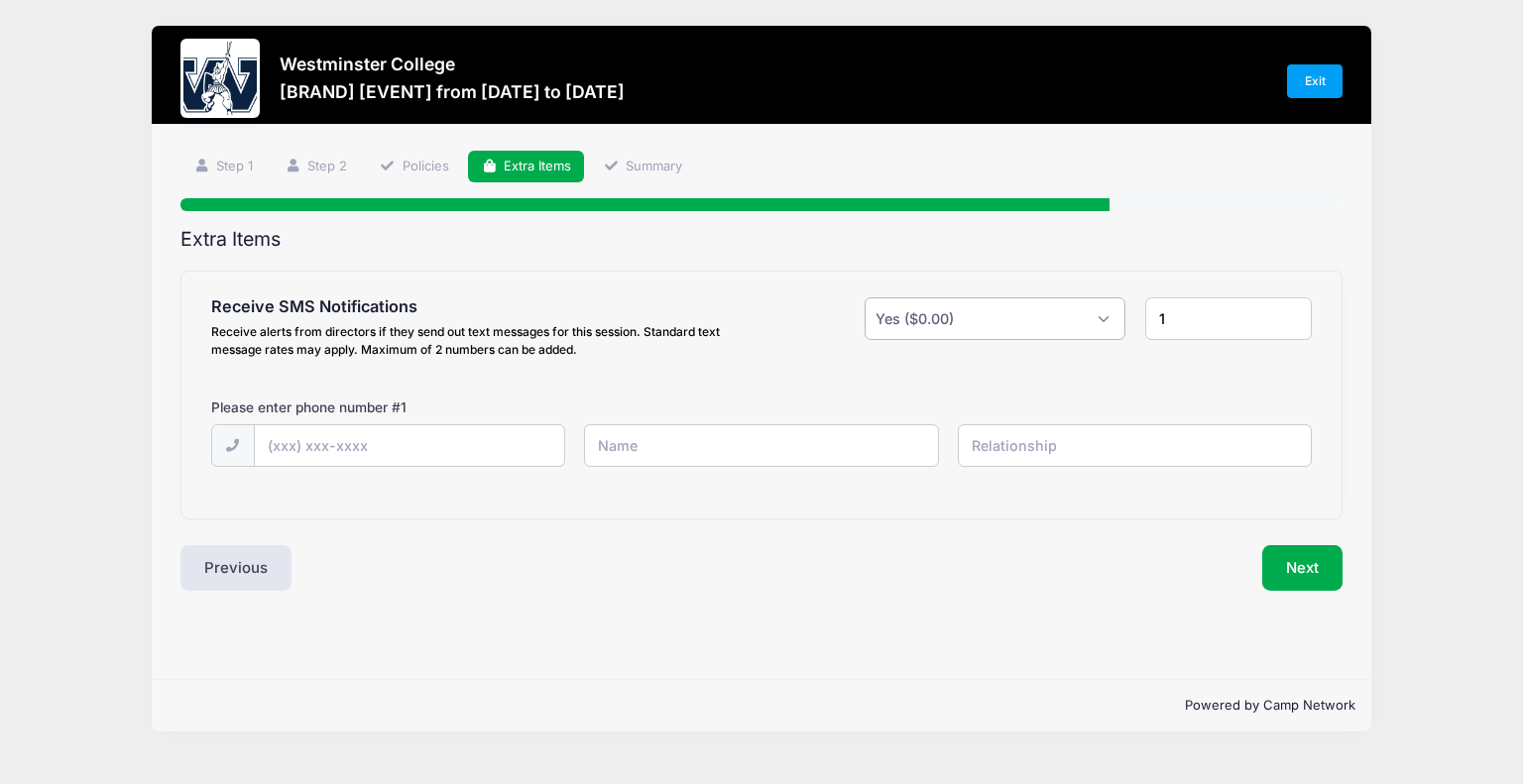 click on "Please Select Yes ($0.00)
No" at bounding box center [995, 318] 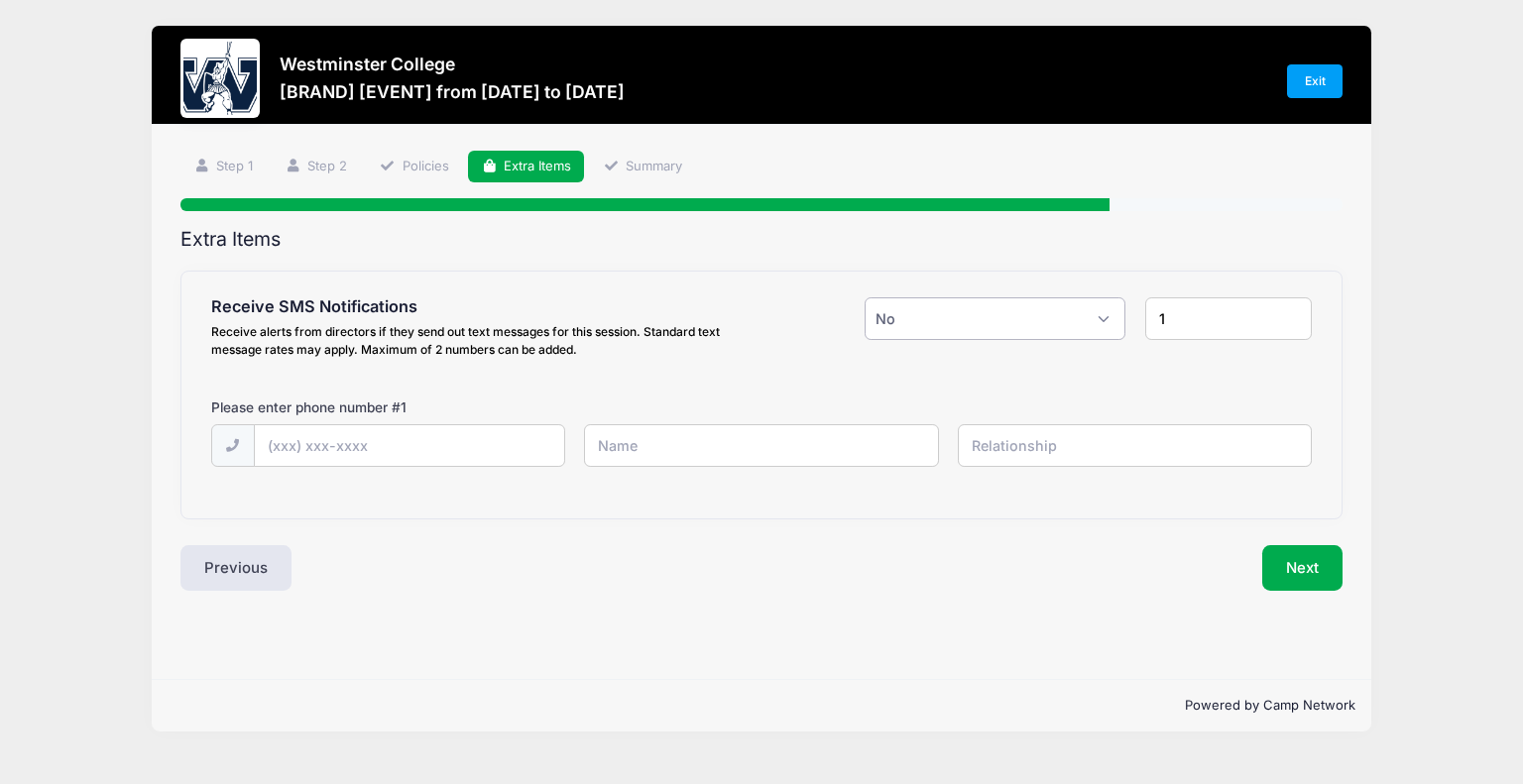 click on "Please Select Yes ($0.00)
No" at bounding box center (995, 318) 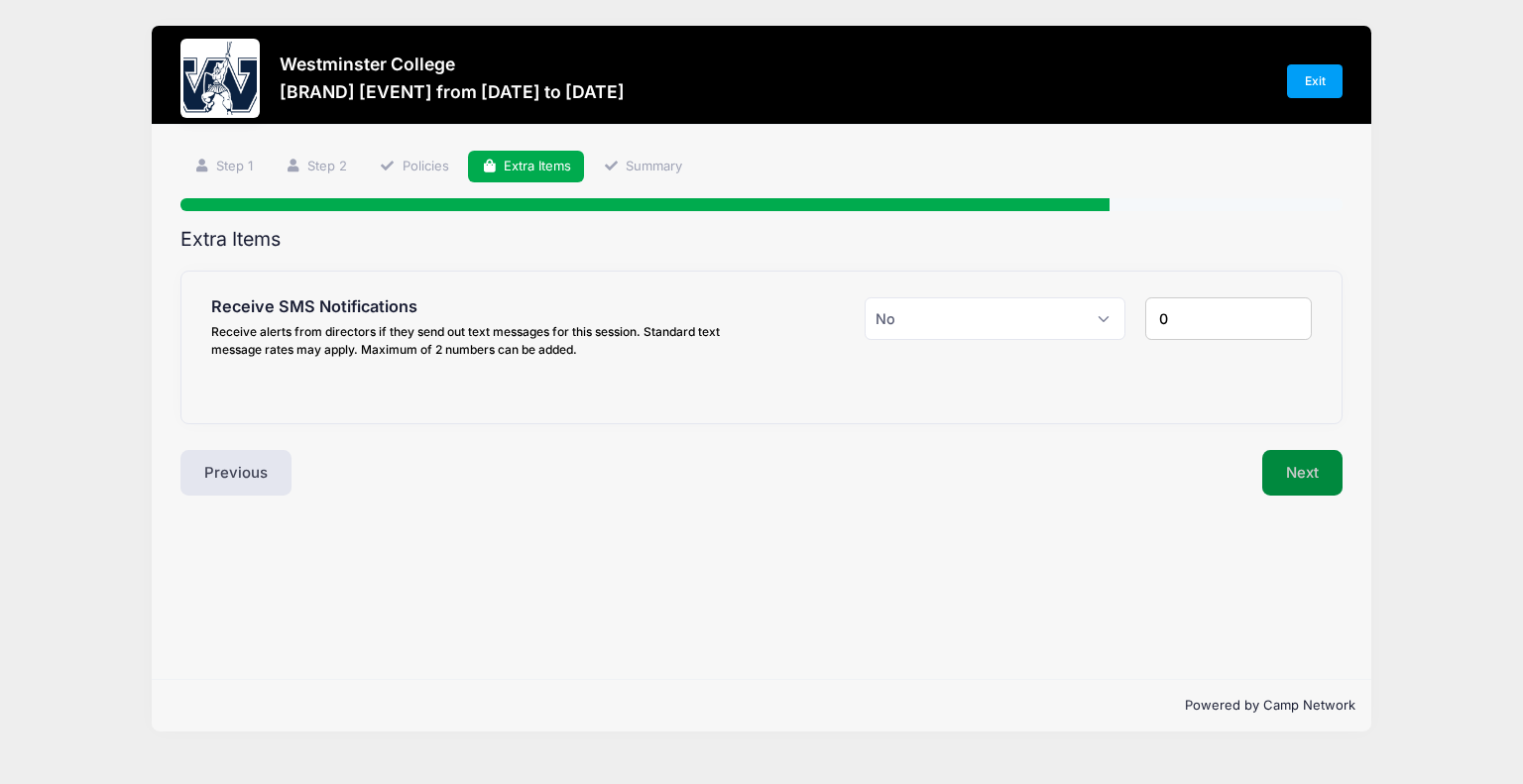 click on "Next" at bounding box center (1302, 473) 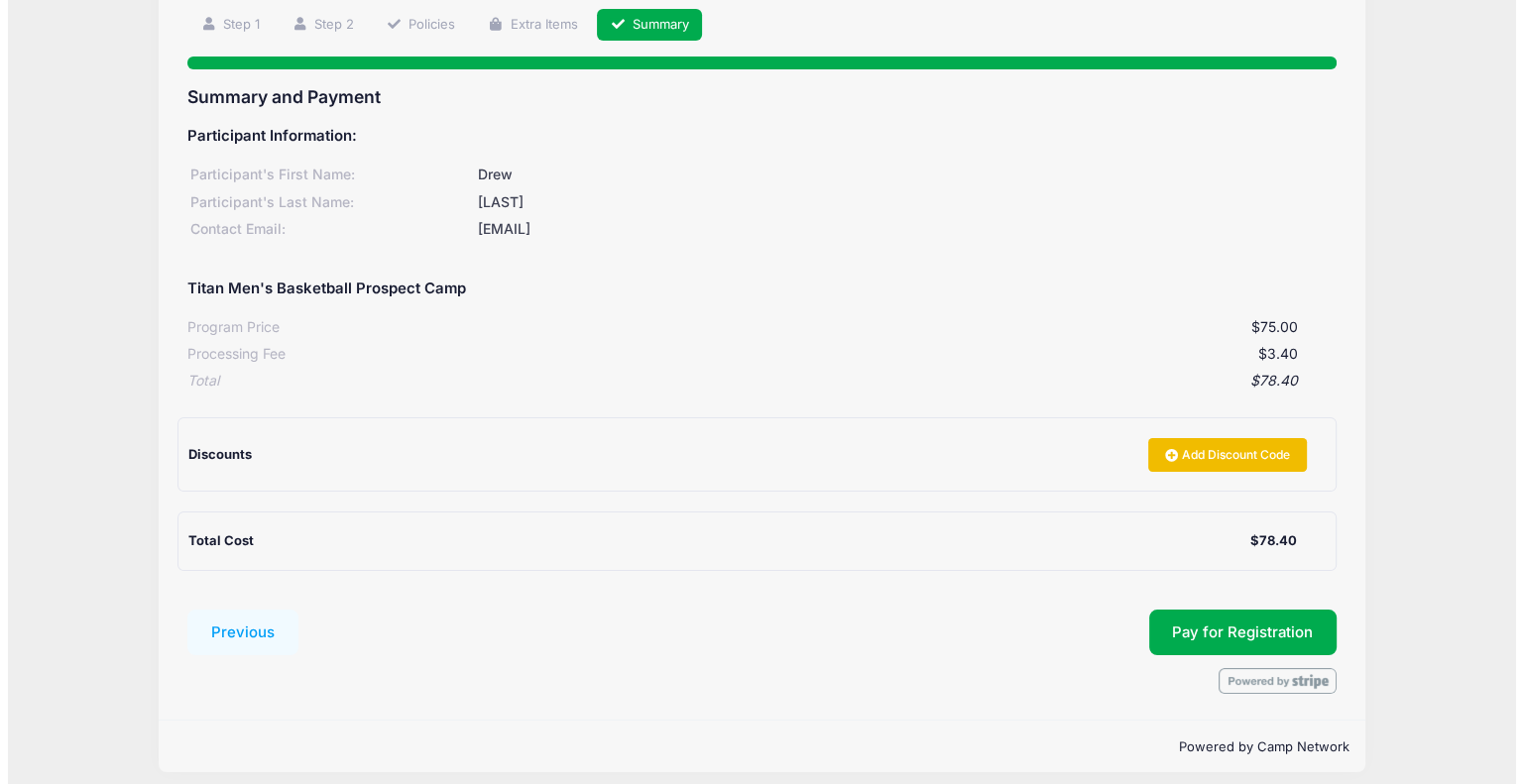 scroll, scrollTop: 155, scrollLeft: 0, axis: vertical 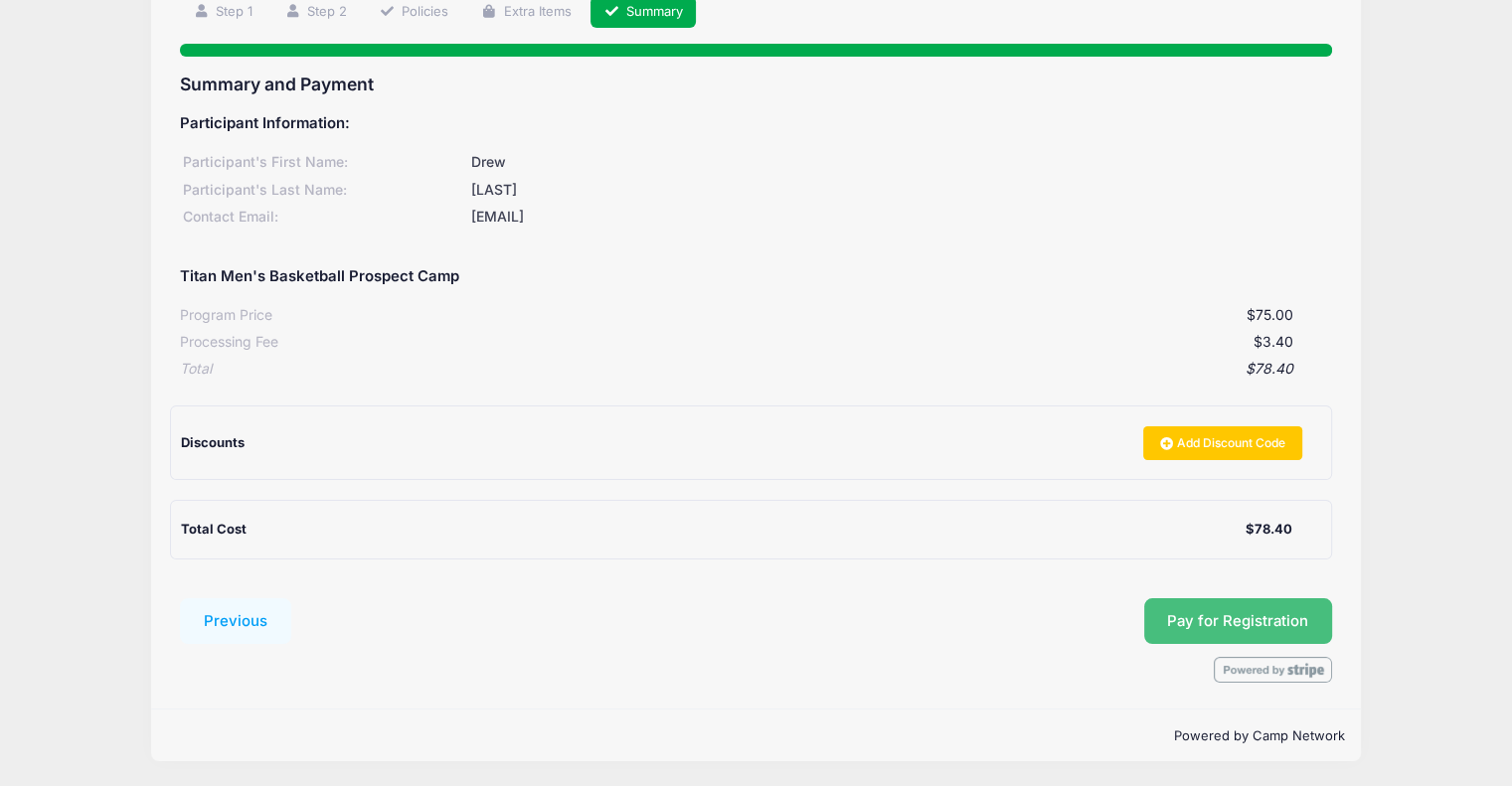 click on "Pay for Registration" at bounding box center (1238, 621) 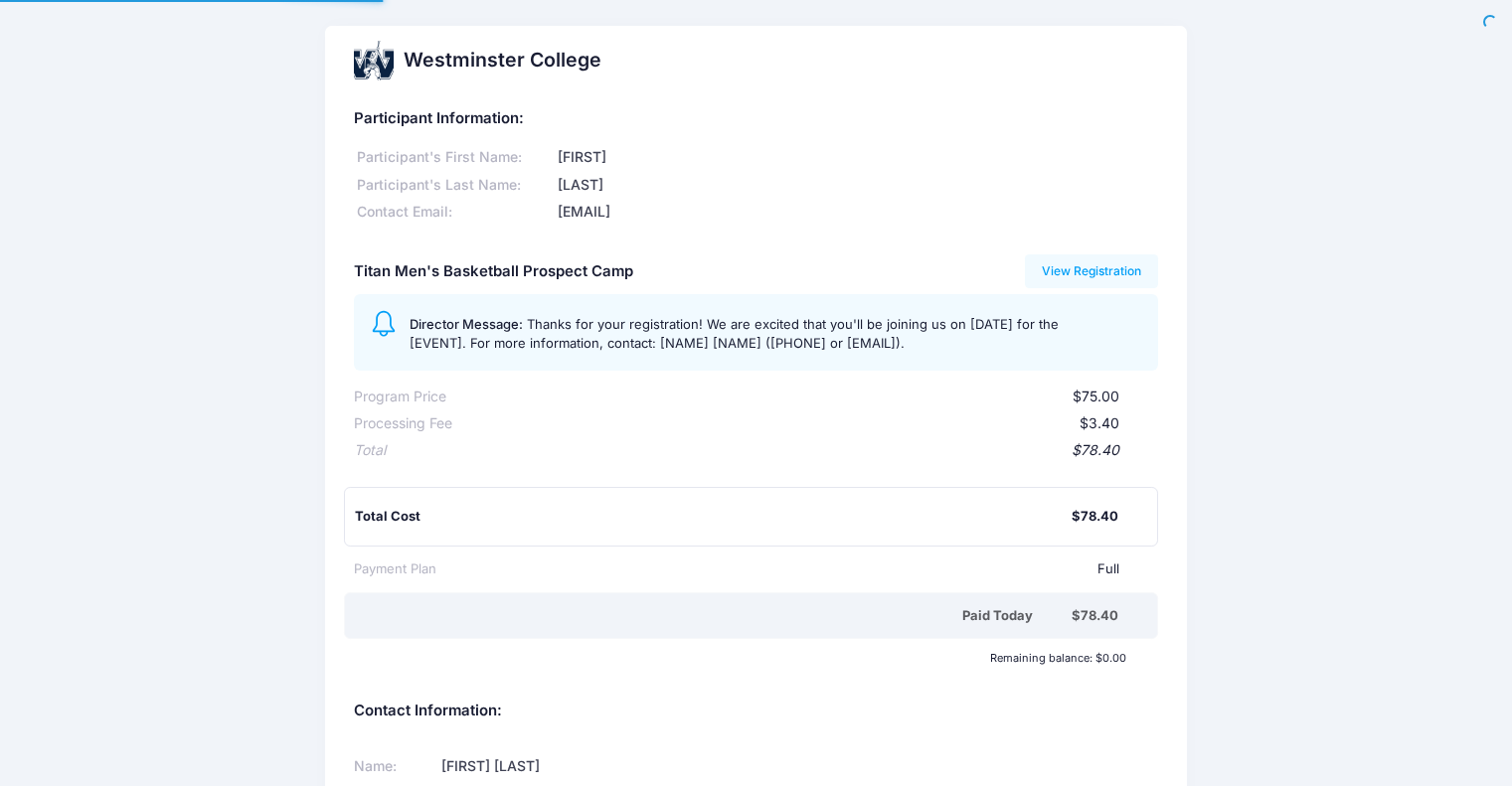 scroll, scrollTop: 0, scrollLeft: 0, axis: both 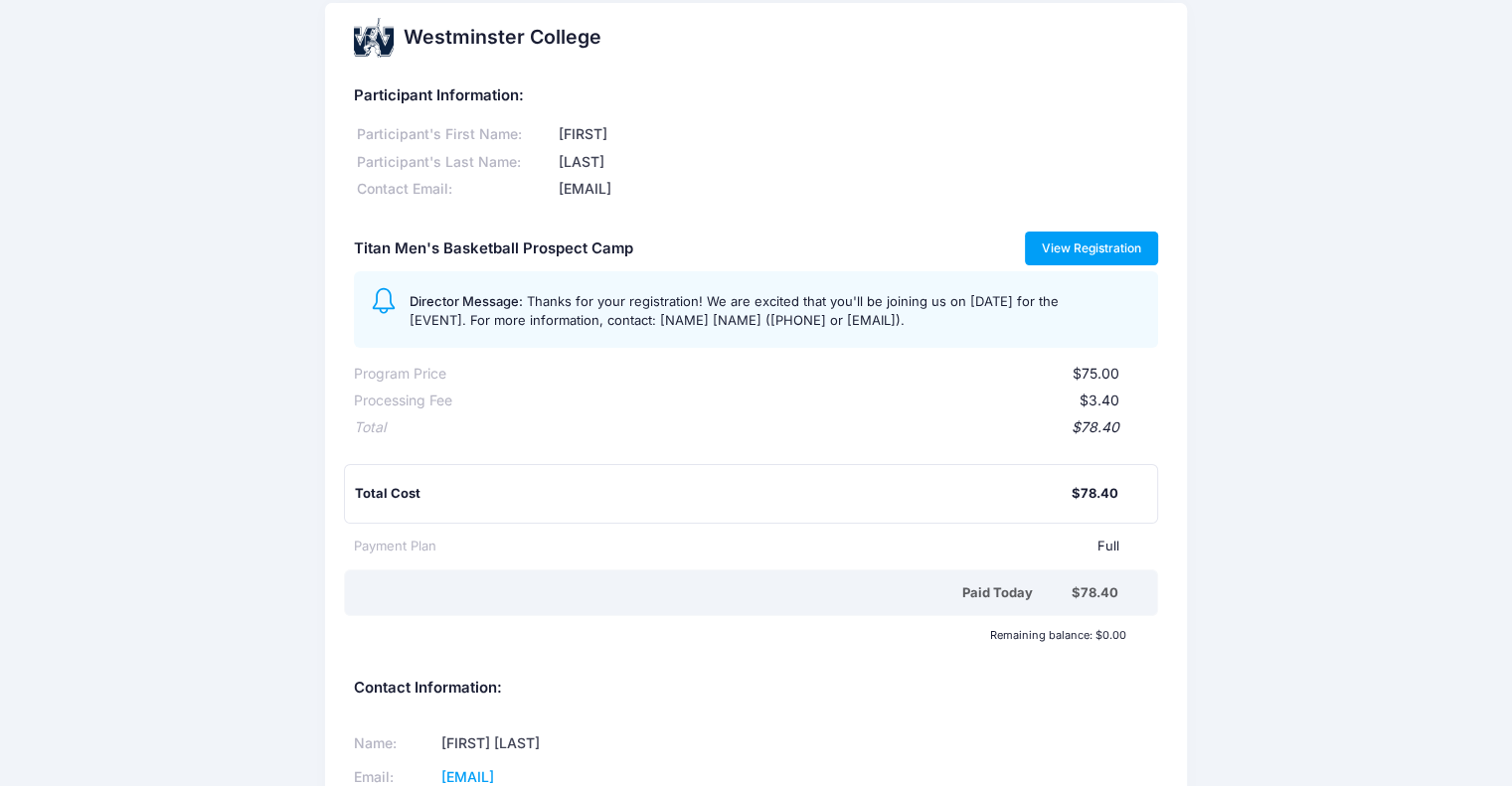 click on "View Registration" at bounding box center [1092, 248] 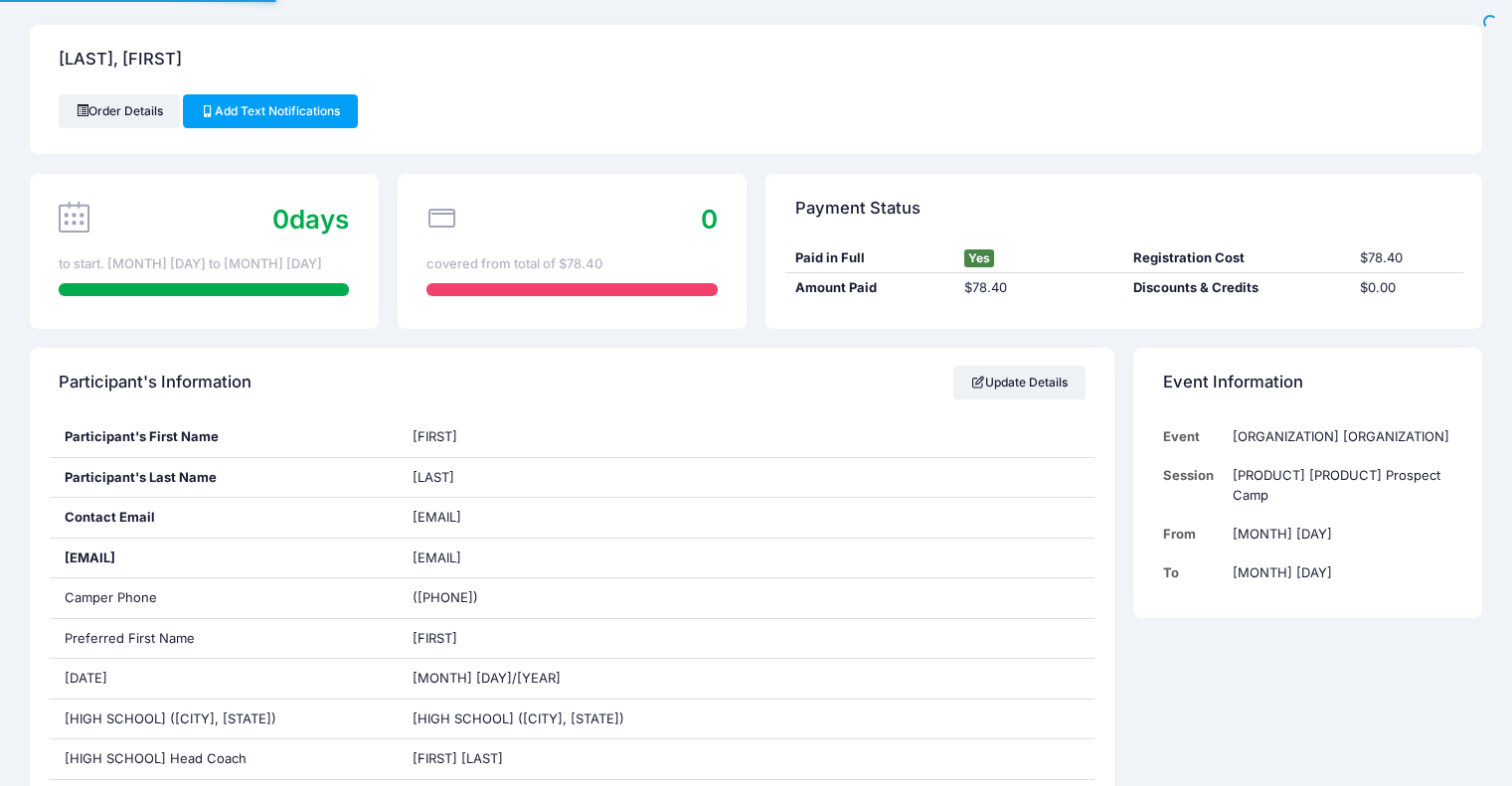 scroll, scrollTop: 0, scrollLeft: 0, axis: both 